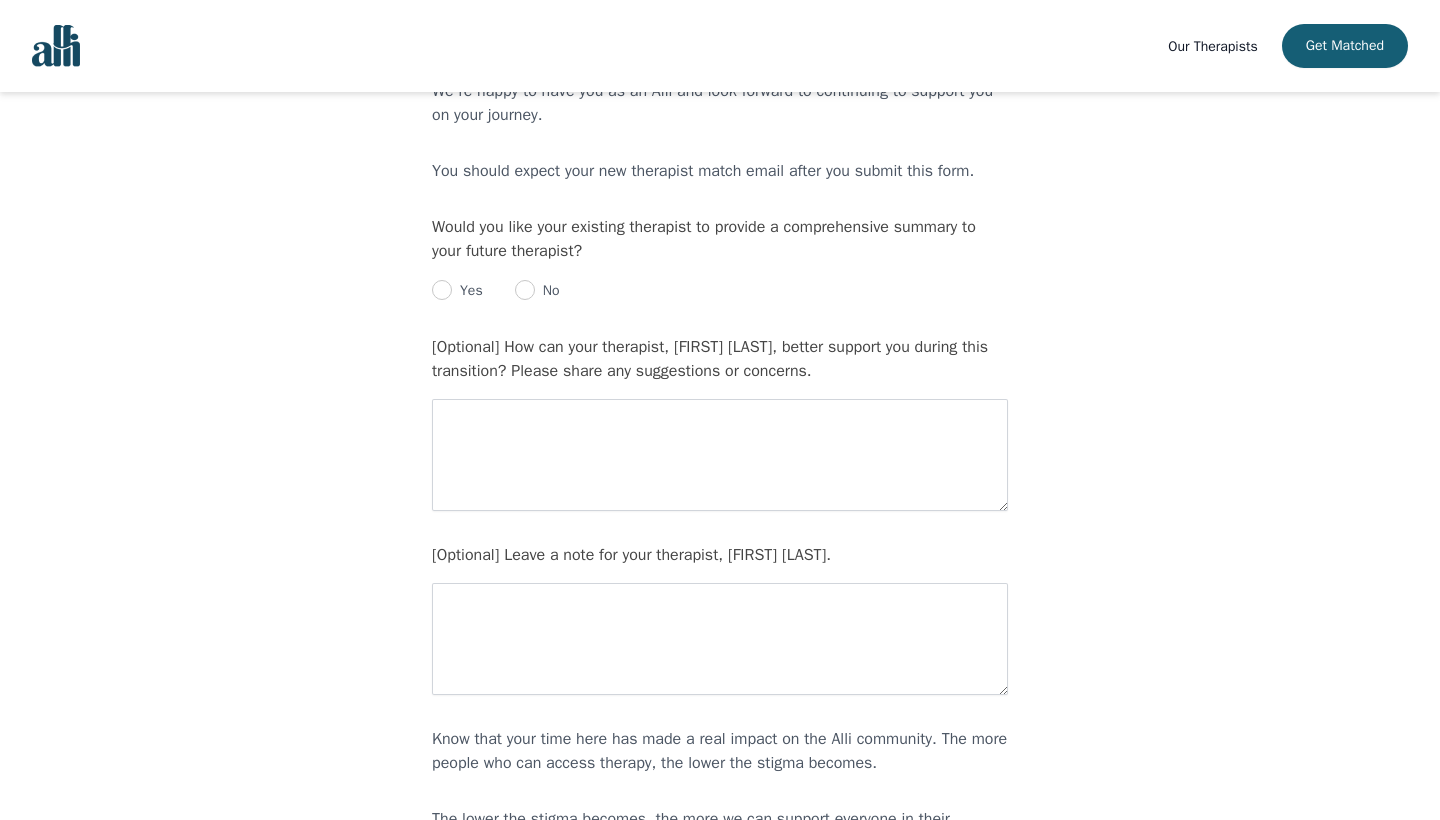 scroll, scrollTop: 133, scrollLeft: 0, axis: vertical 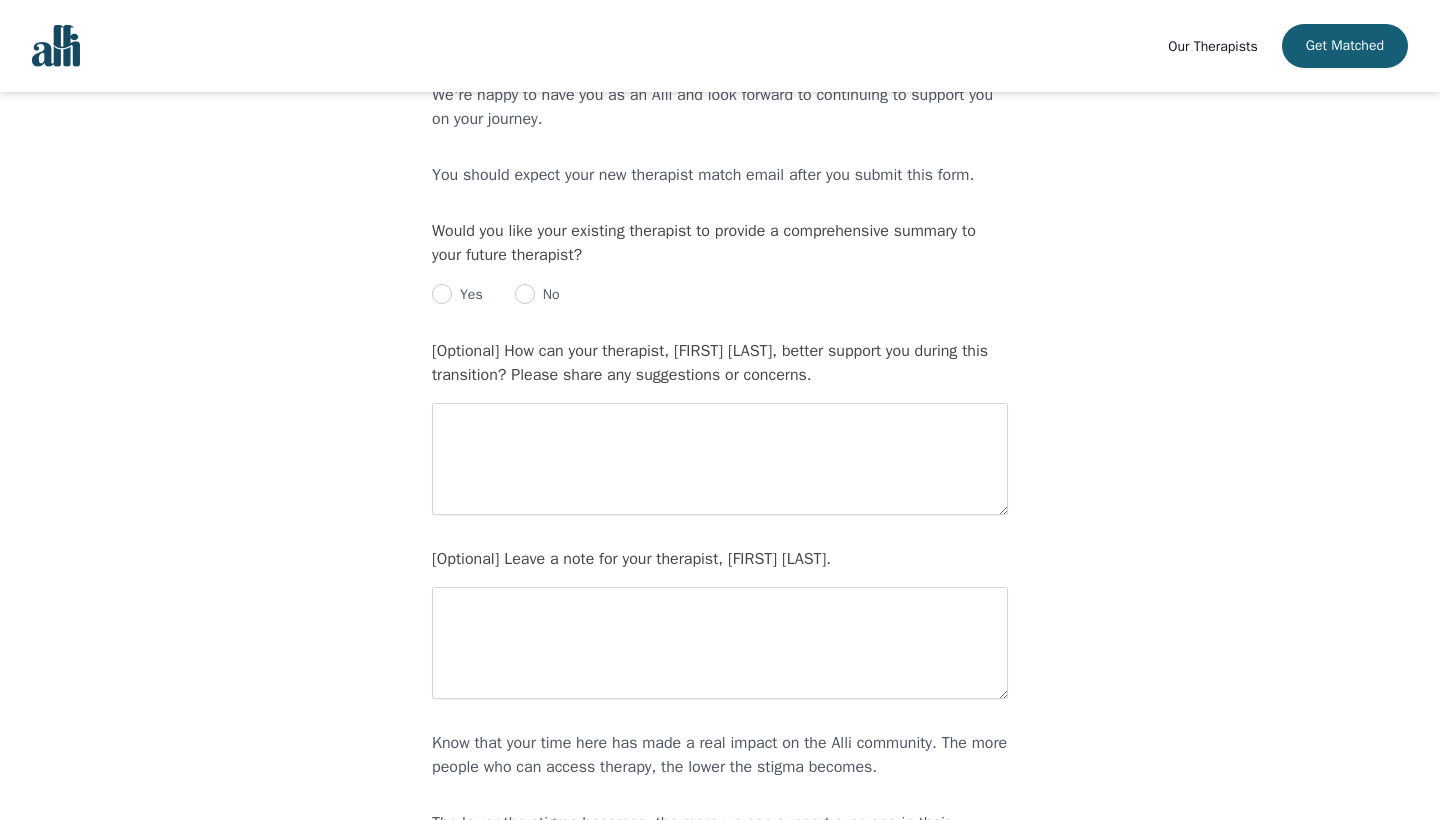click at bounding box center [442, 294] 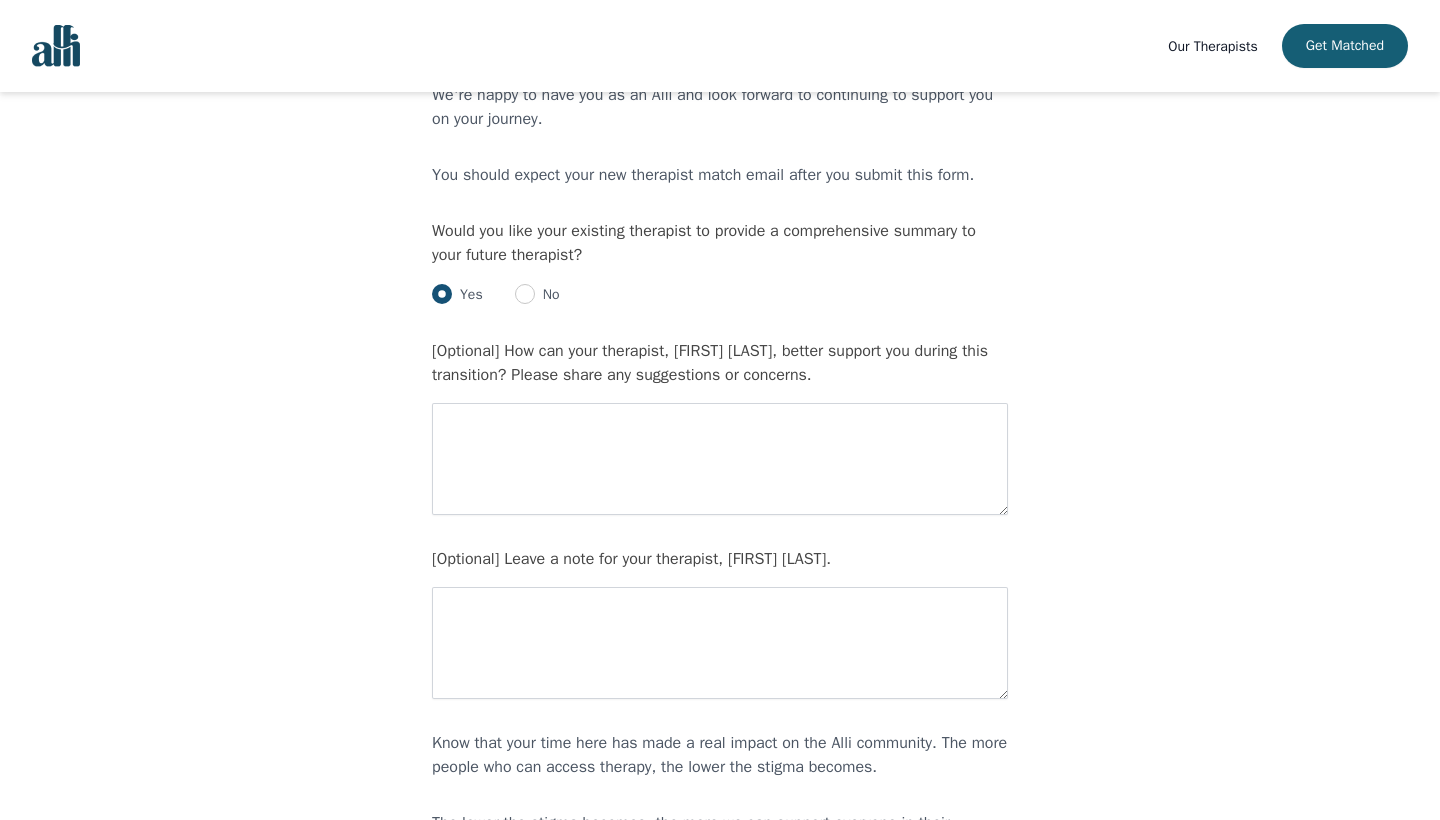 radio on "true" 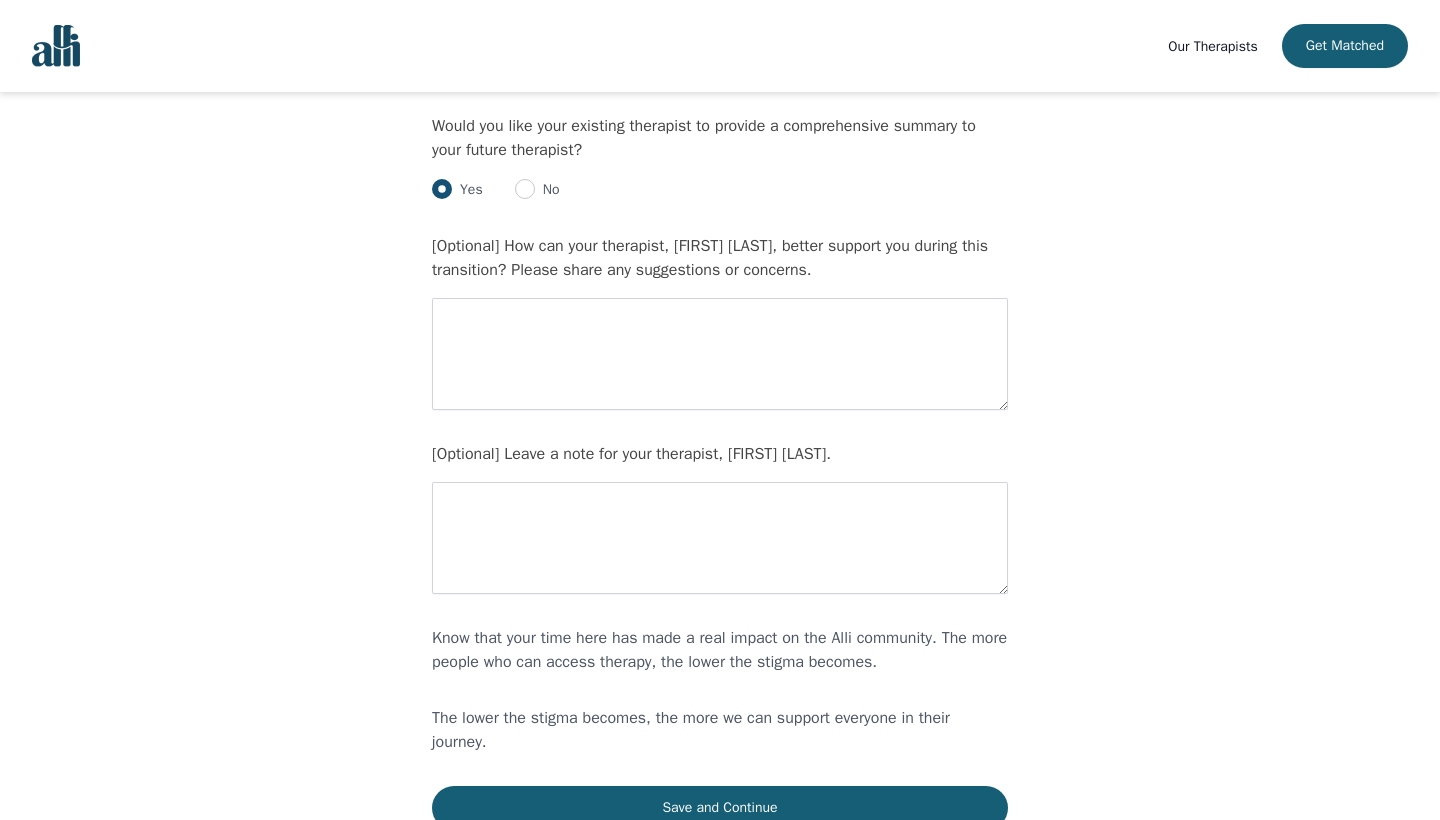 scroll, scrollTop: 236, scrollLeft: 0, axis: vertical 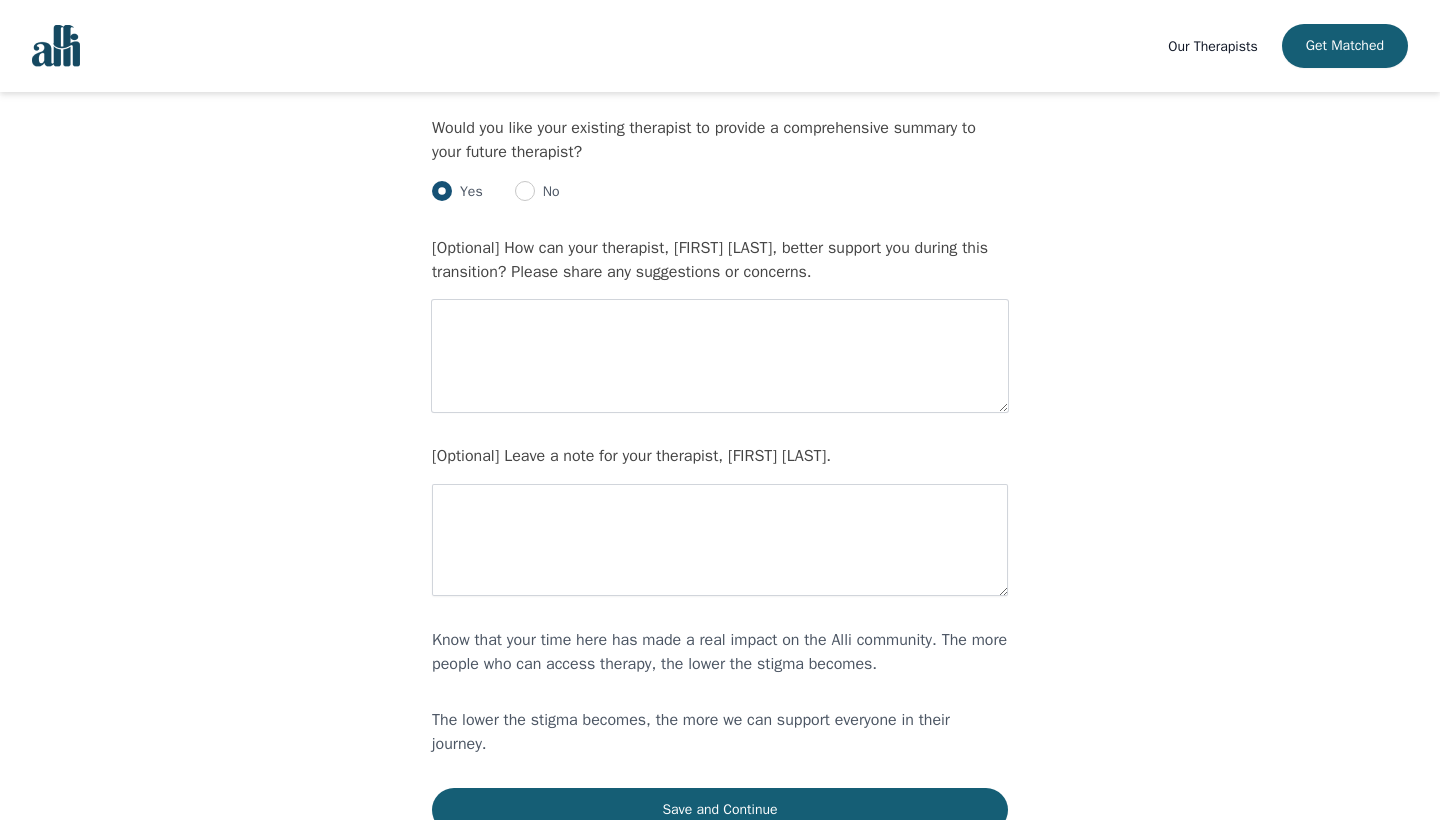 click at bounding box center (720, 356) 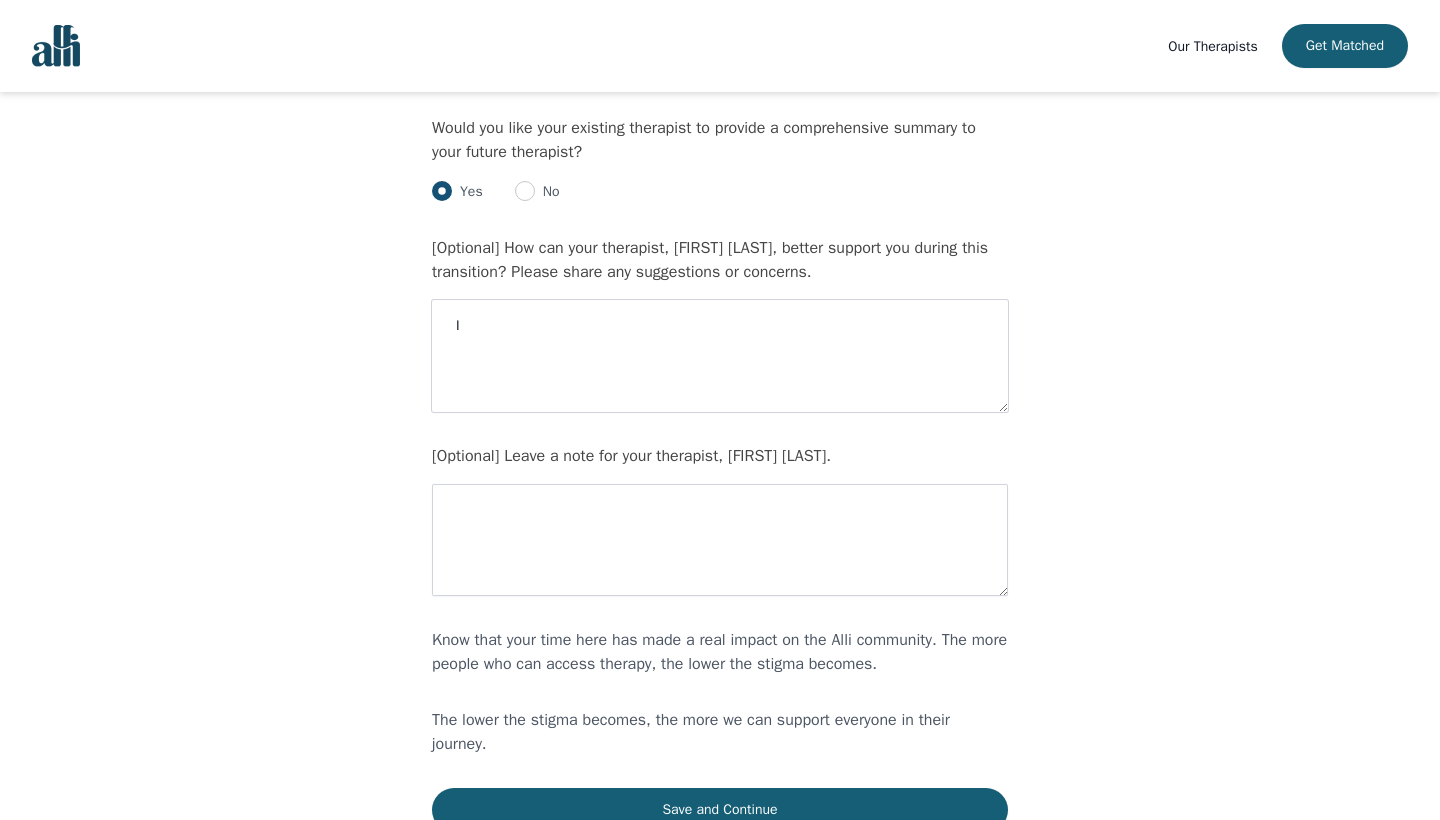 type on "I" 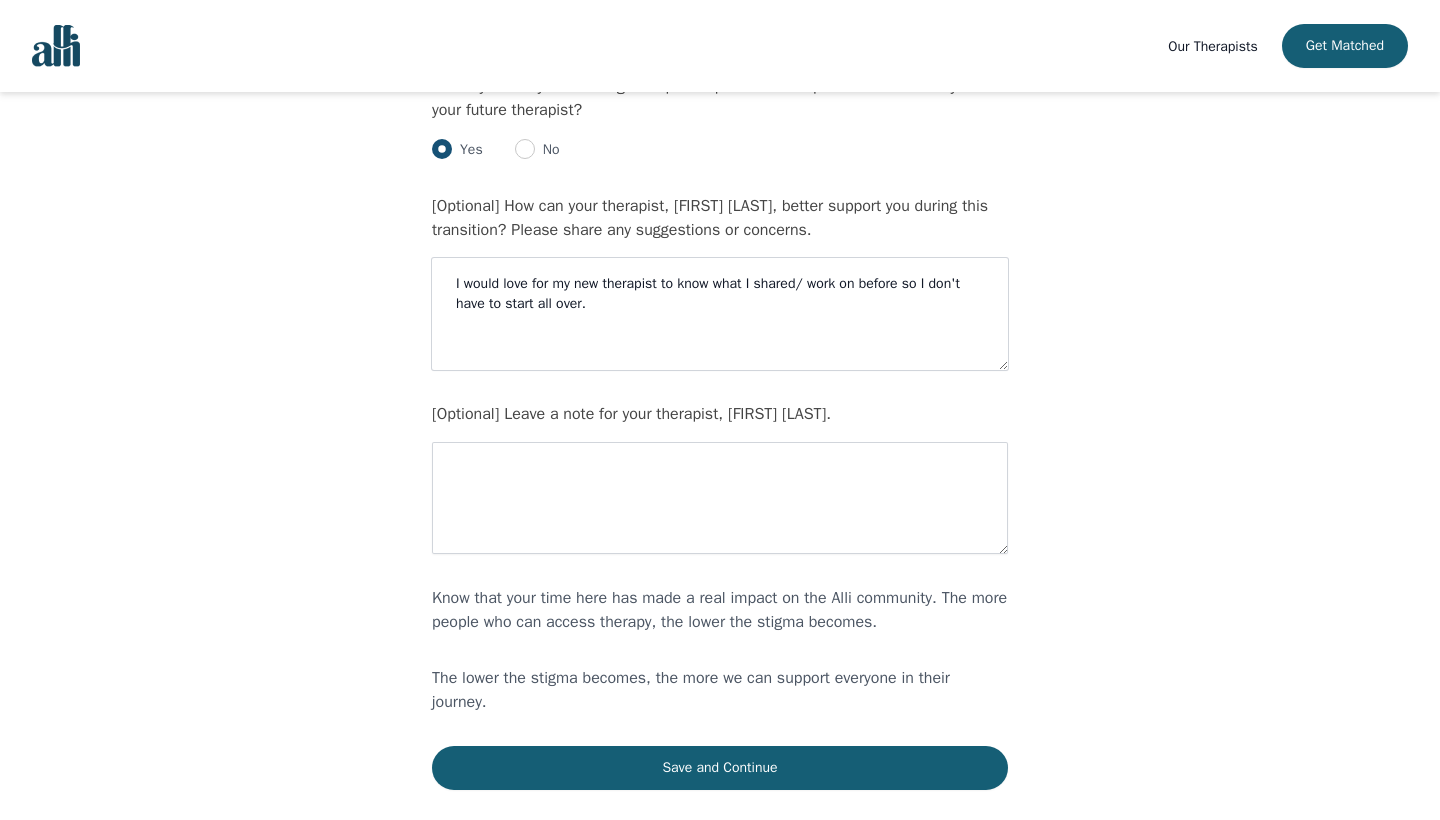 scroll, scrollTop: 278, scrollLeft: 0, axis: vertical 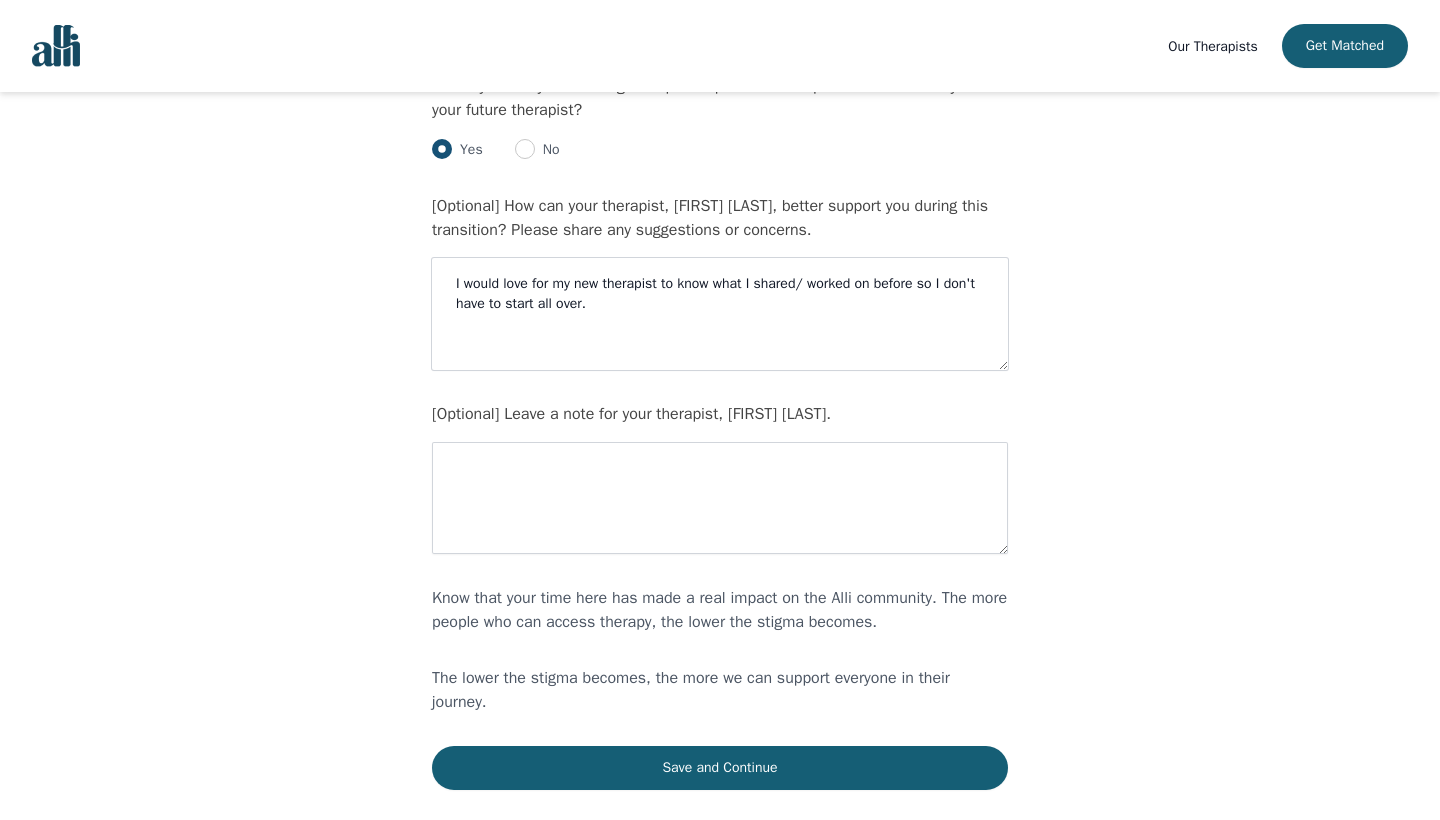 type on "I would love for my new therapist to know what I shared/ worked on before so I don't have to start all over." 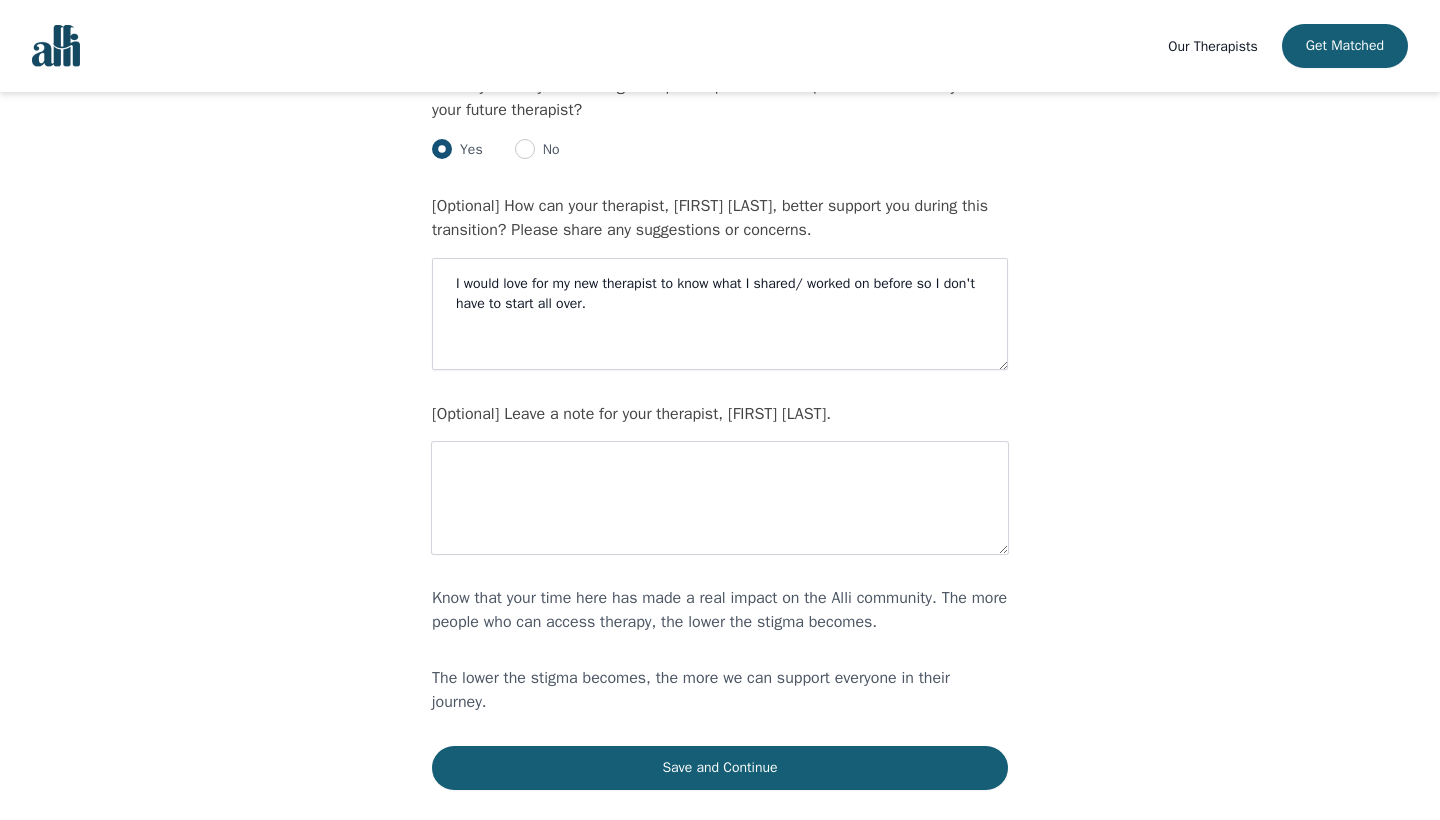 click at bounding box center (720, 498) 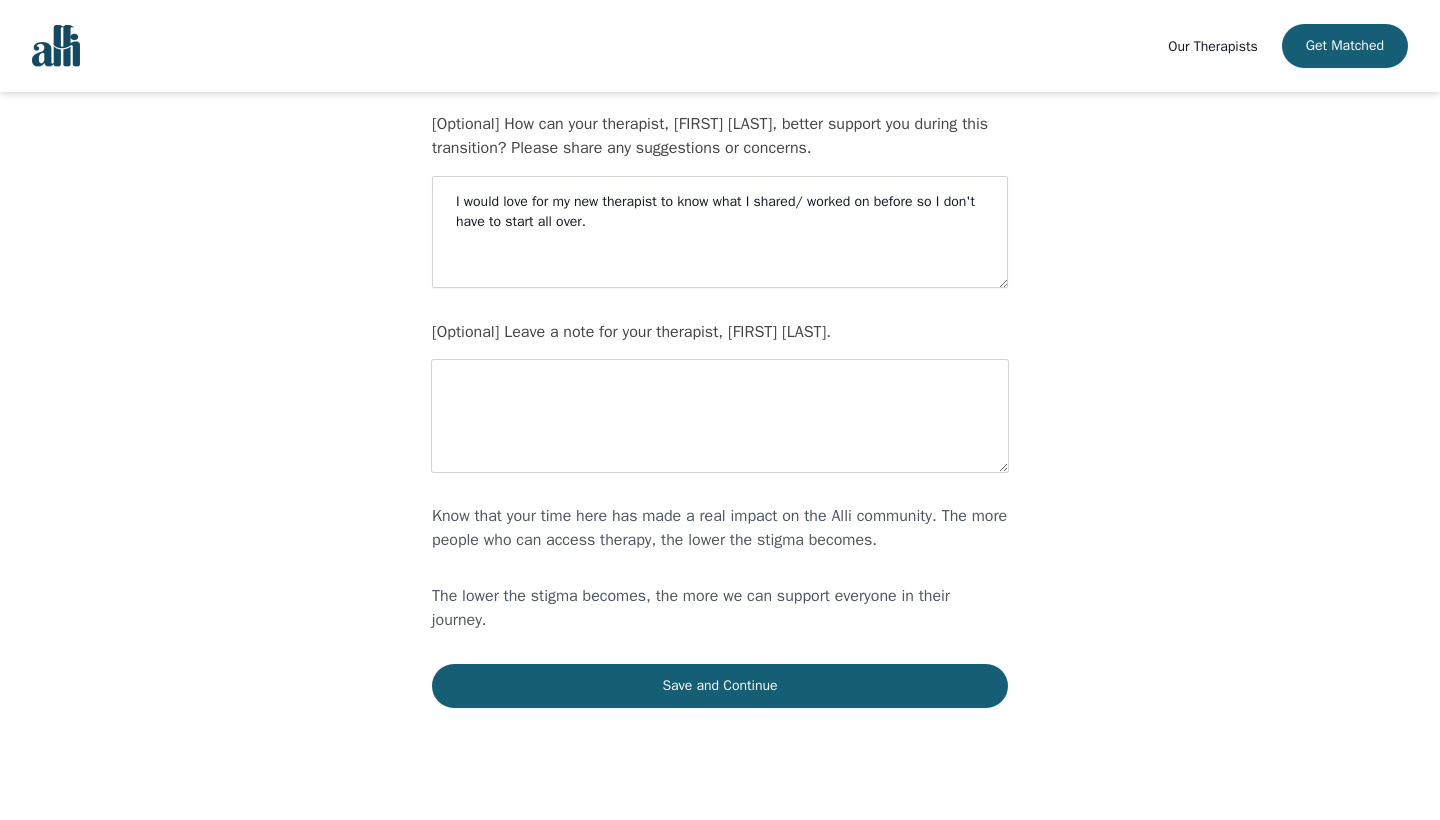scroll, scrollTop: 364, scrollLeft: 0, axis: vertical 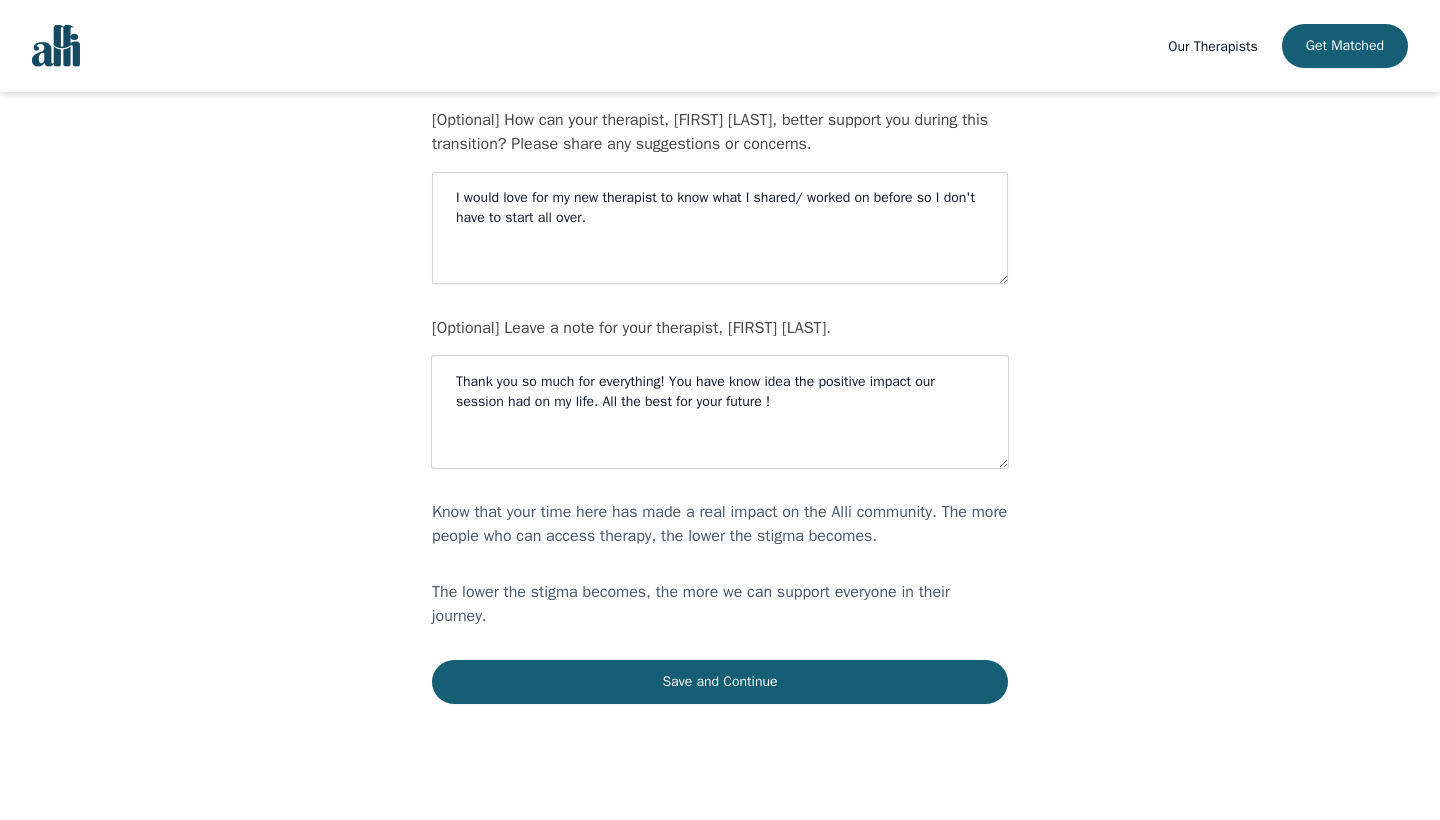 click on "Thank you so much for everything! You have know idea the positive impact our session had on my life. All the best for your future !" at bounding box center [720, 412] 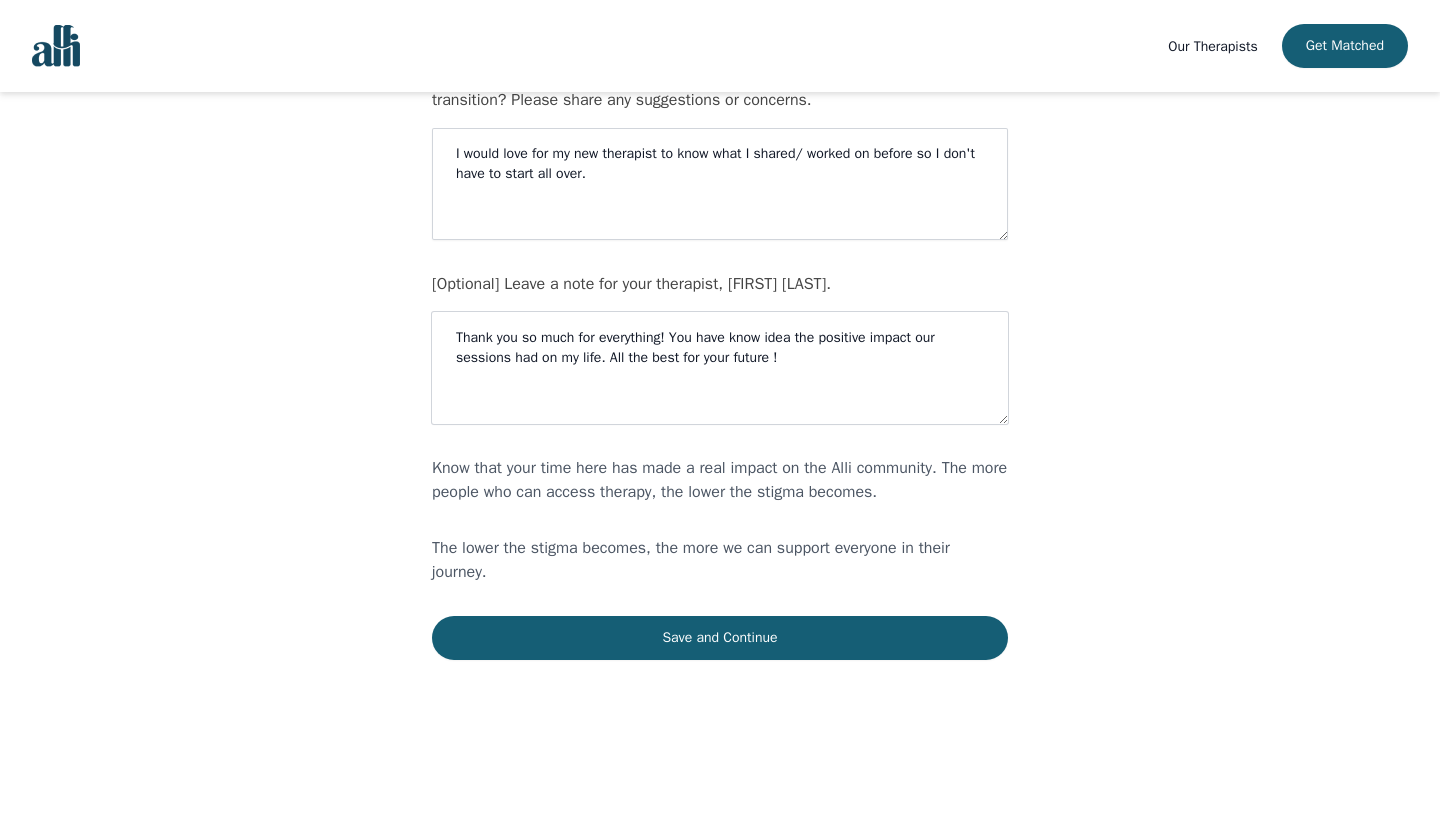 scroll, scrollTop: 408, scrollLeft: 0, axis: vertical 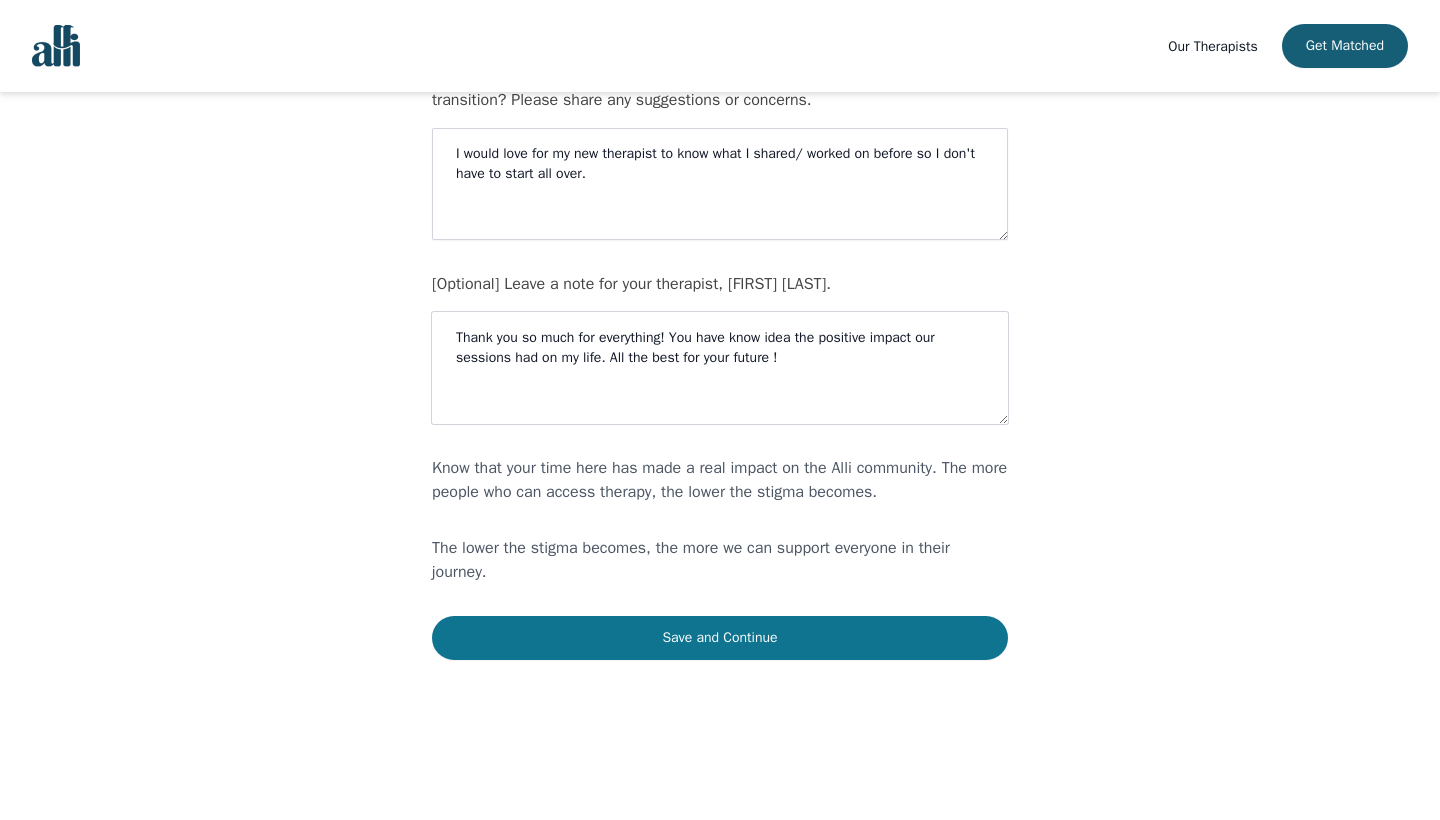type on "Thank you so much for everything! You have know idea the positive impact our sessions had on my life. All the best for your future !" 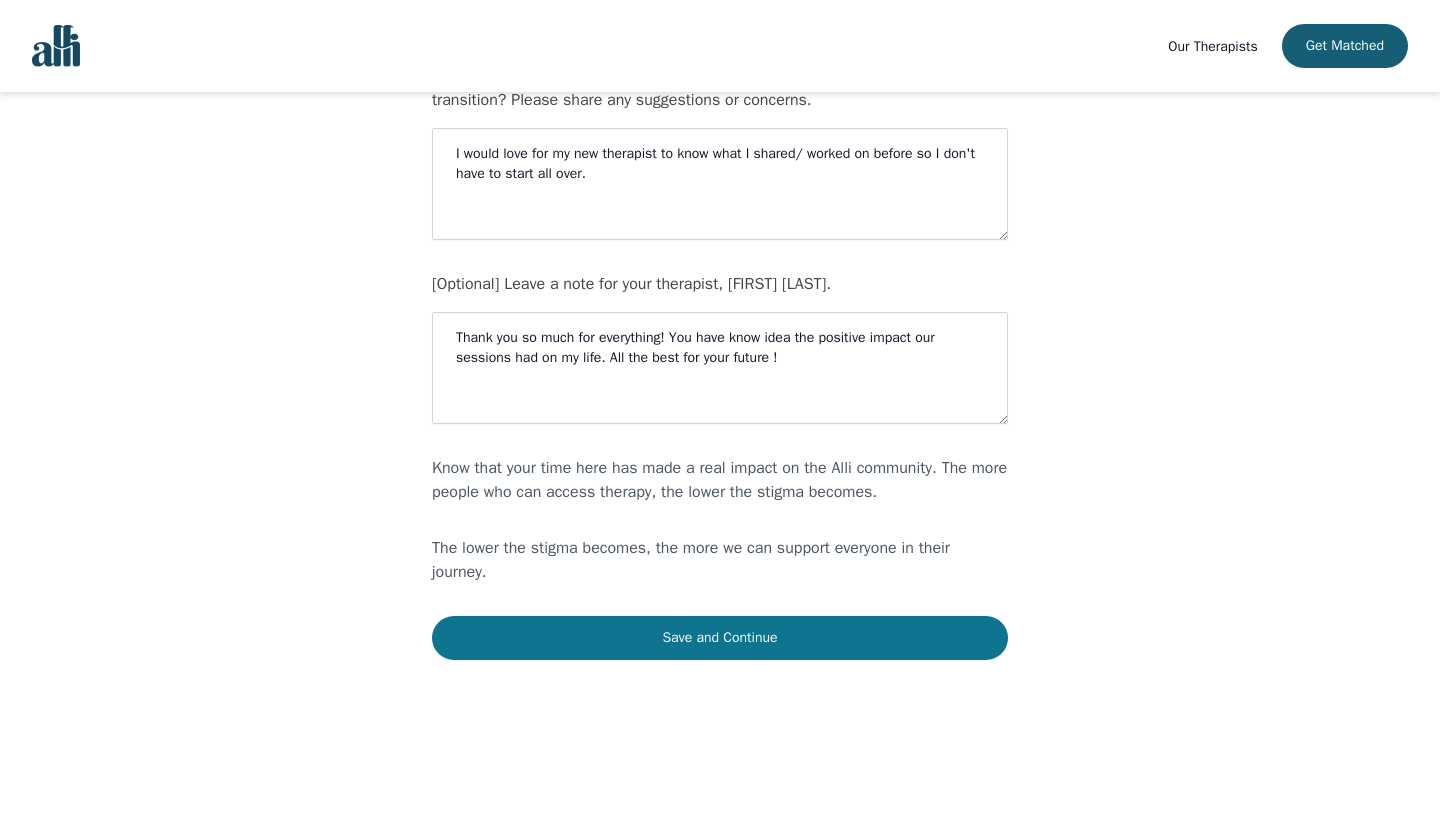 click on "Save and Continue" at bounding box center (720, 638) 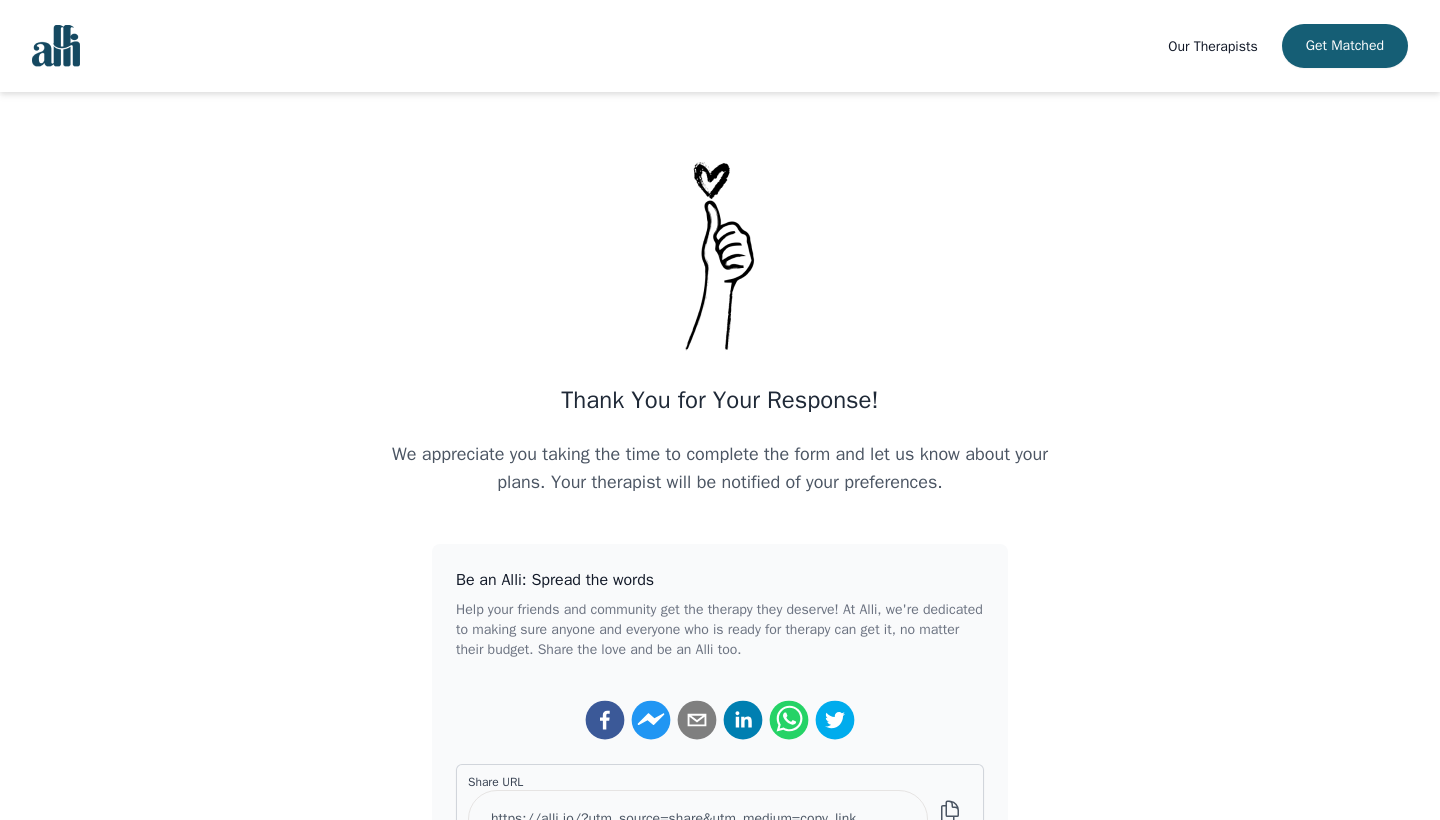 scroll, scrollTop: 0, scrollLeft: 0, axis: both 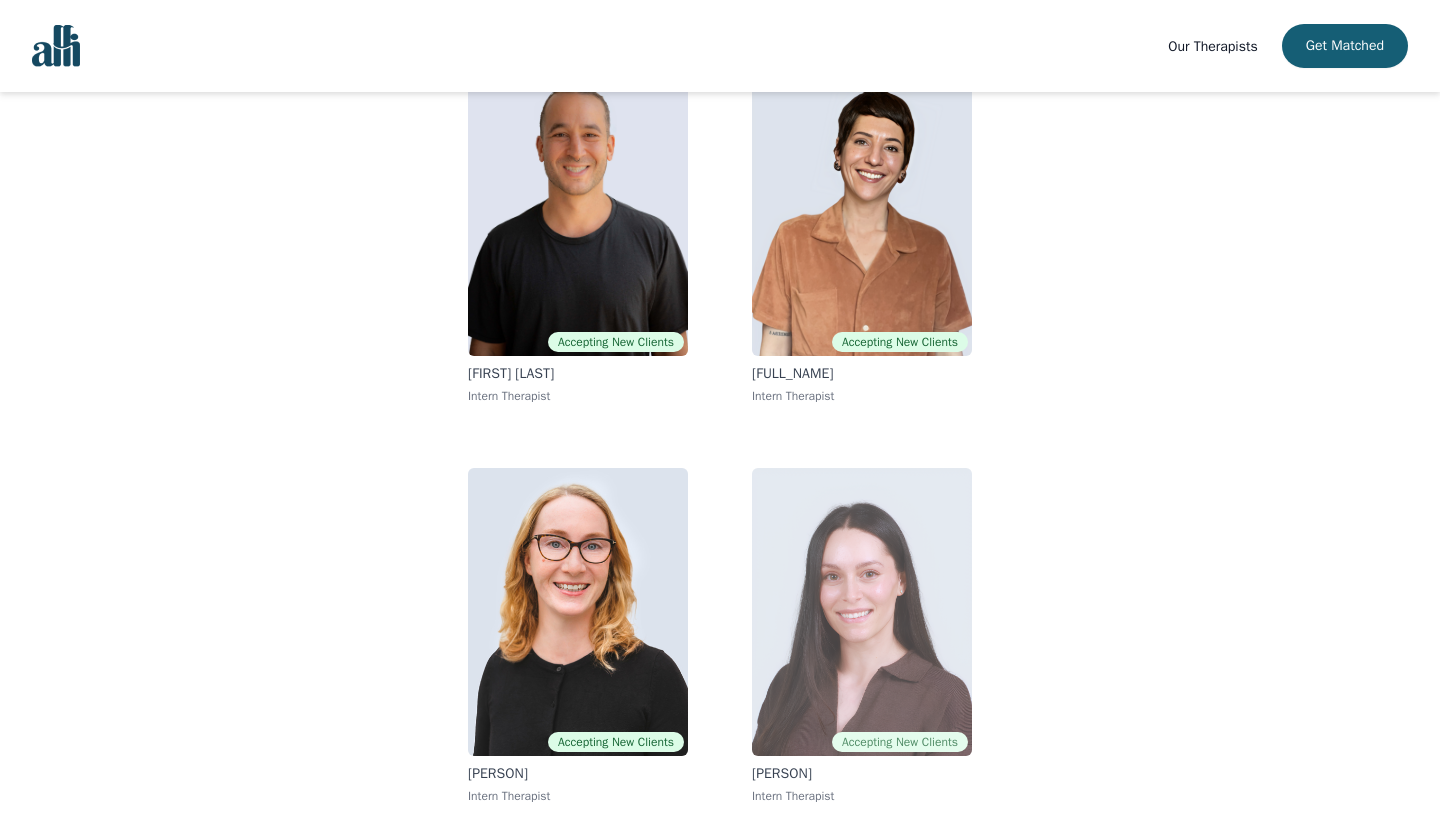 click at bounding box center (862, 612) 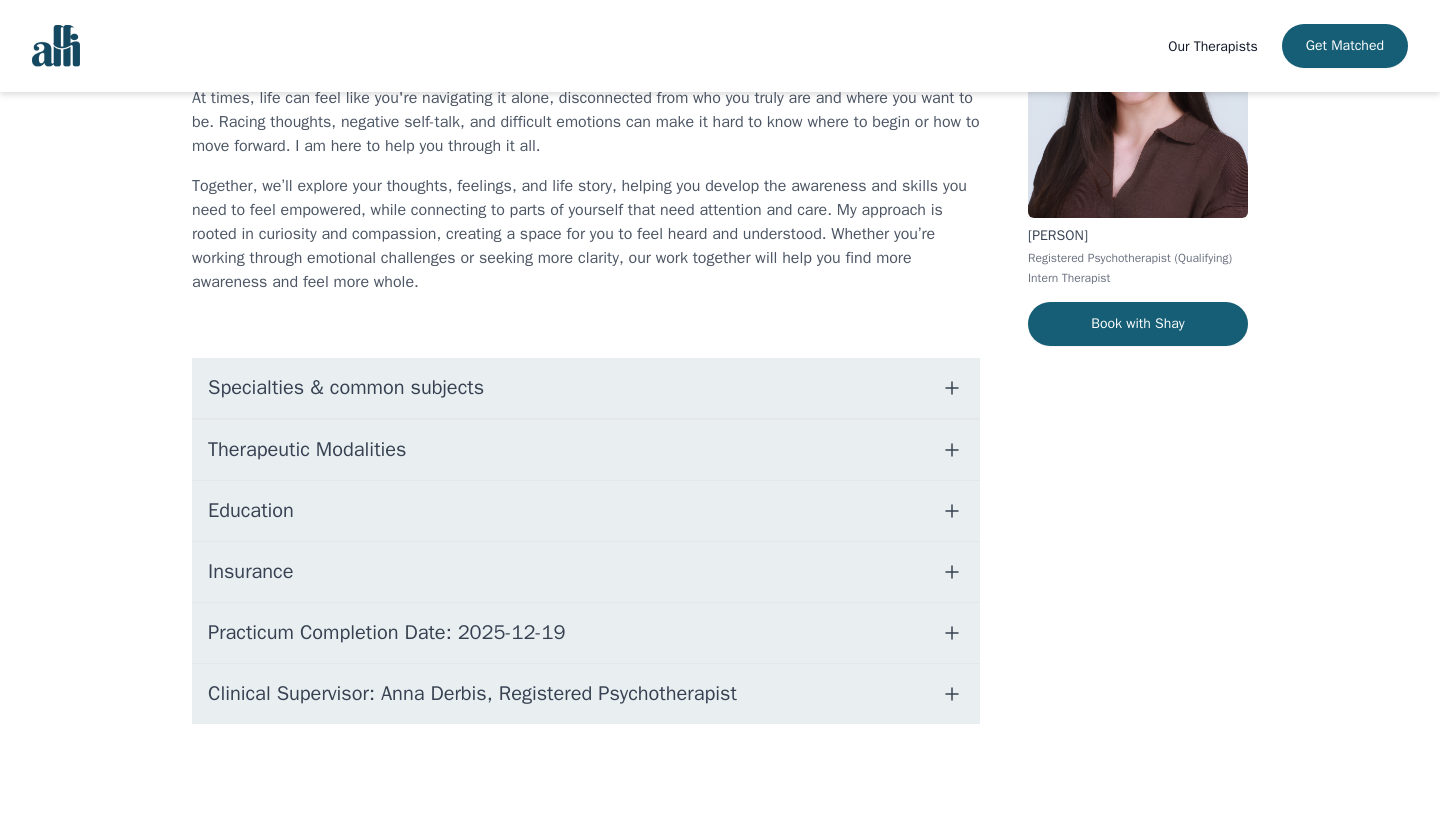 scroll, scrollTop: 210, scrollLeft: 0, axis: vertical 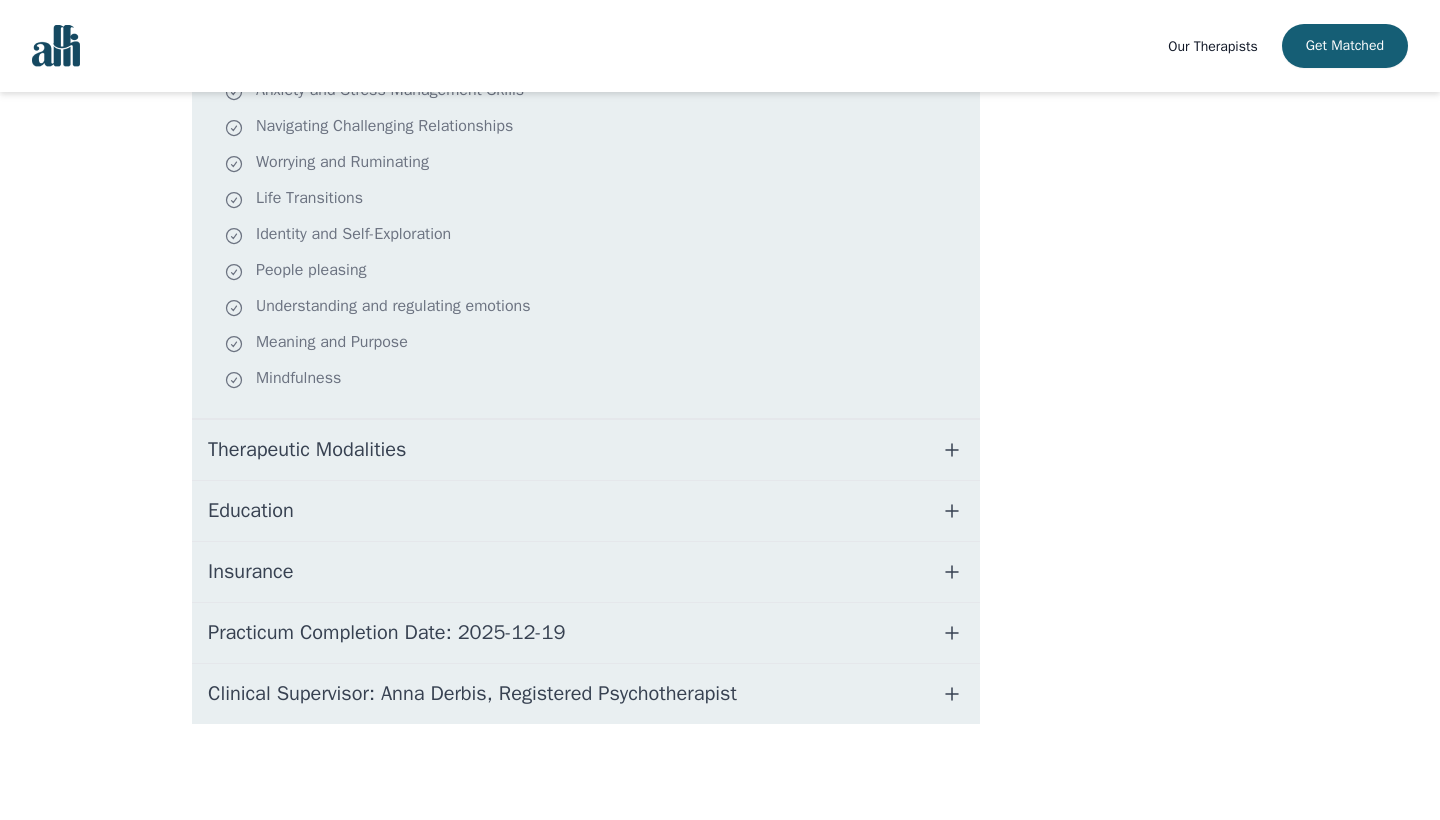 click on "Therapeutic Modalities" at bounding box center (586, 450) 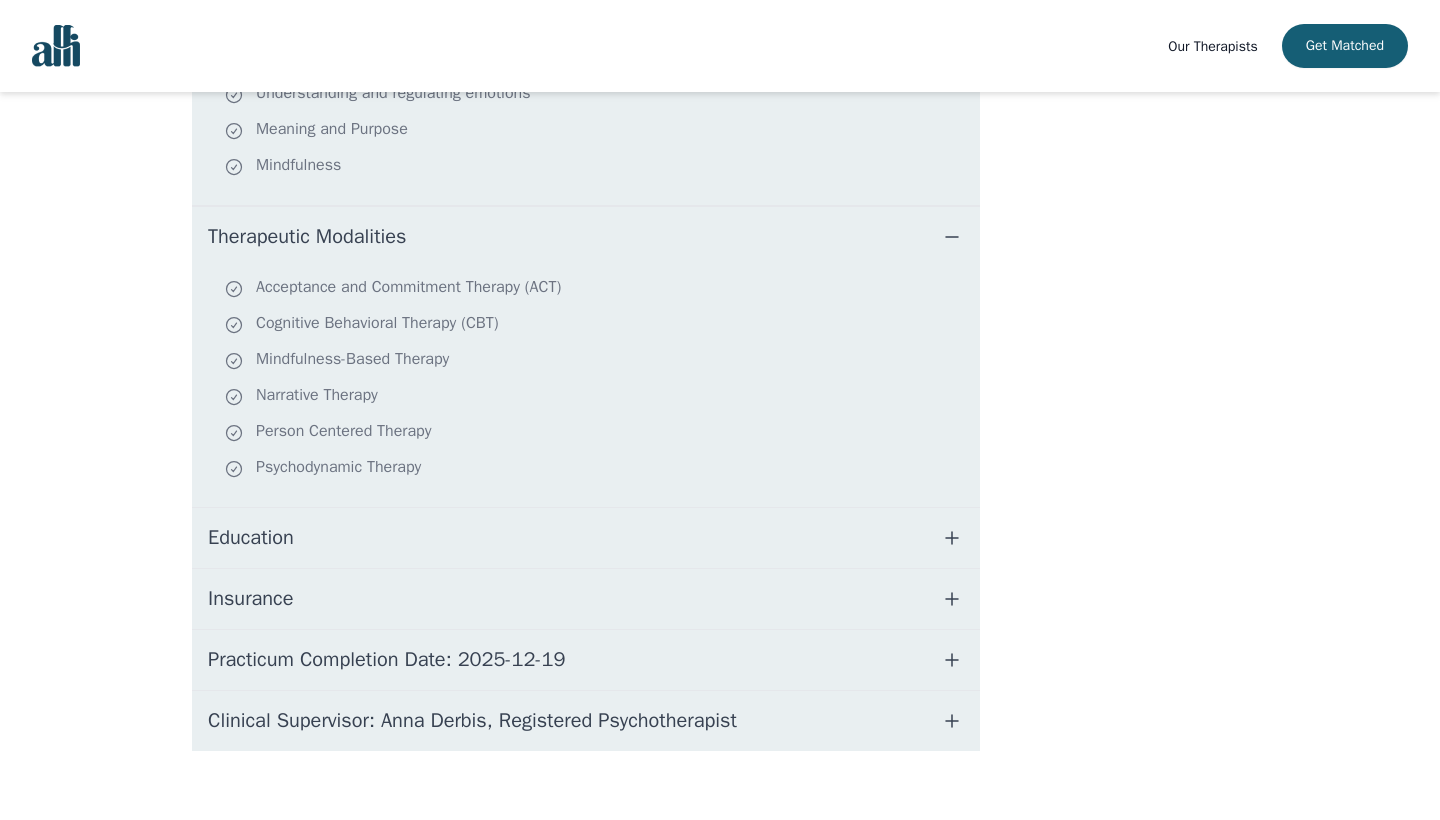 scroll, scrollTop: 817, scrollLeft: 0, axis: vertical 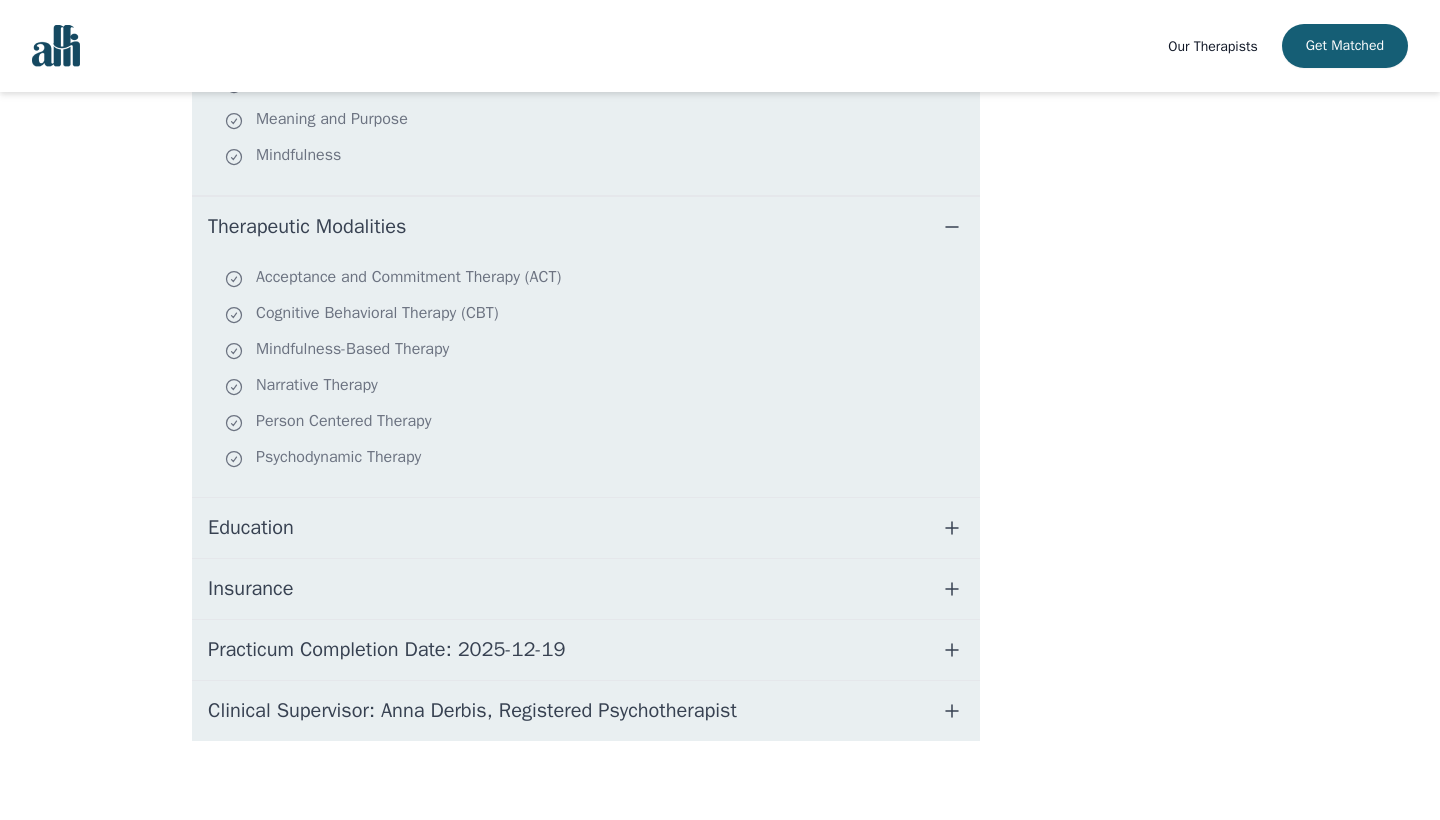 click on "Education" at bounding box center [586, 528] 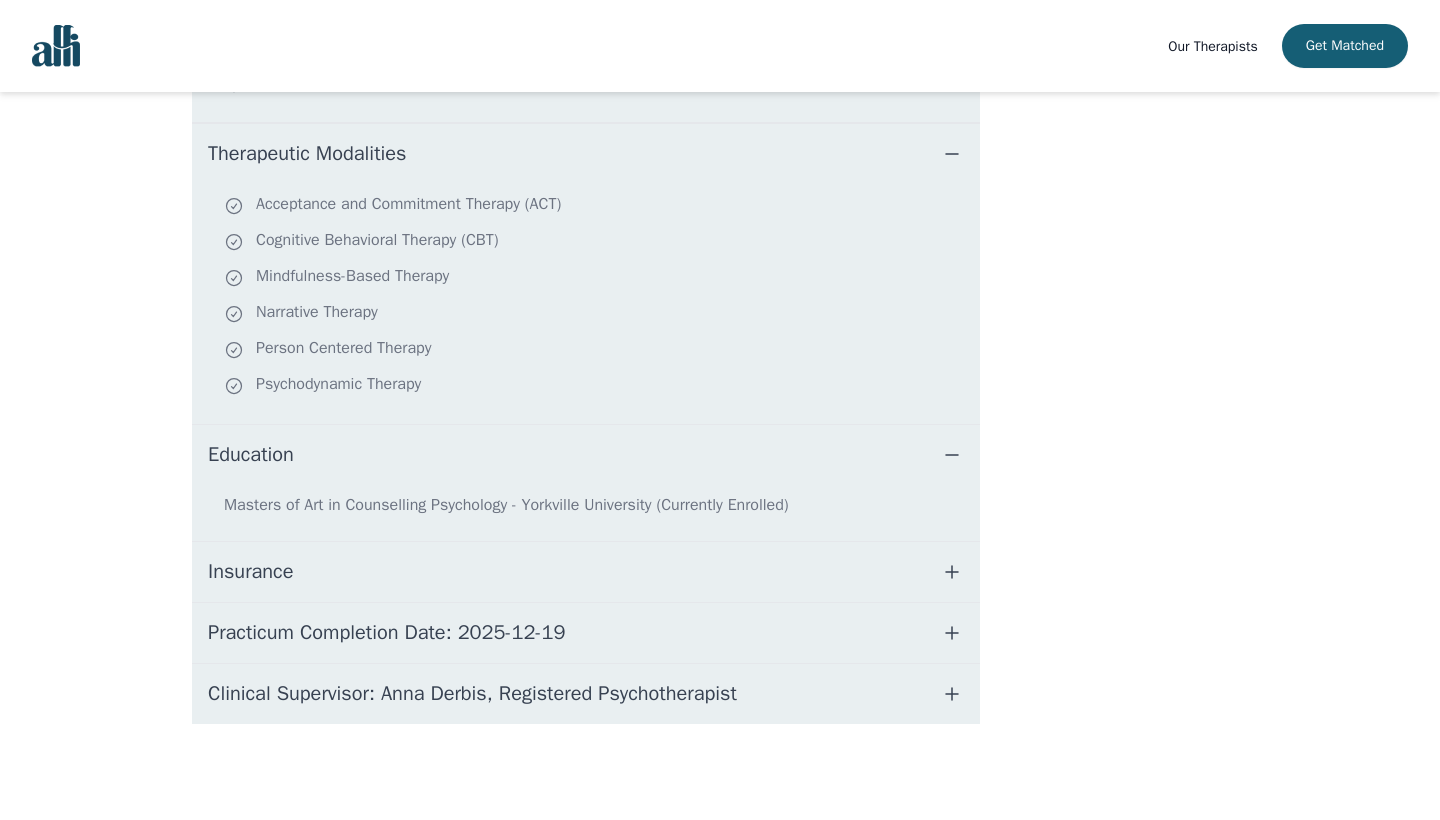 scroll, scrollTop: 890, scrollLeft: 0, axis: vertical 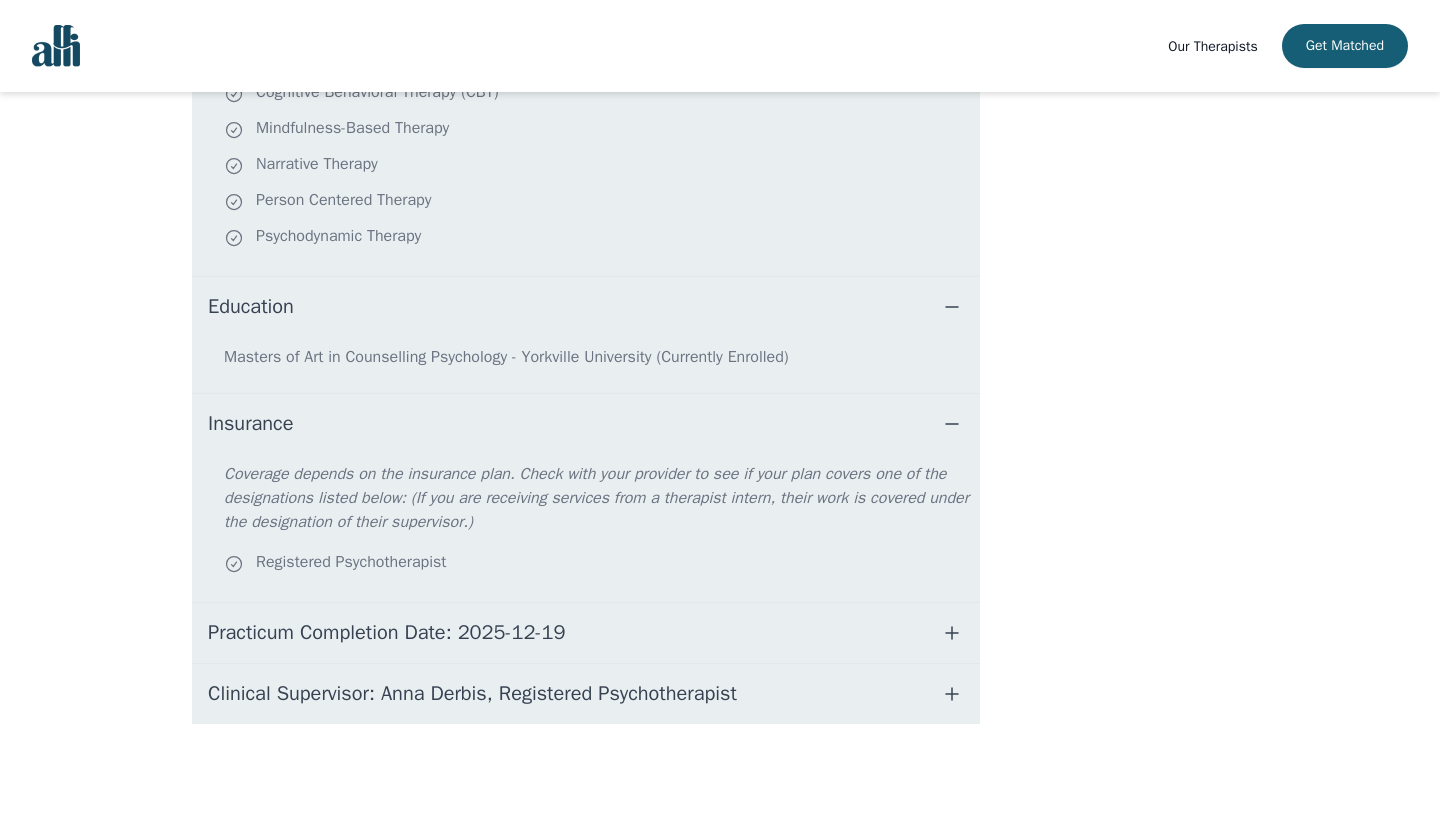 click on "Practicum Completion Date: 2025-12-19" at bounding box center (586, 633) 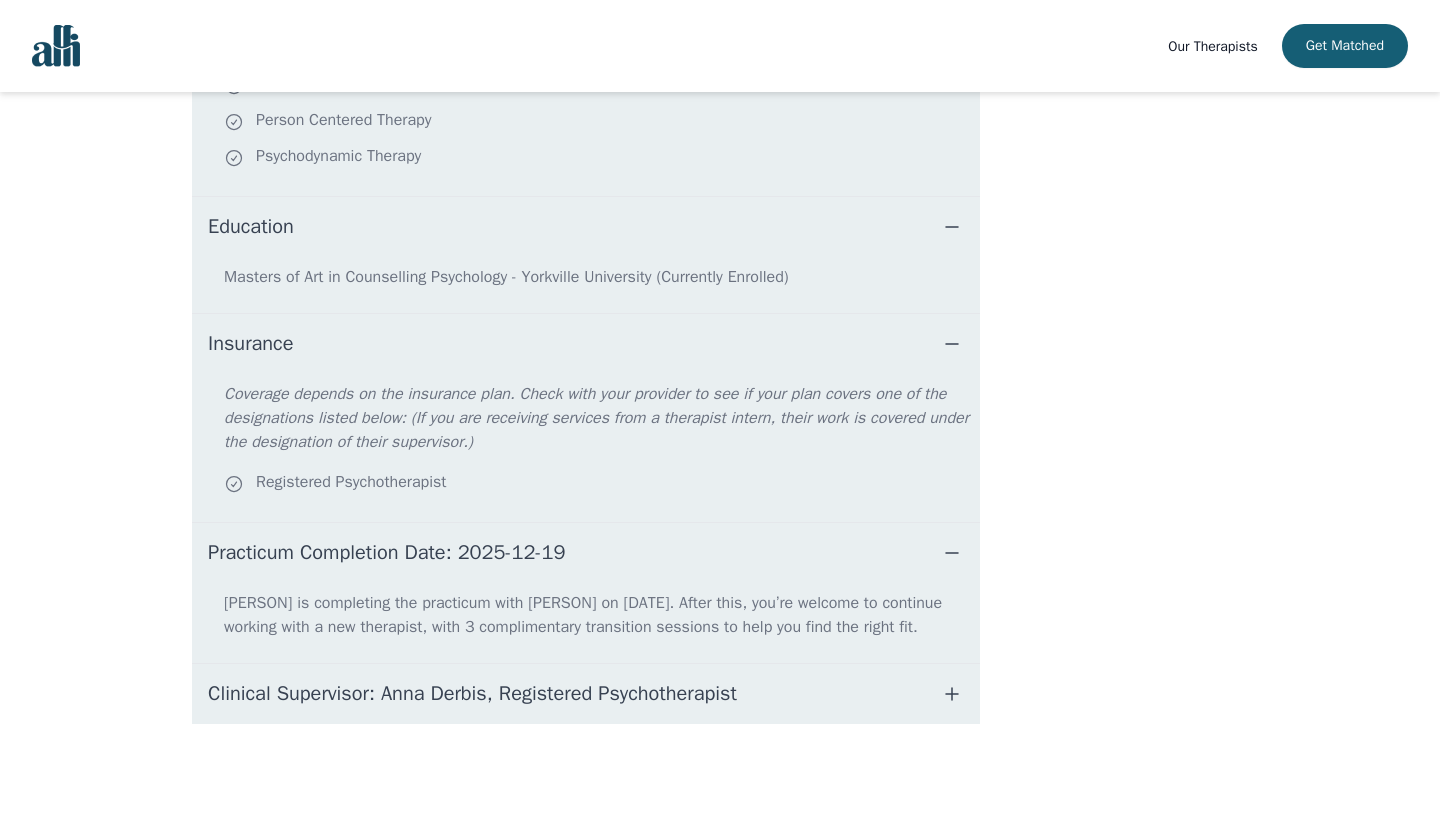 scroll, scrollTop: 1118, scrollLeft: 0, axis: vertical 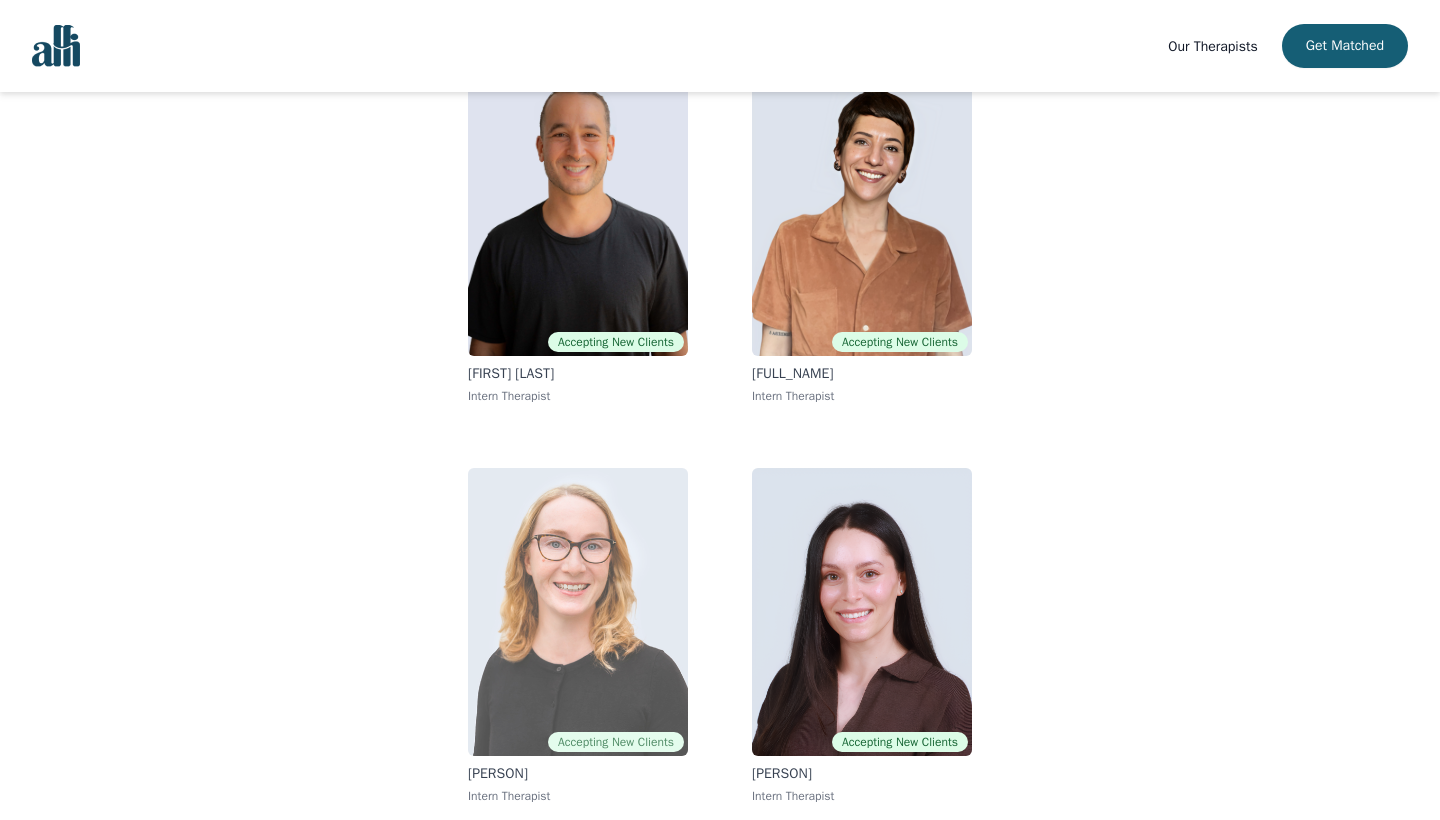 click at bounding box center [578, 612] 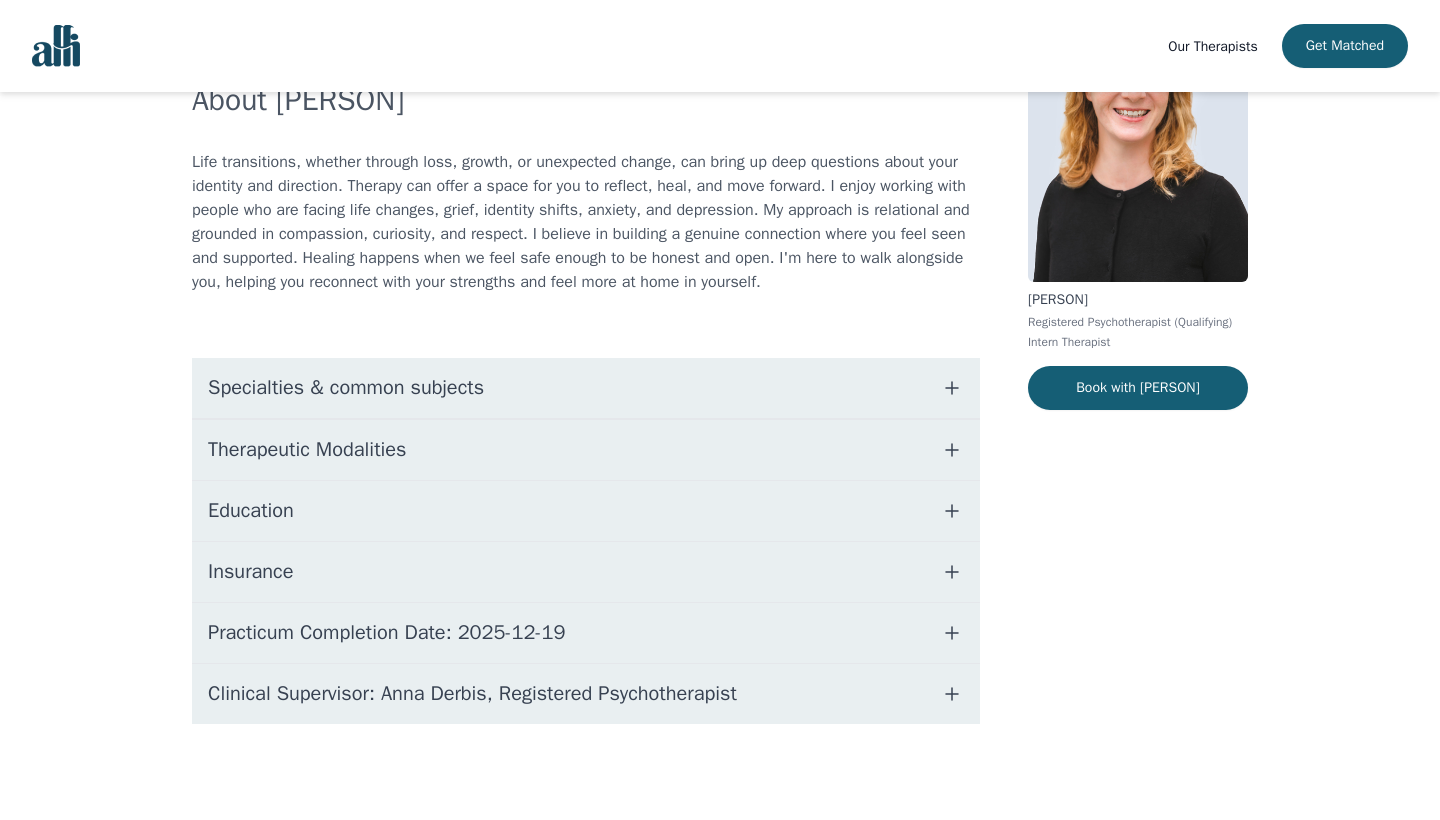 scroll, scrollTop: 146, scrollLeft: 0, axis: vertical 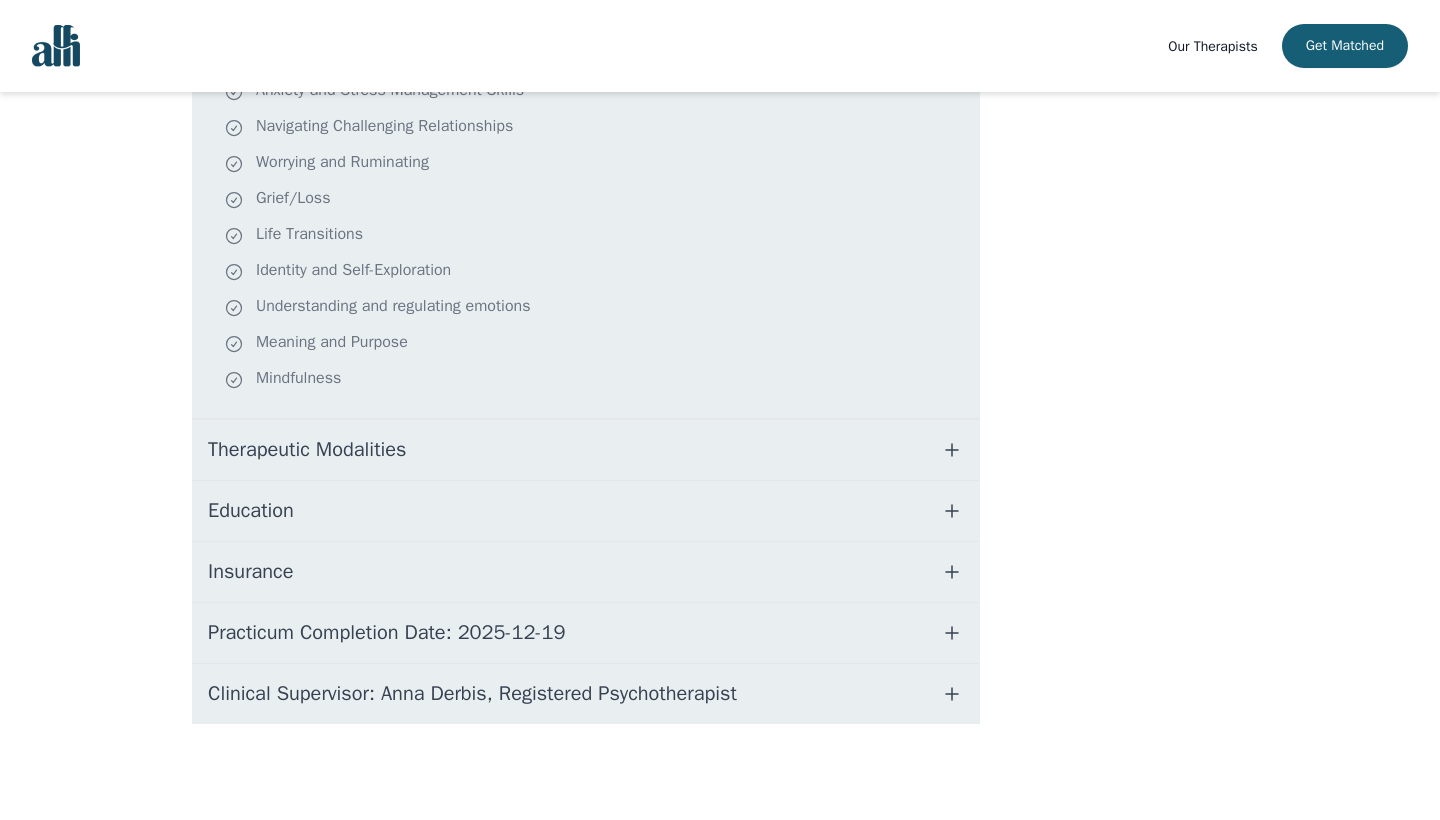 click on "Therapeutic Modalities" at bounding box center (586, 450) 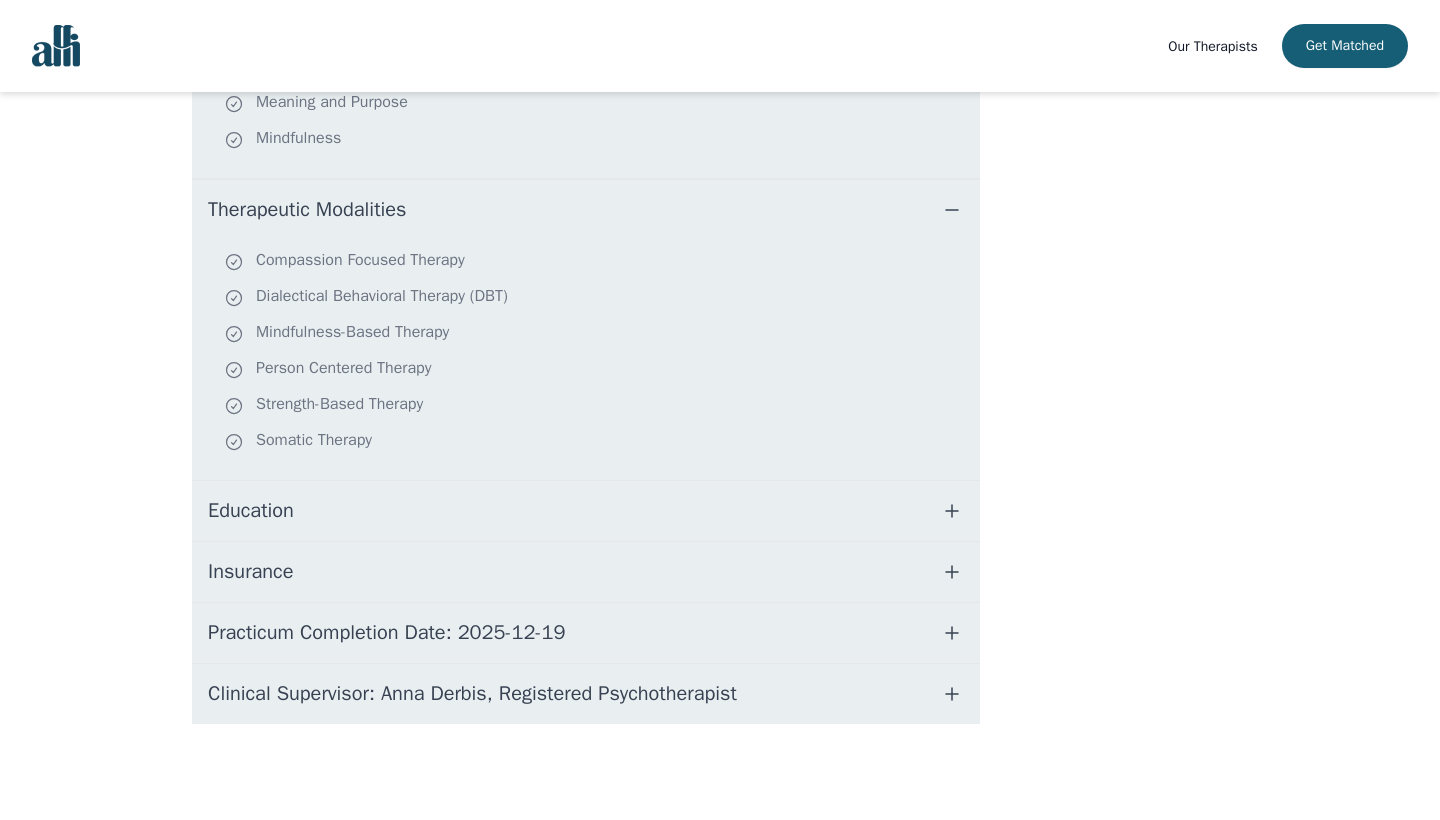 scroll, scrollTop: 770, scrollLeft: 0, axis: vertical 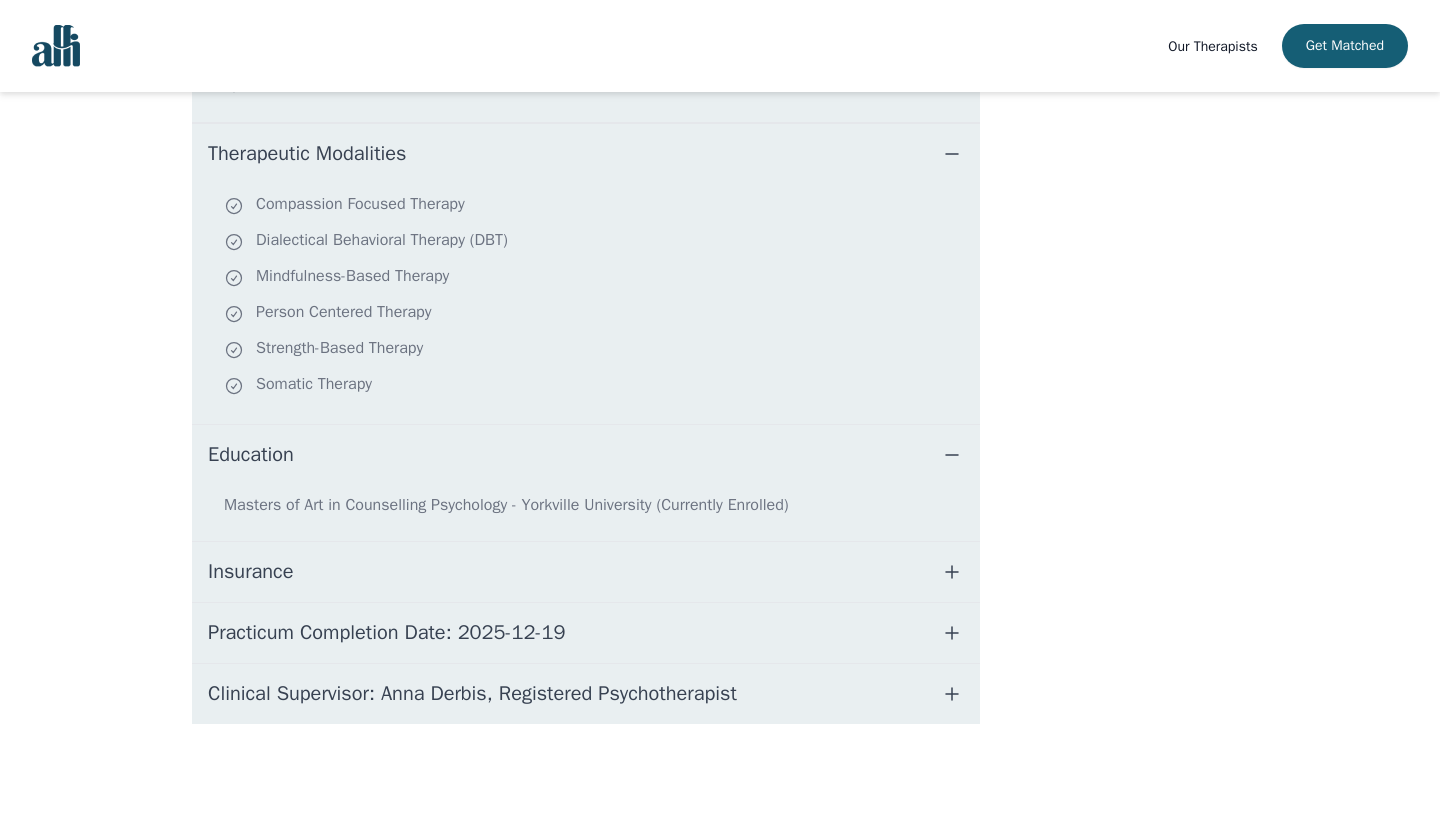 click on "Insurance" at bounding box center (586, 572) 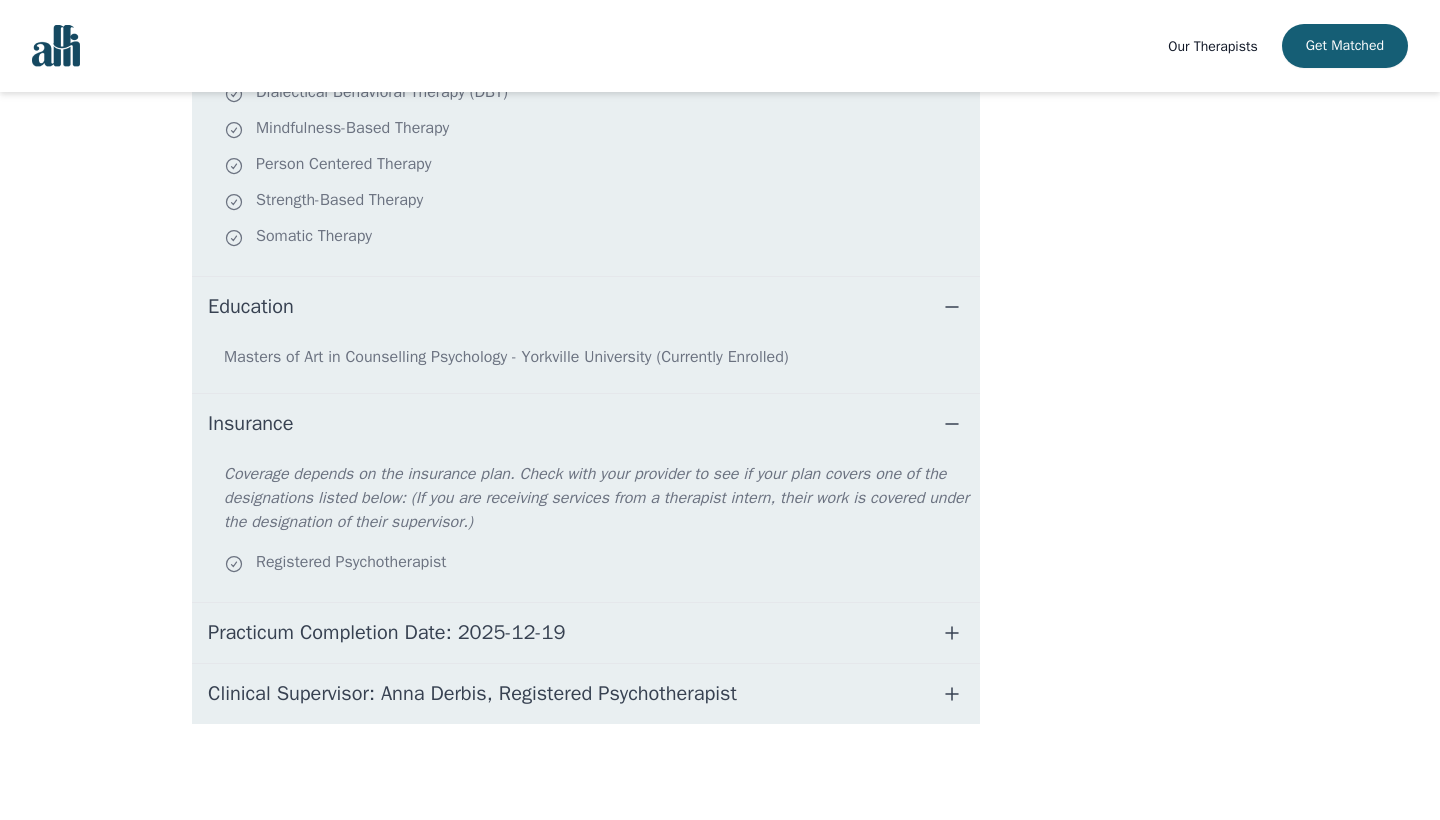 scroll, scrollTop: 974, scrollLeft: 0, axis: vertical 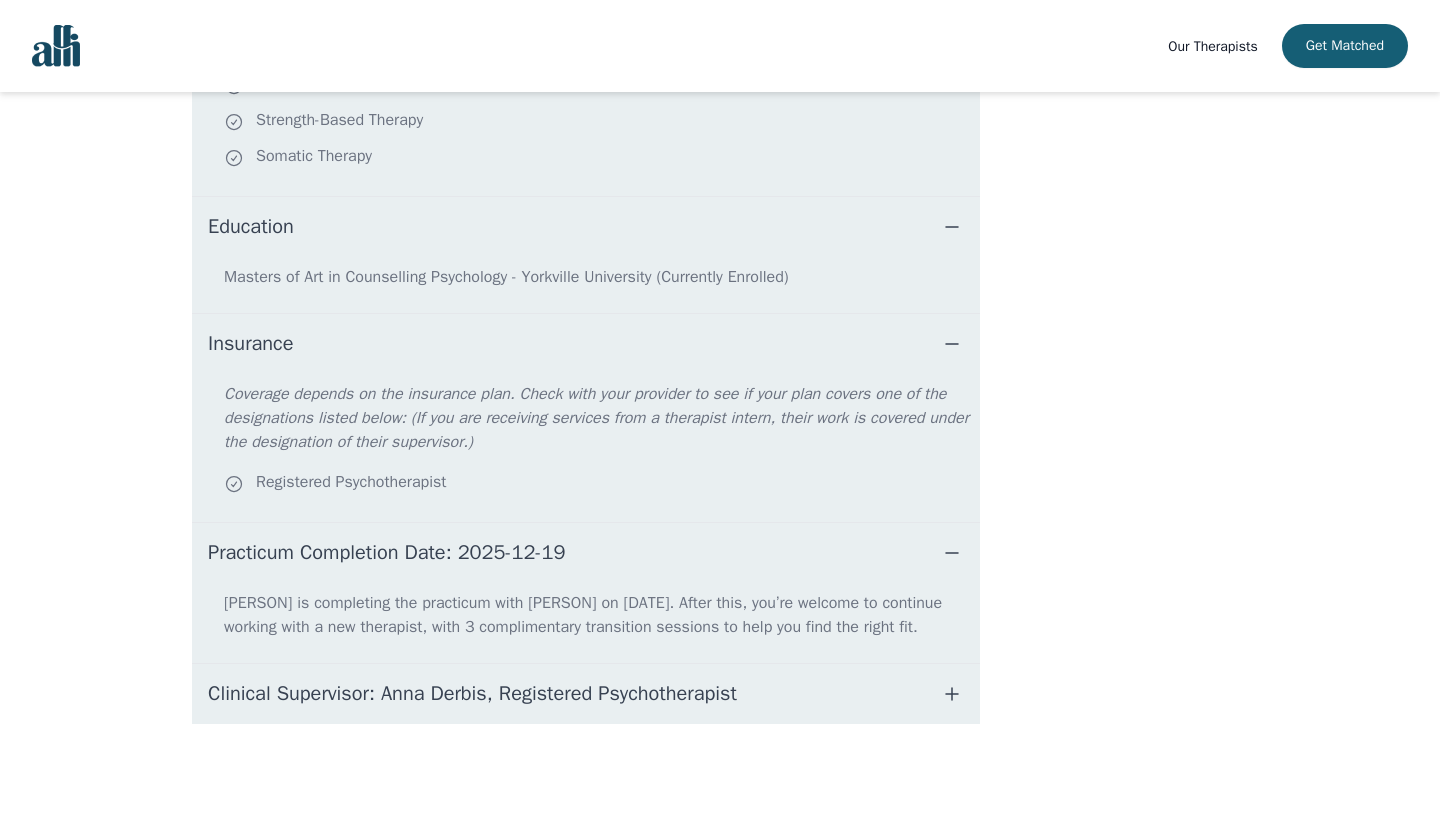 click on "Clinical Supervisor: Anna Derbis, Registered Psychotherapist" at bounding box center (472, 694) 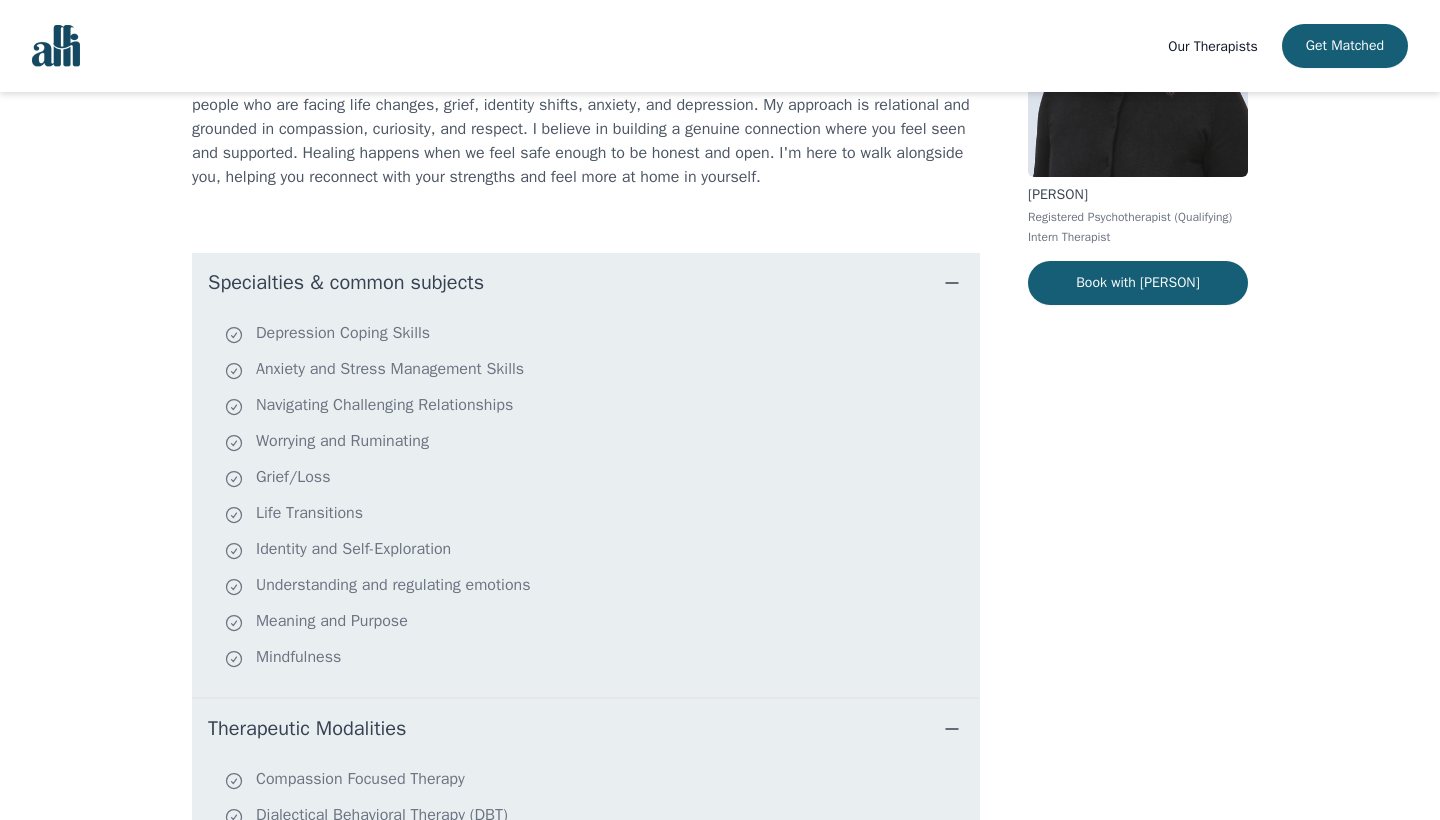scroll, scrollTop: 92, scrollLeft: 0, axis: vertical 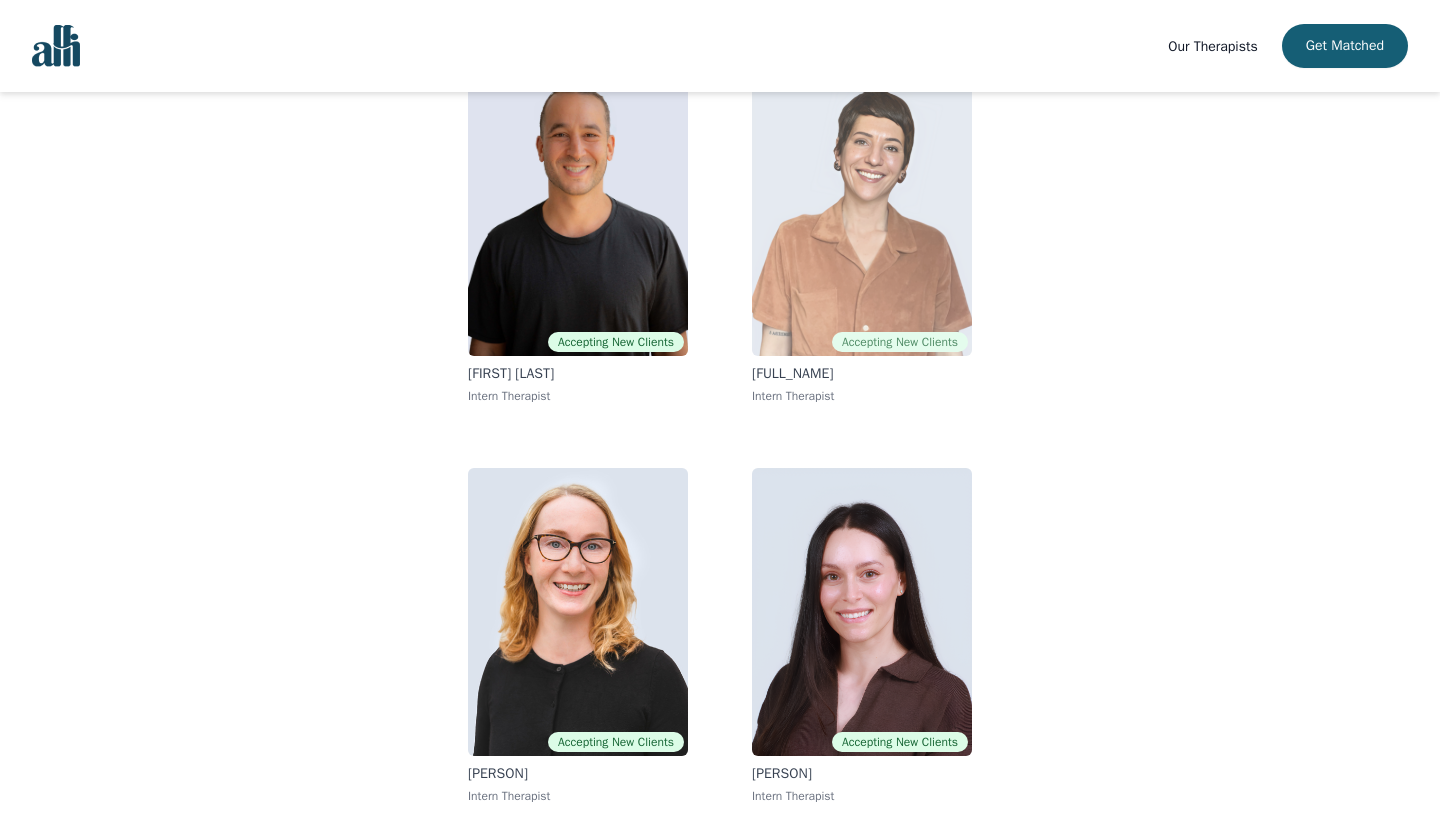 click at bounding box center (862, 212) 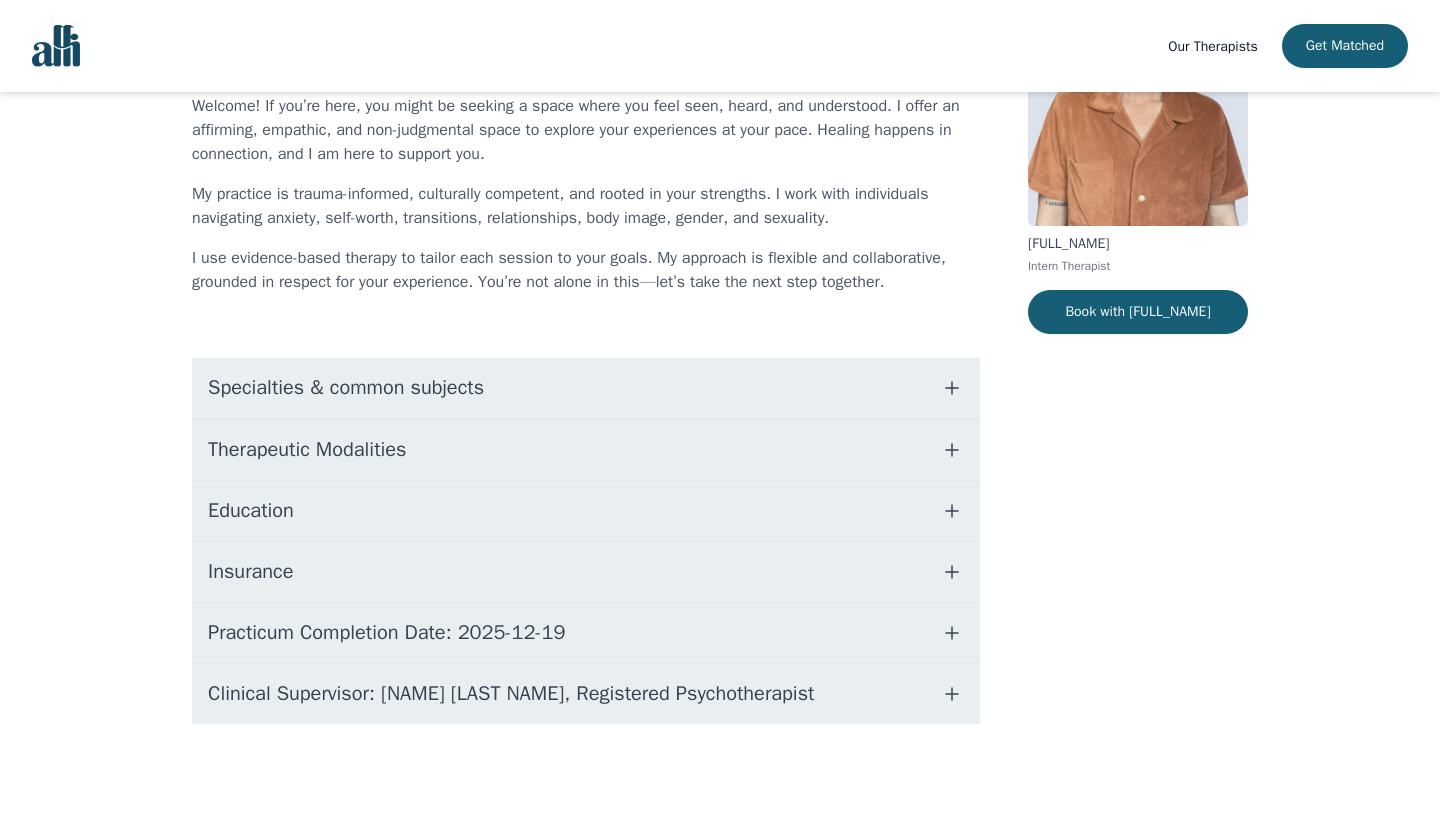 scroll, scrollTop: 0, scrollLeft: 0, axis: both 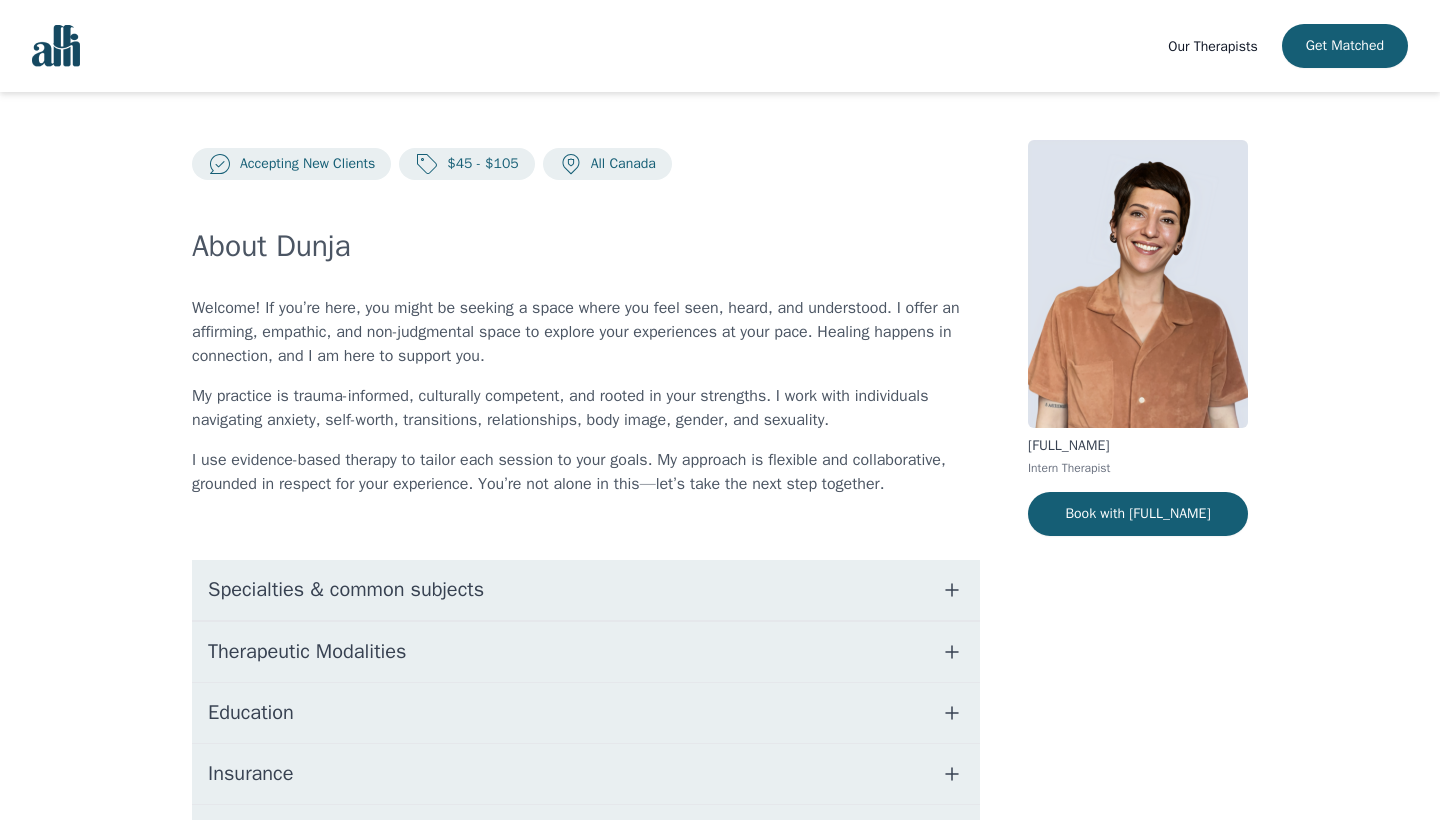 click on "Specialties & common subjects" at bounding box center [586, 590] 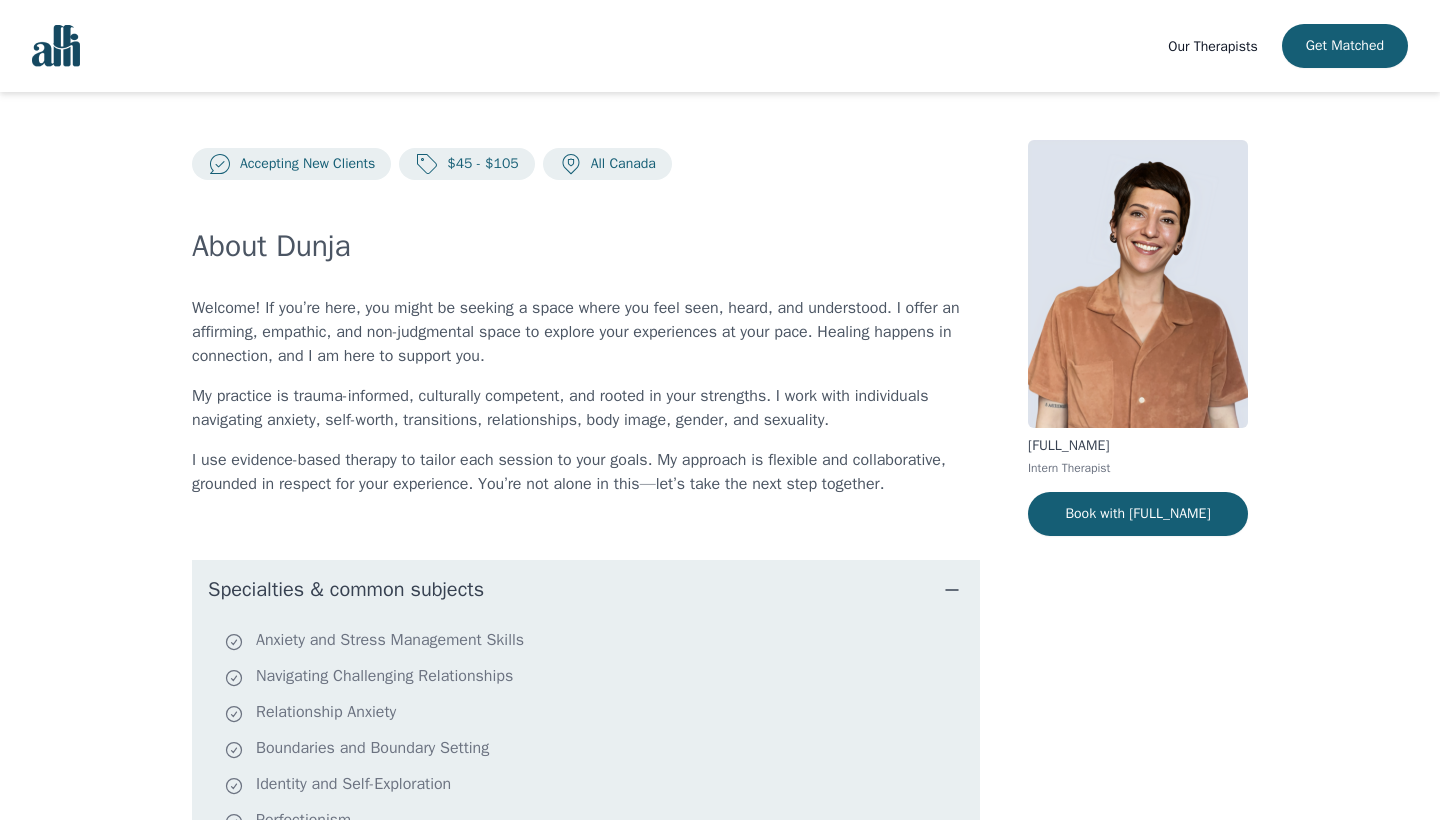scroll, scrollTop: 0, scrollLeft: 0, axis: both 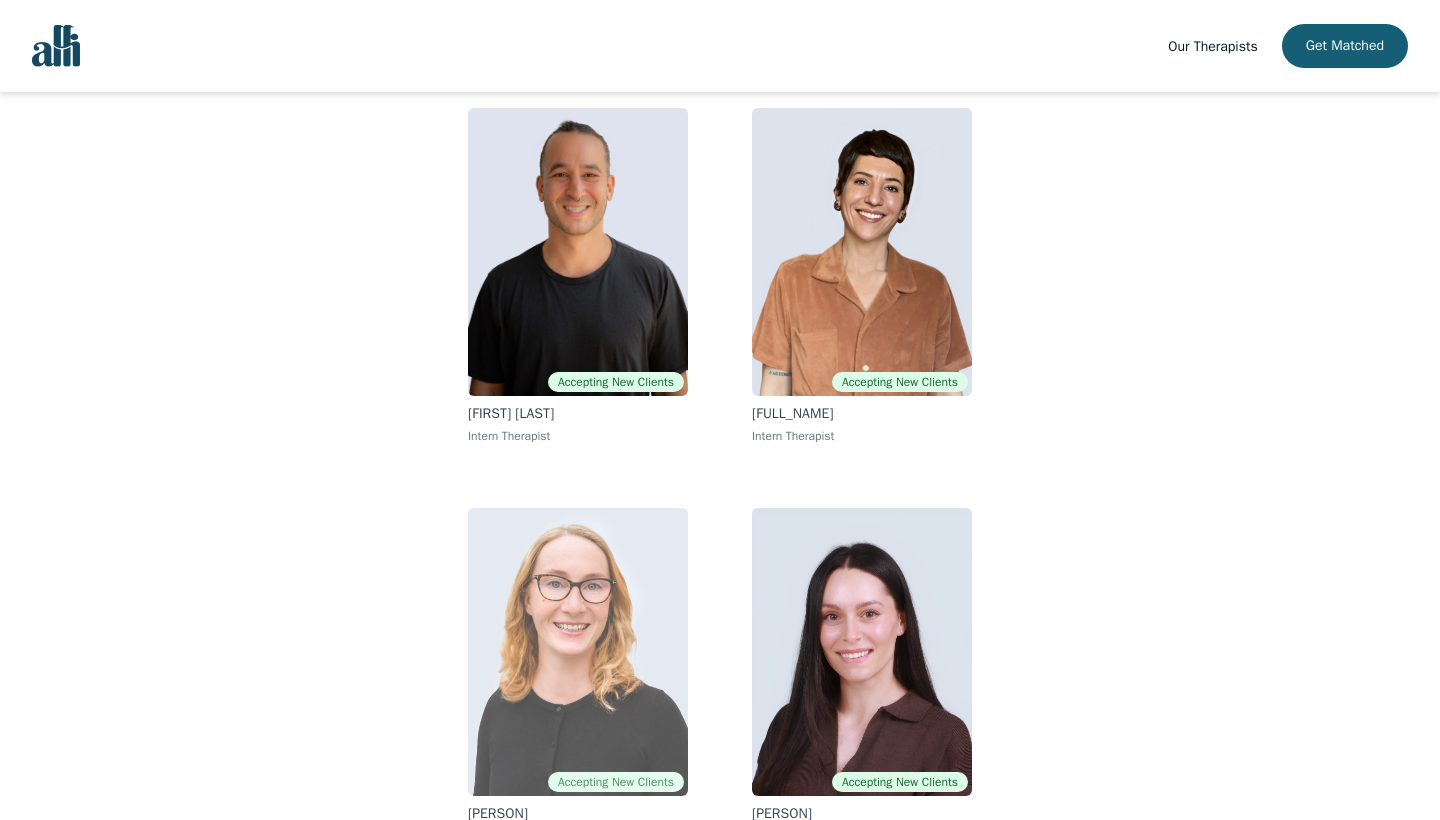 click at bounding box center [578, 652] 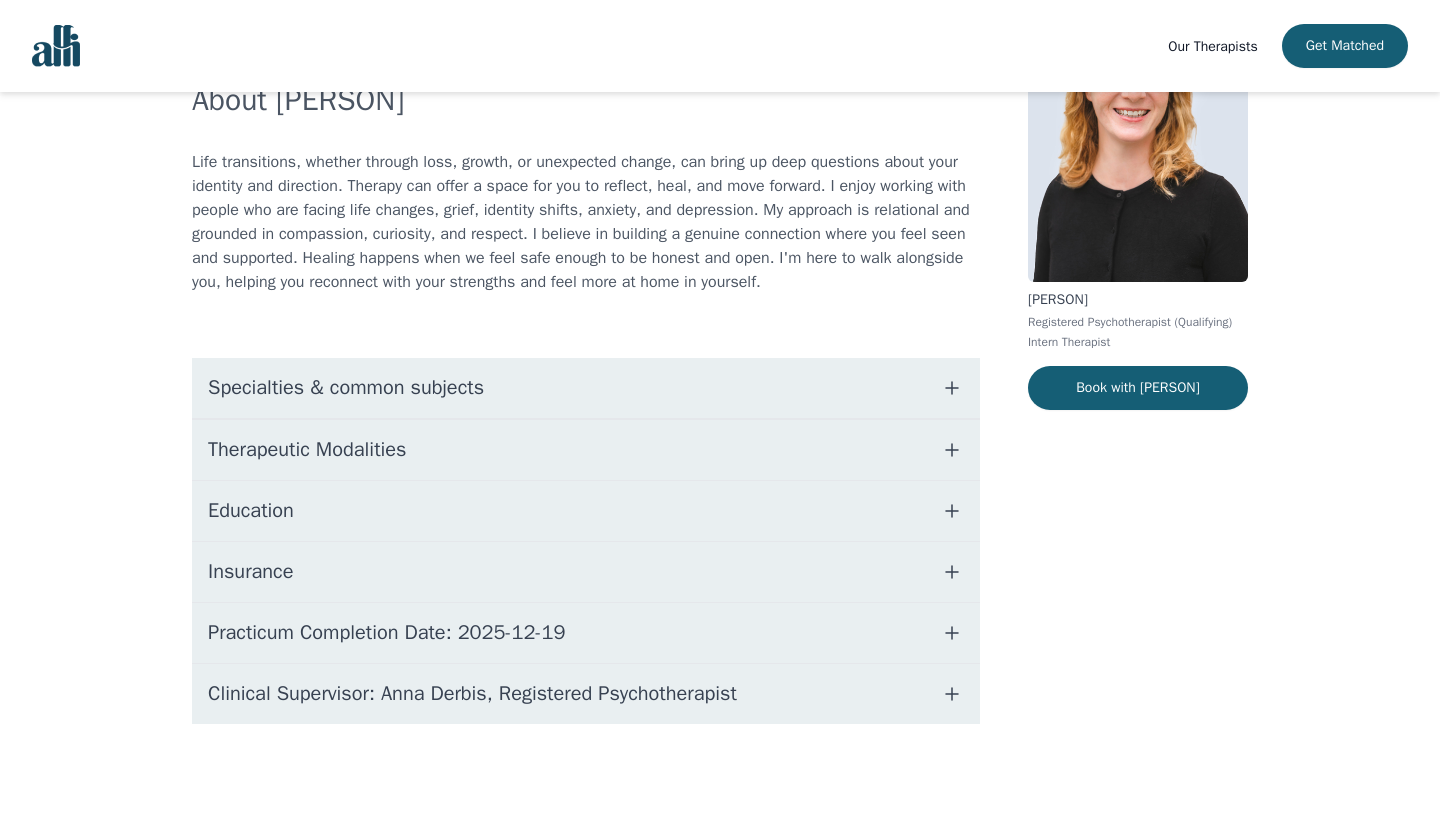 scroll, scrollTop: 0, scrollLeft: 0, axis: both 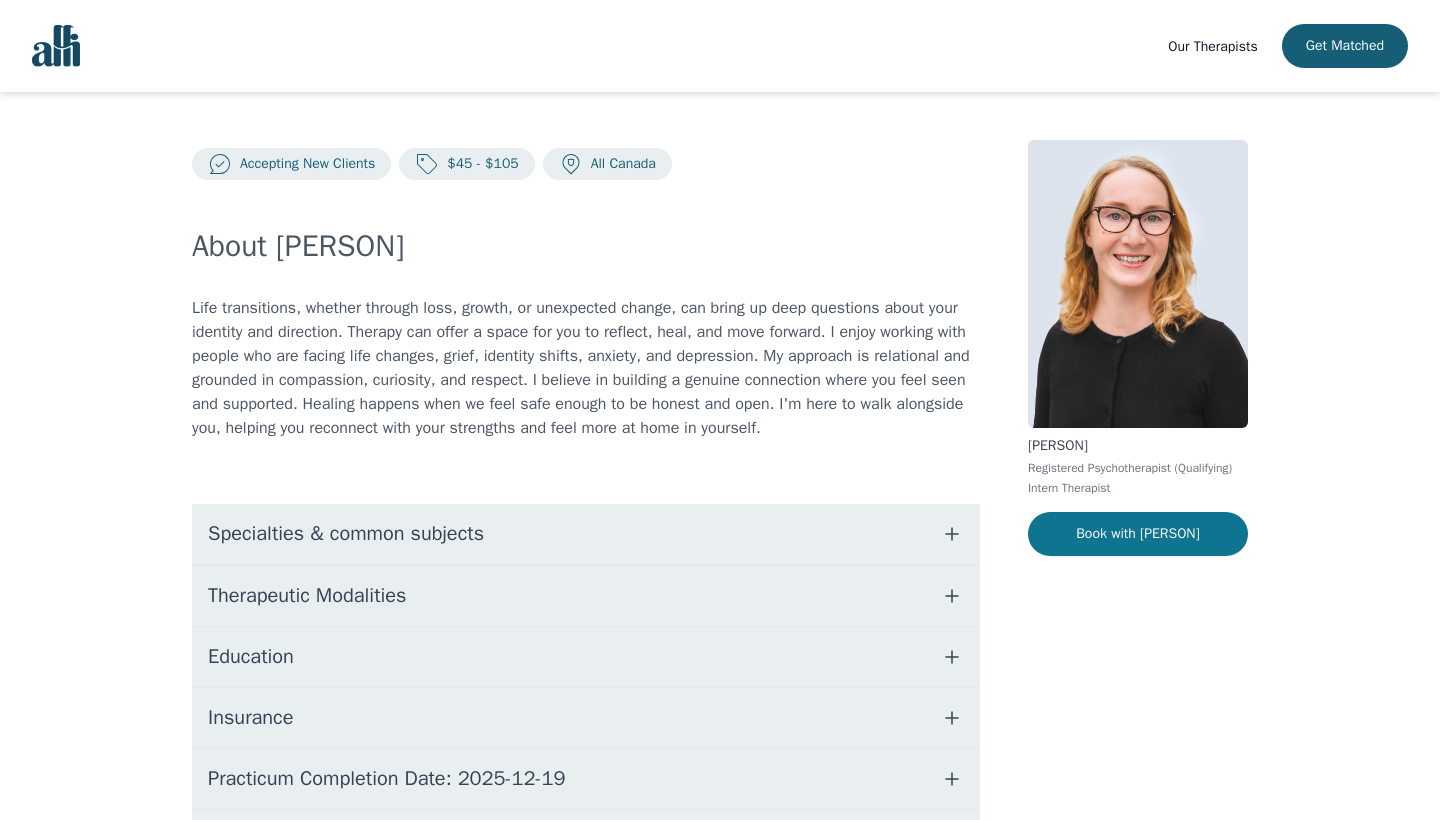 click on "Book with [PERSON]" at bounding box center (1138, 534) 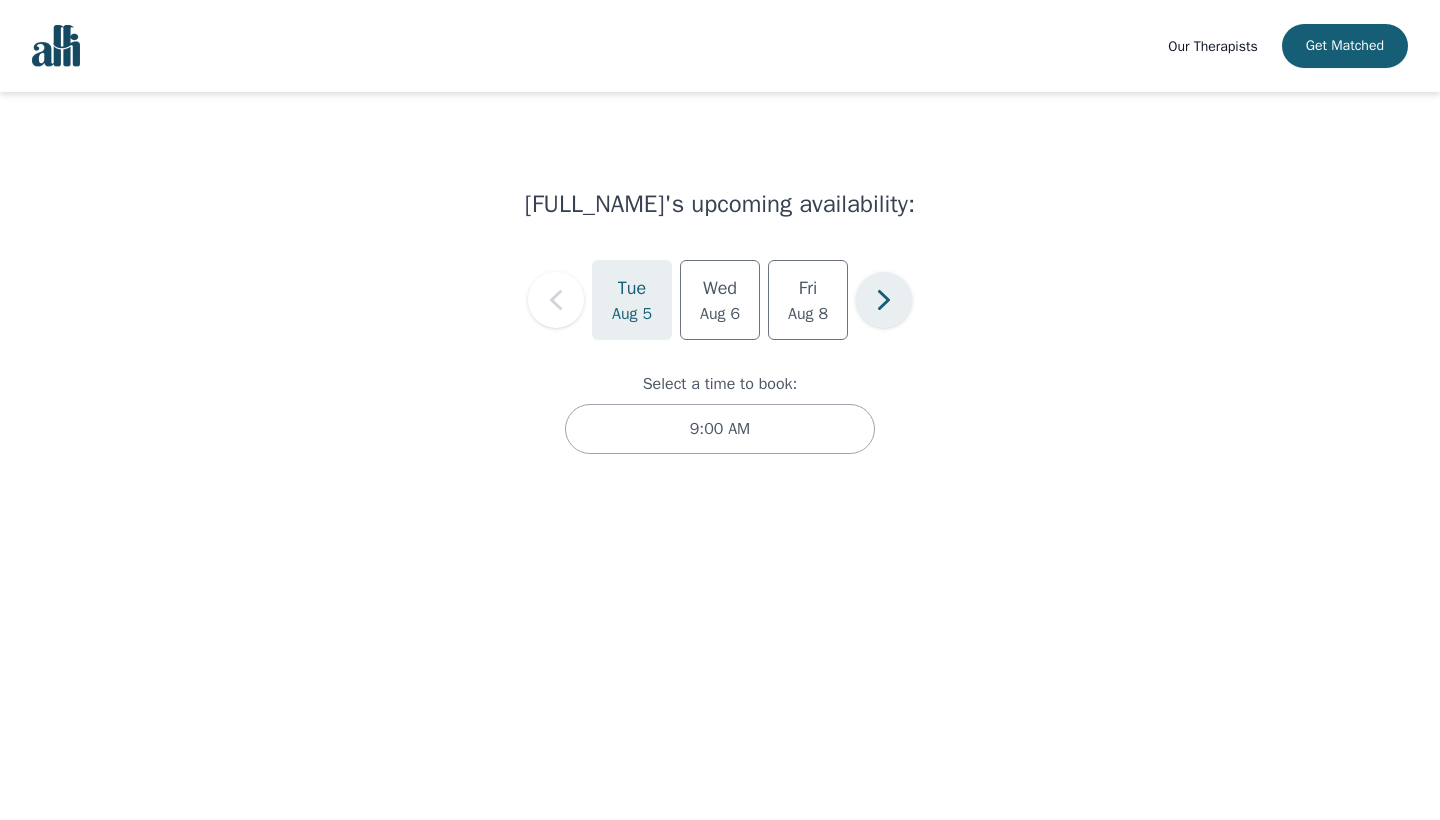 click 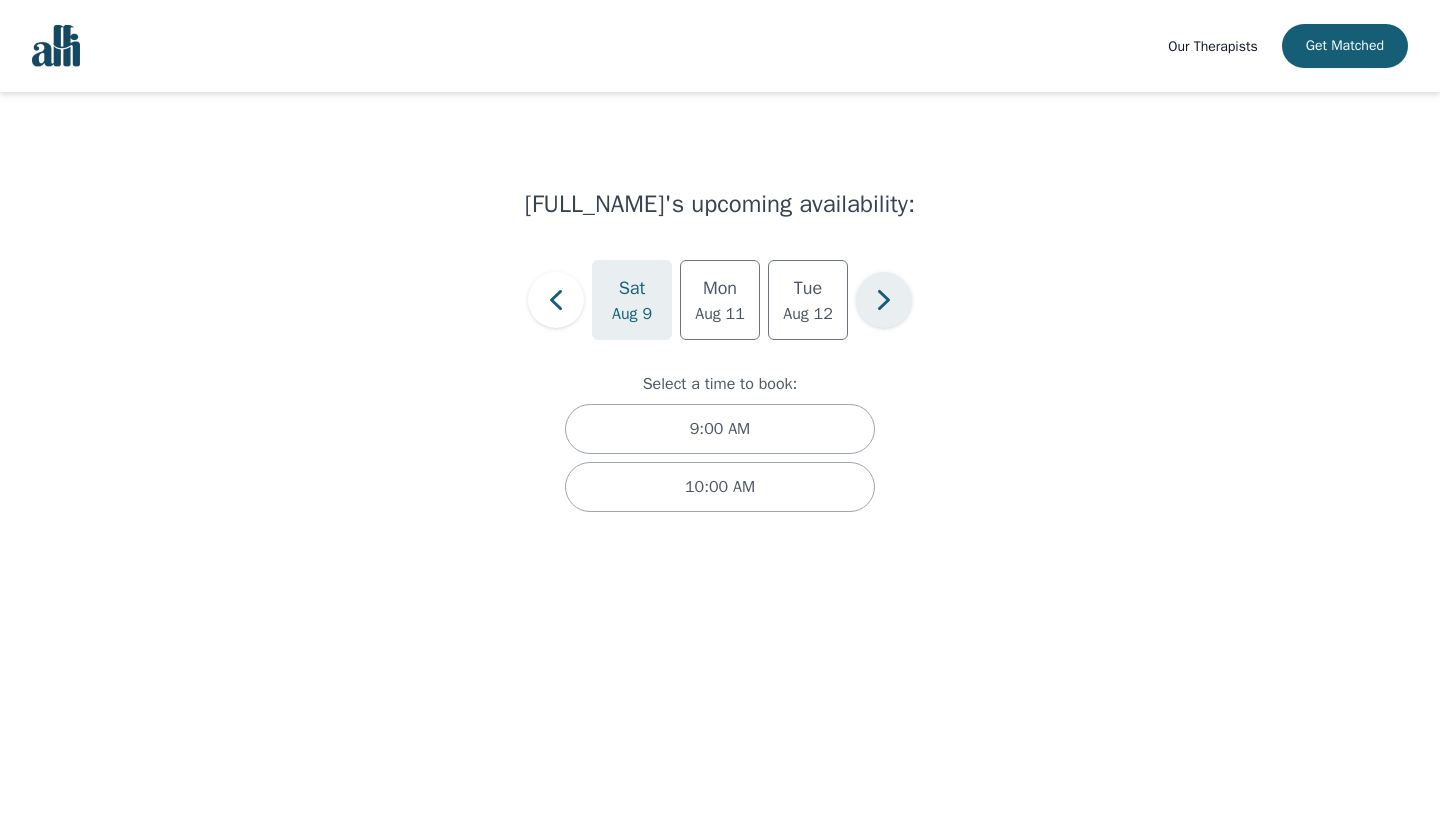 click 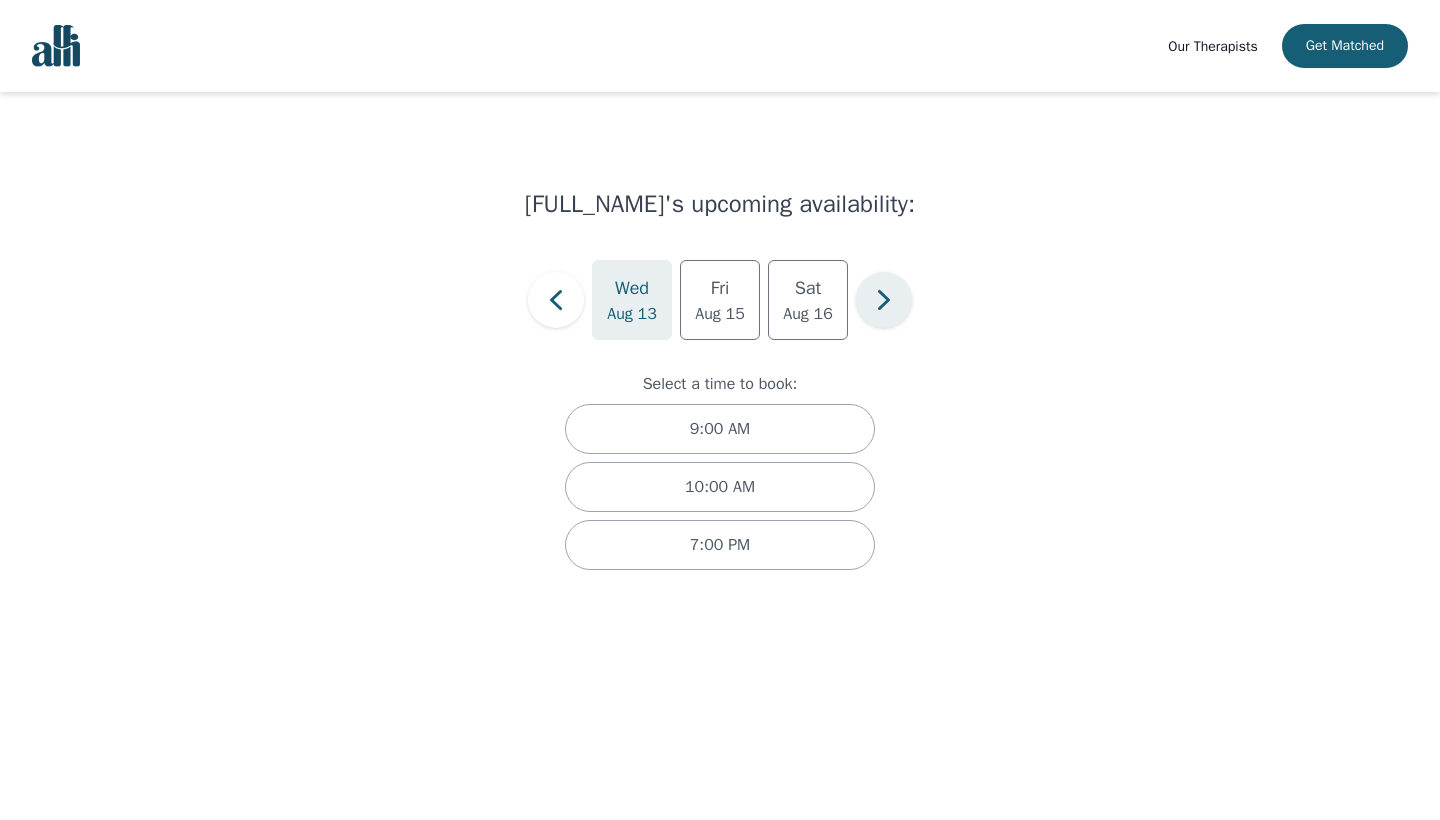 click 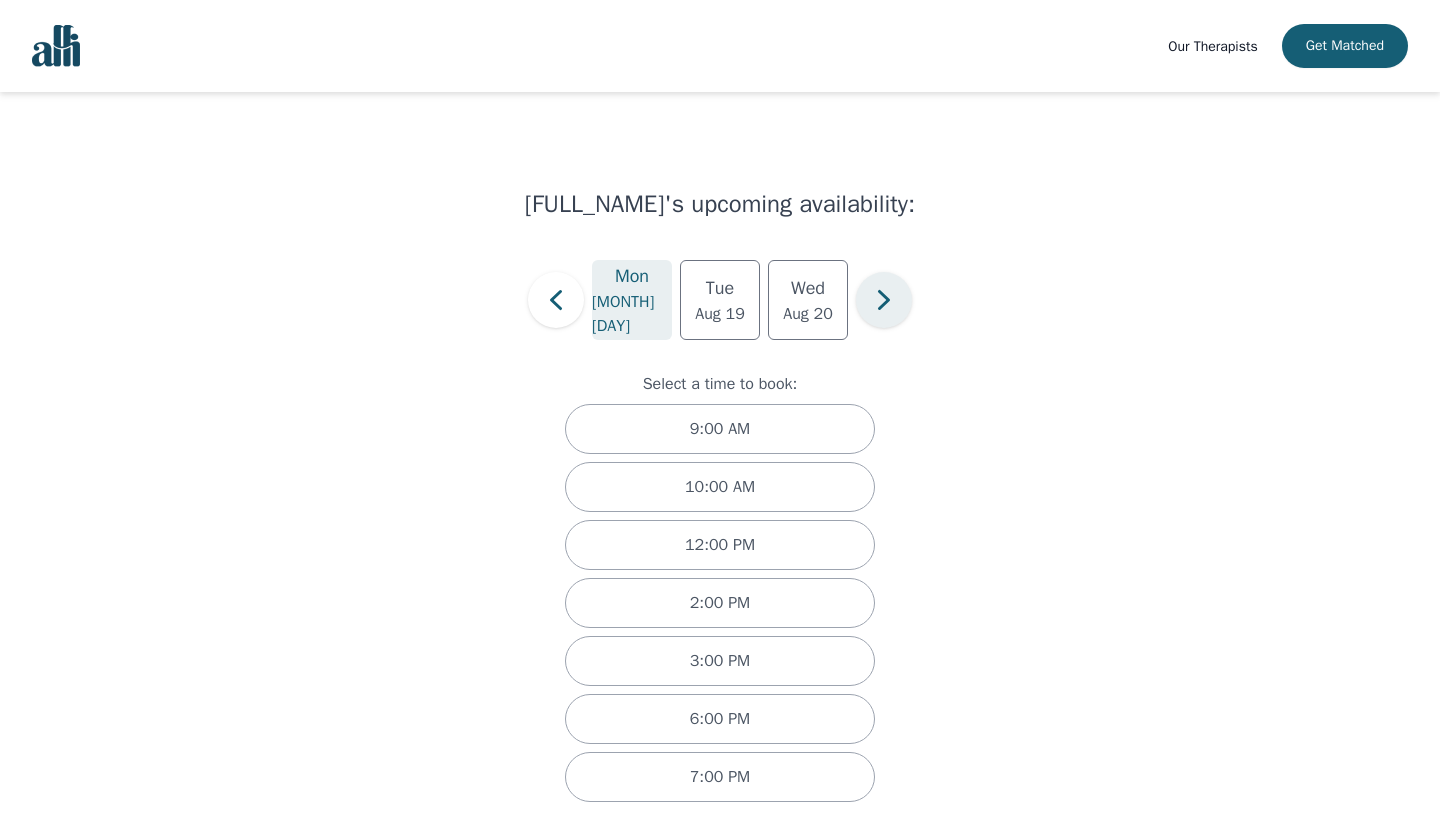 click 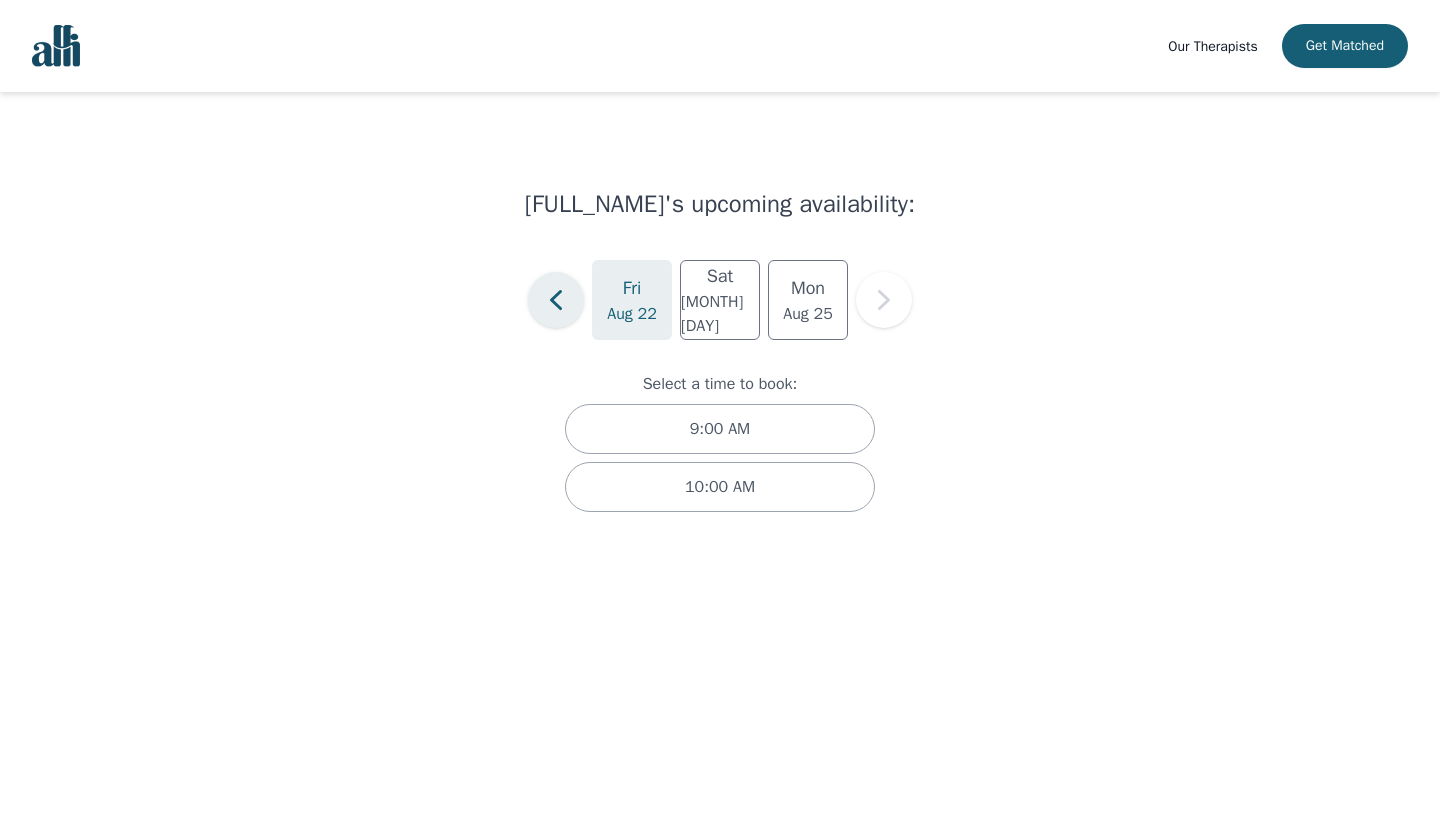 click 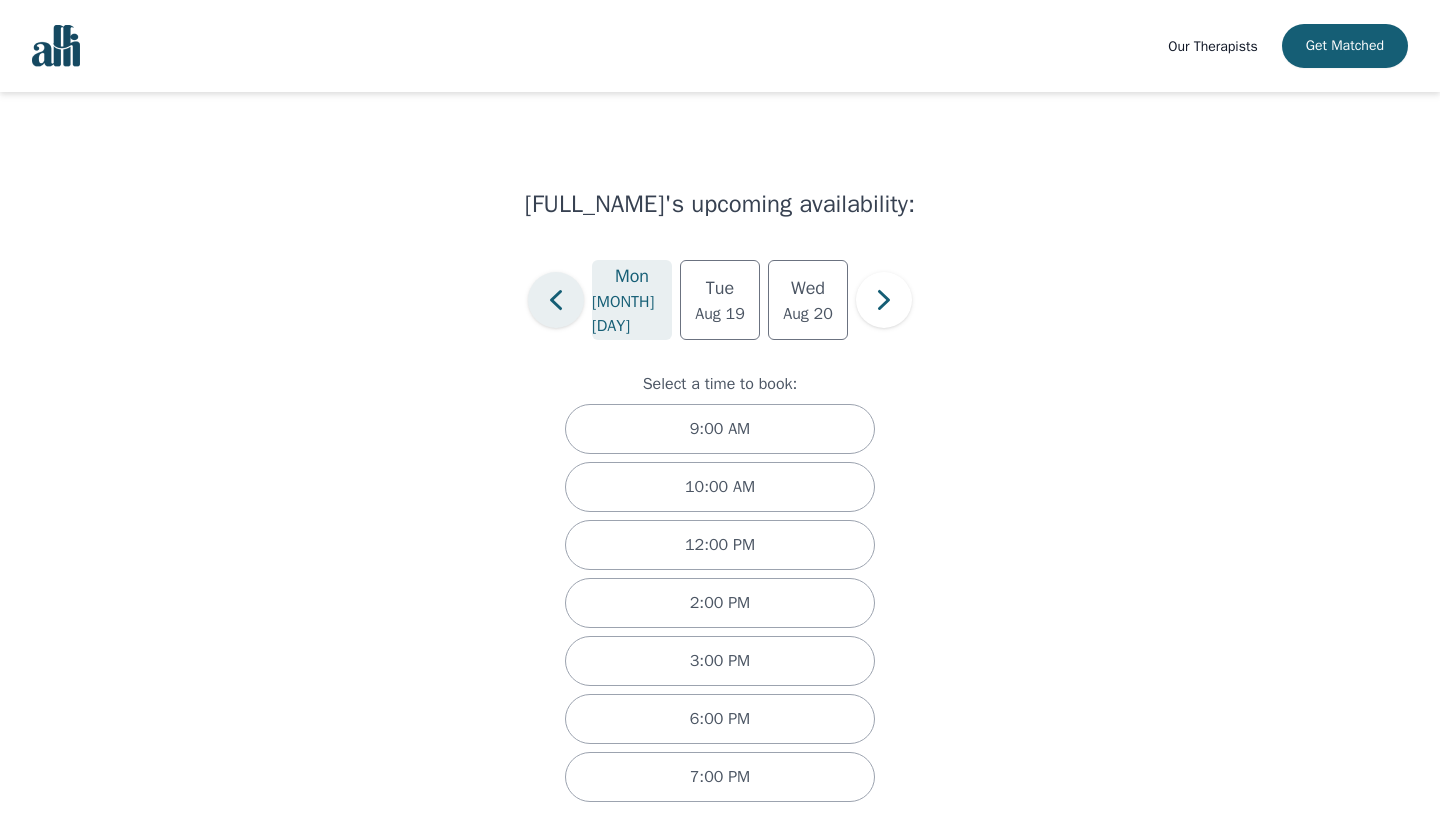 click 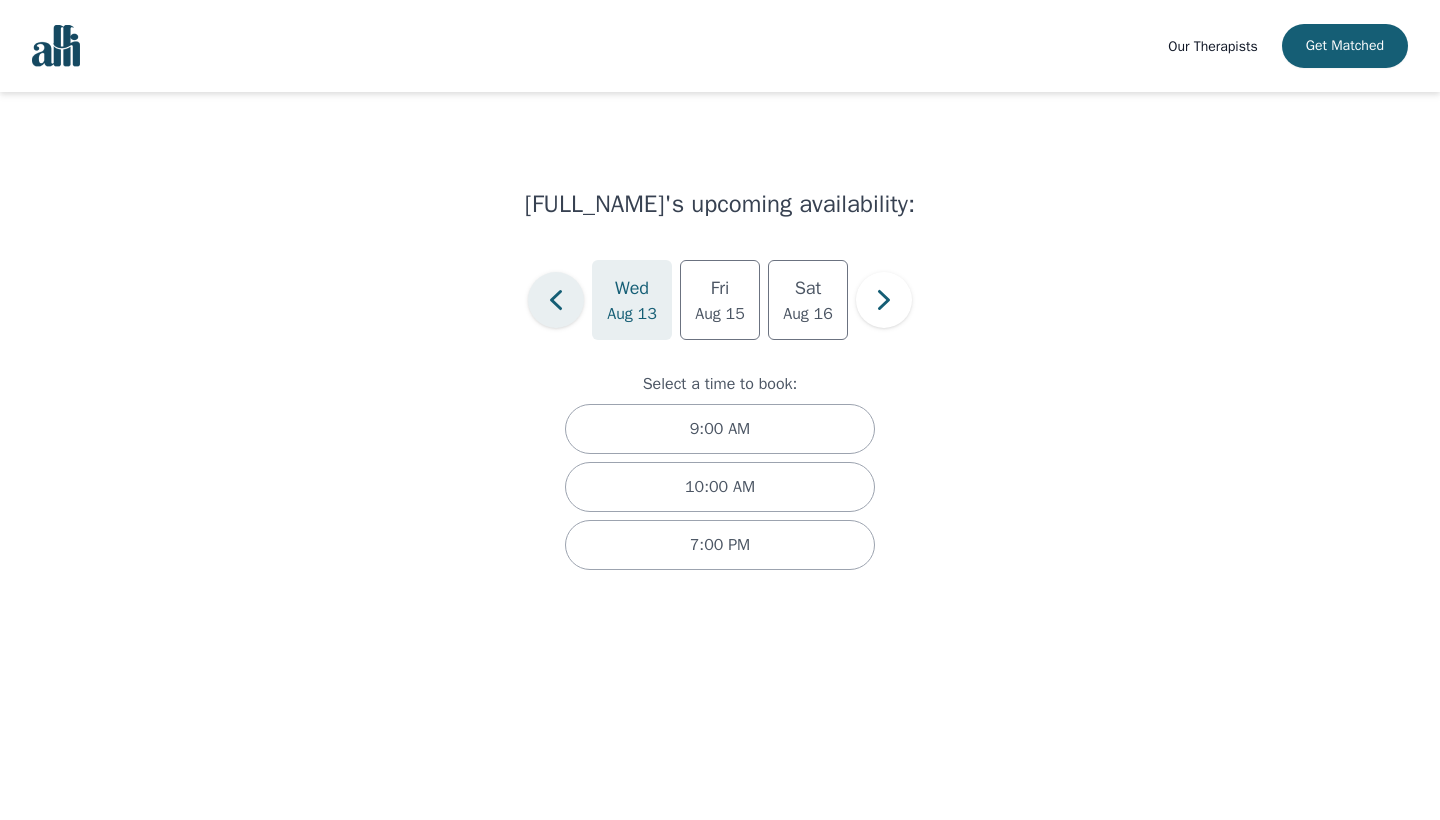 click 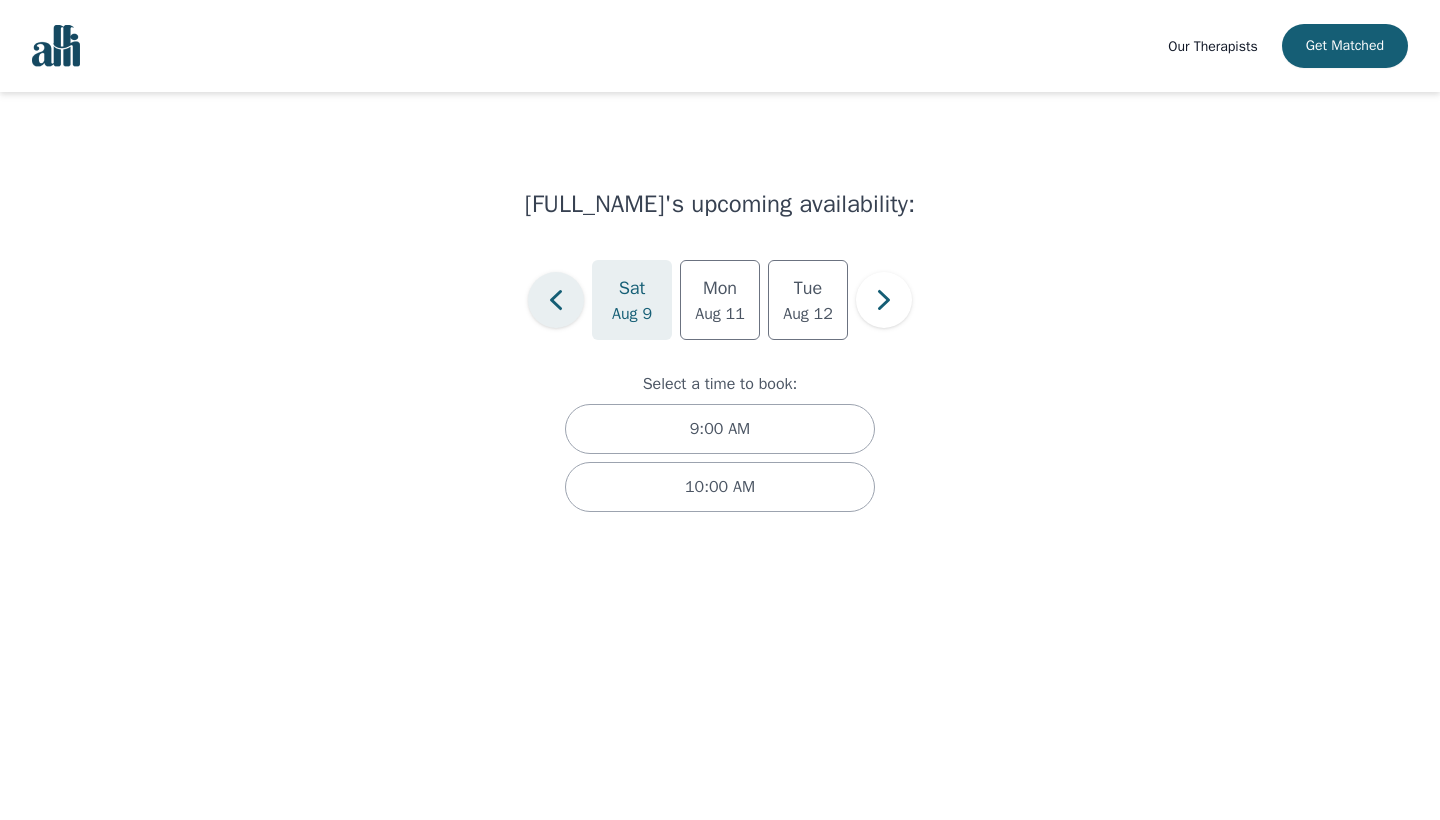 click 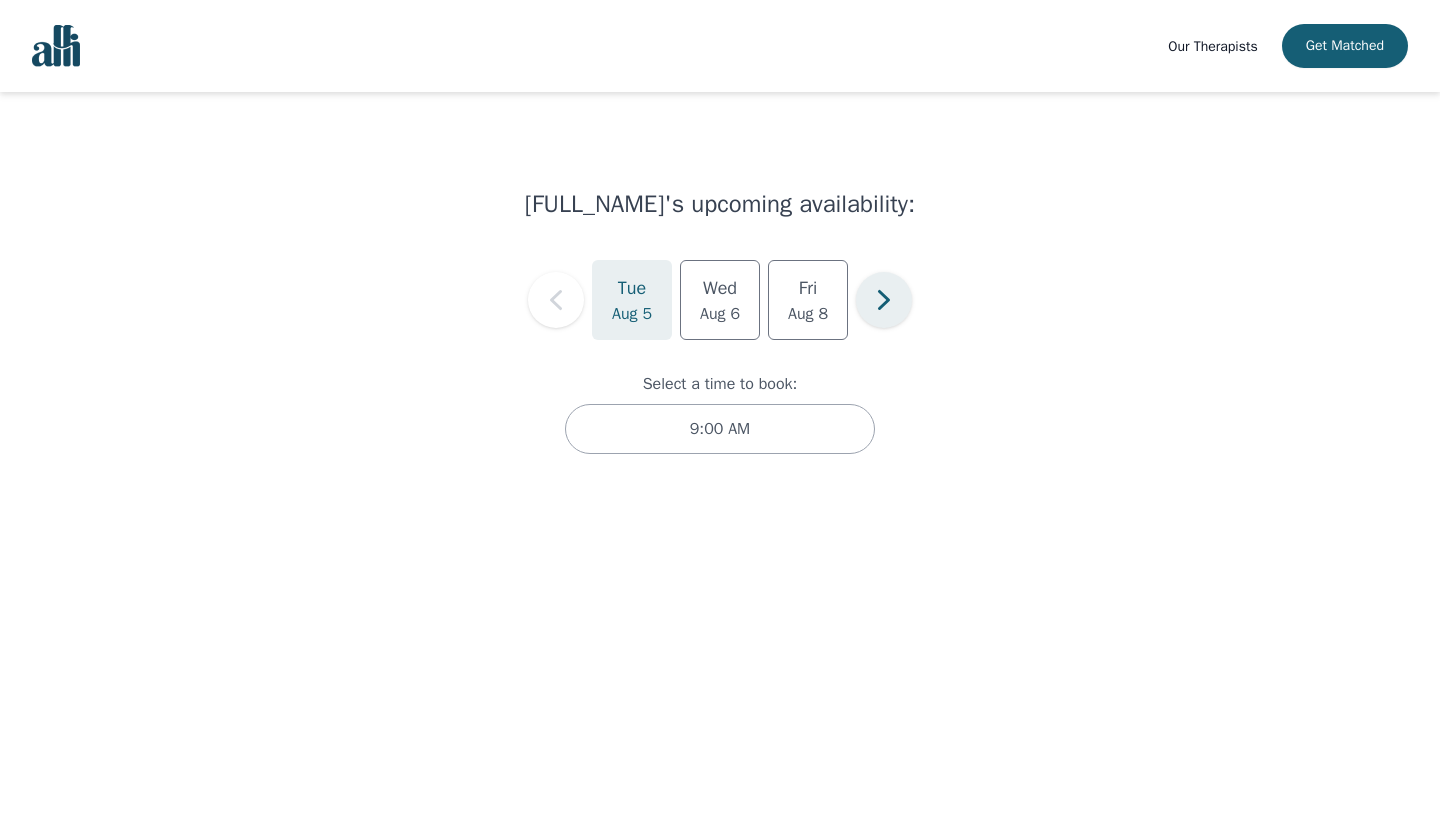 click 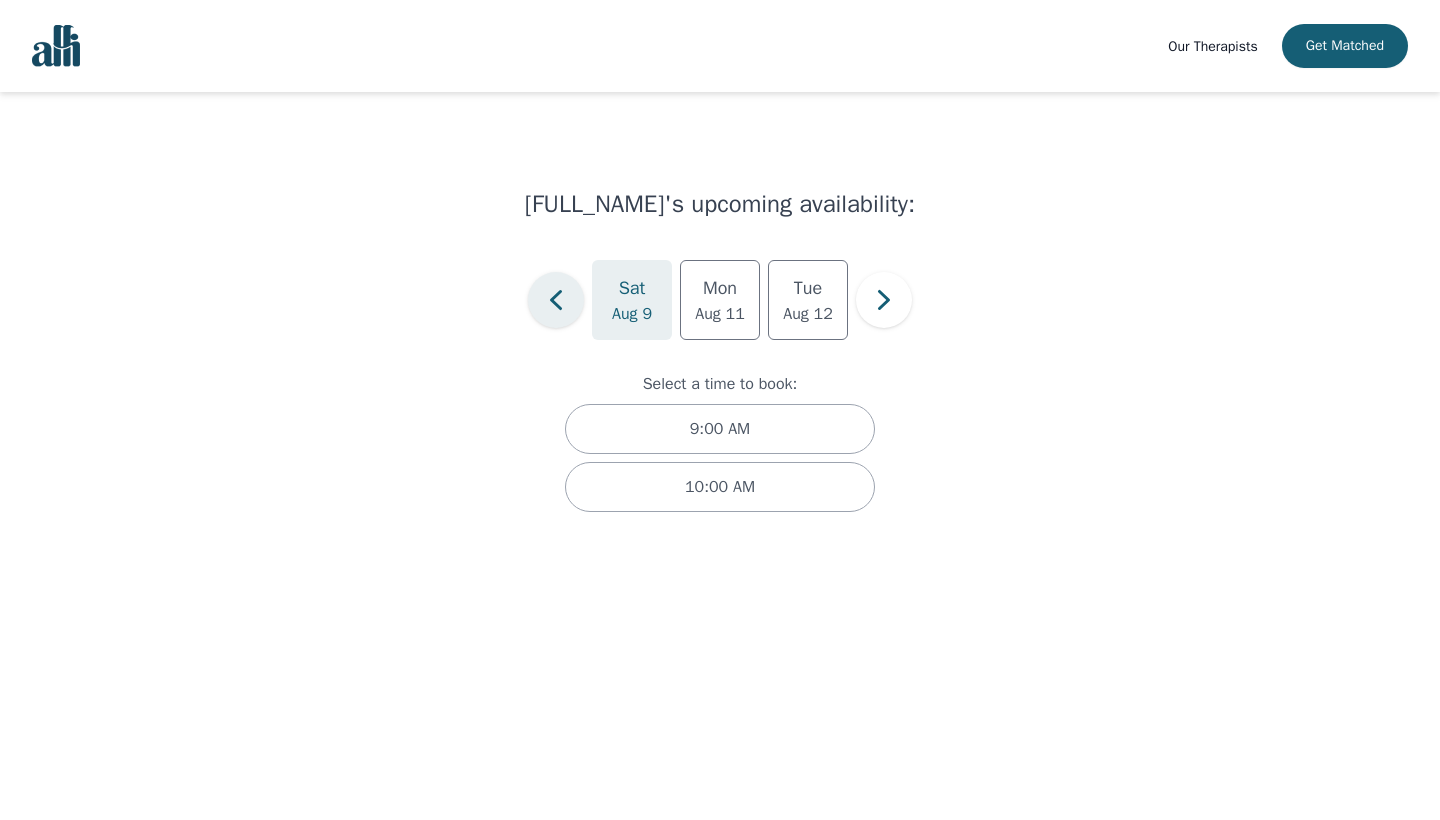 click 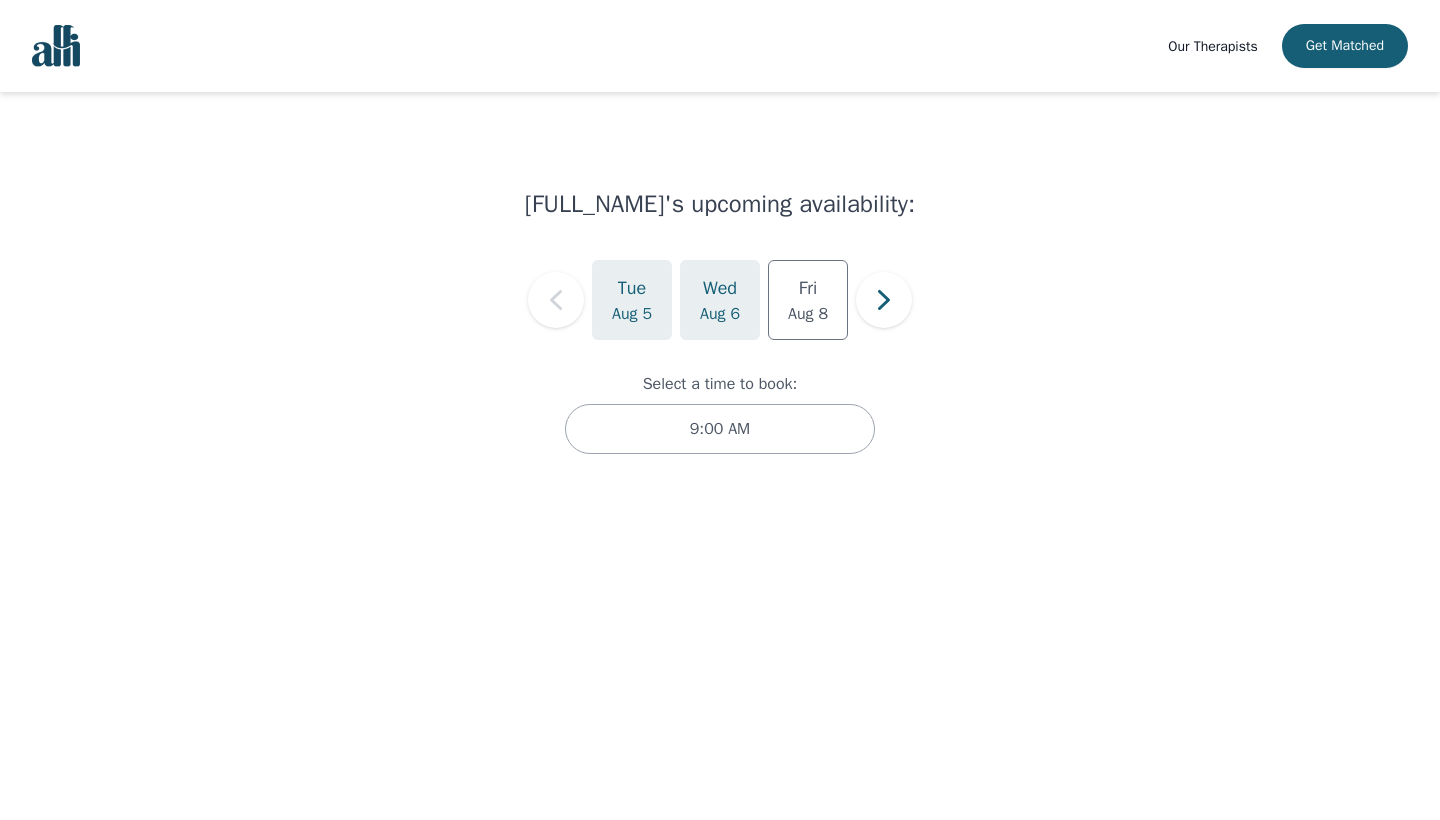 click on "Wed" at bounding box center [720, 288] 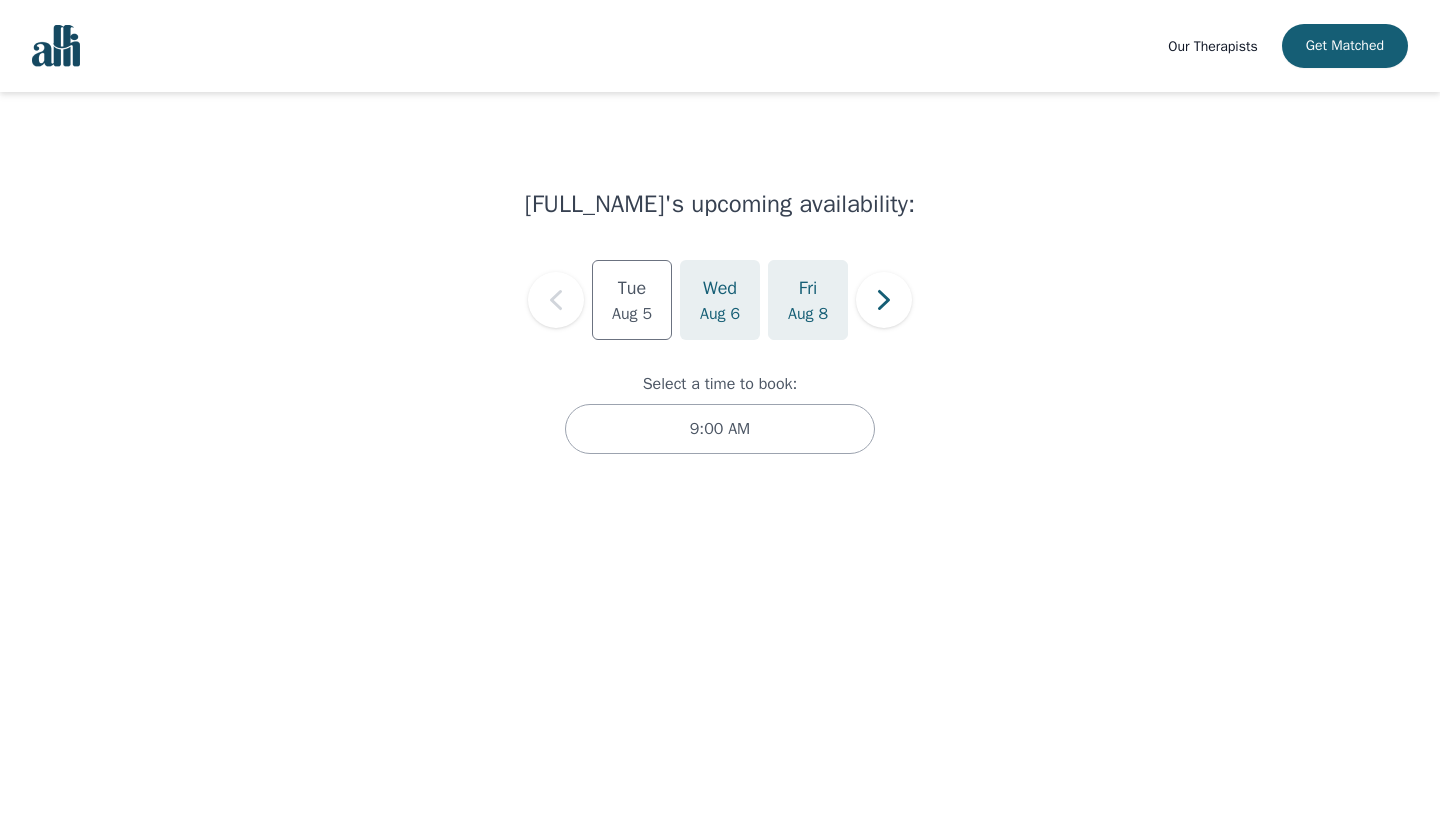 click on "Aug 8" at bounding box center [808, 314] 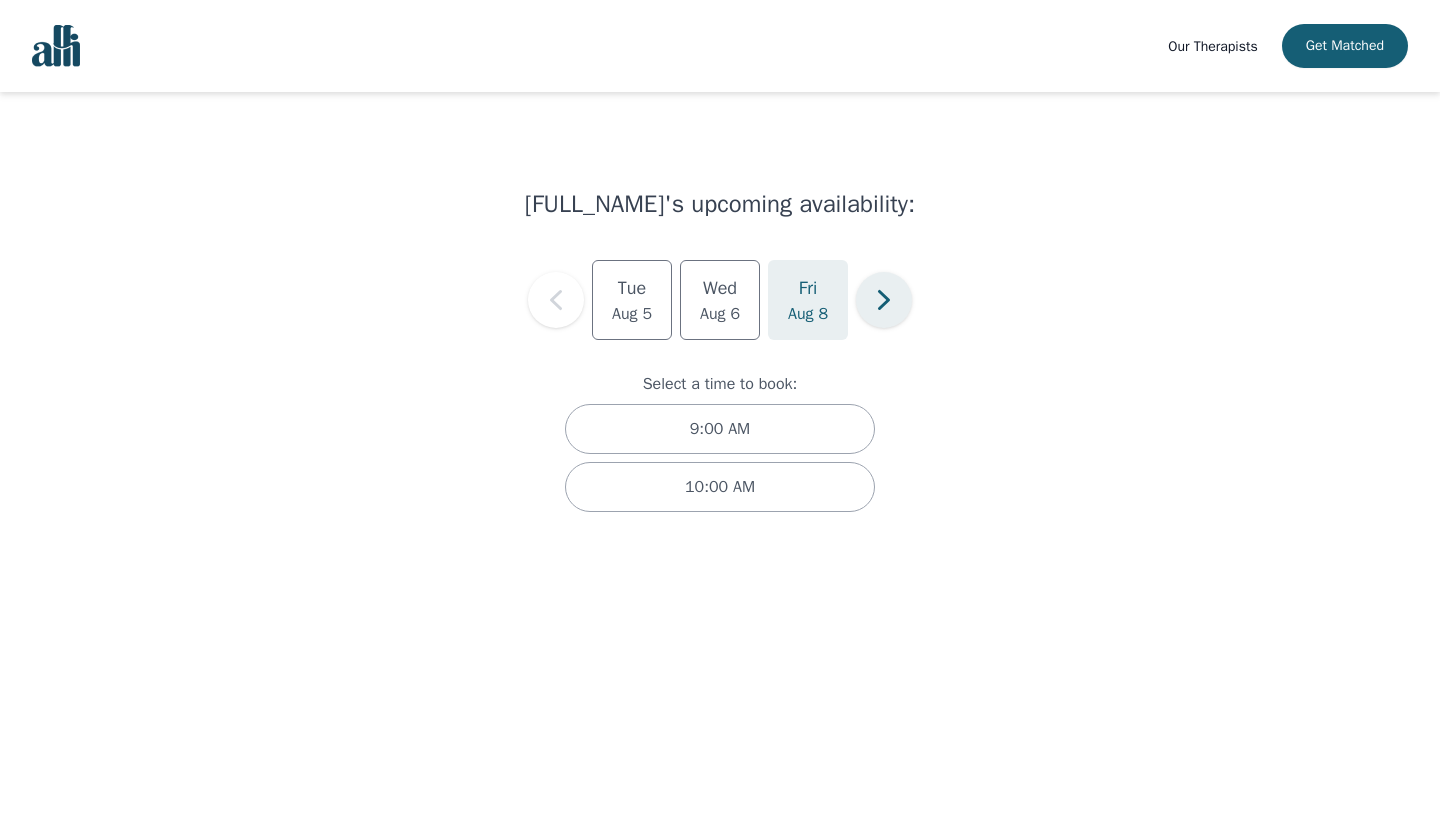 click 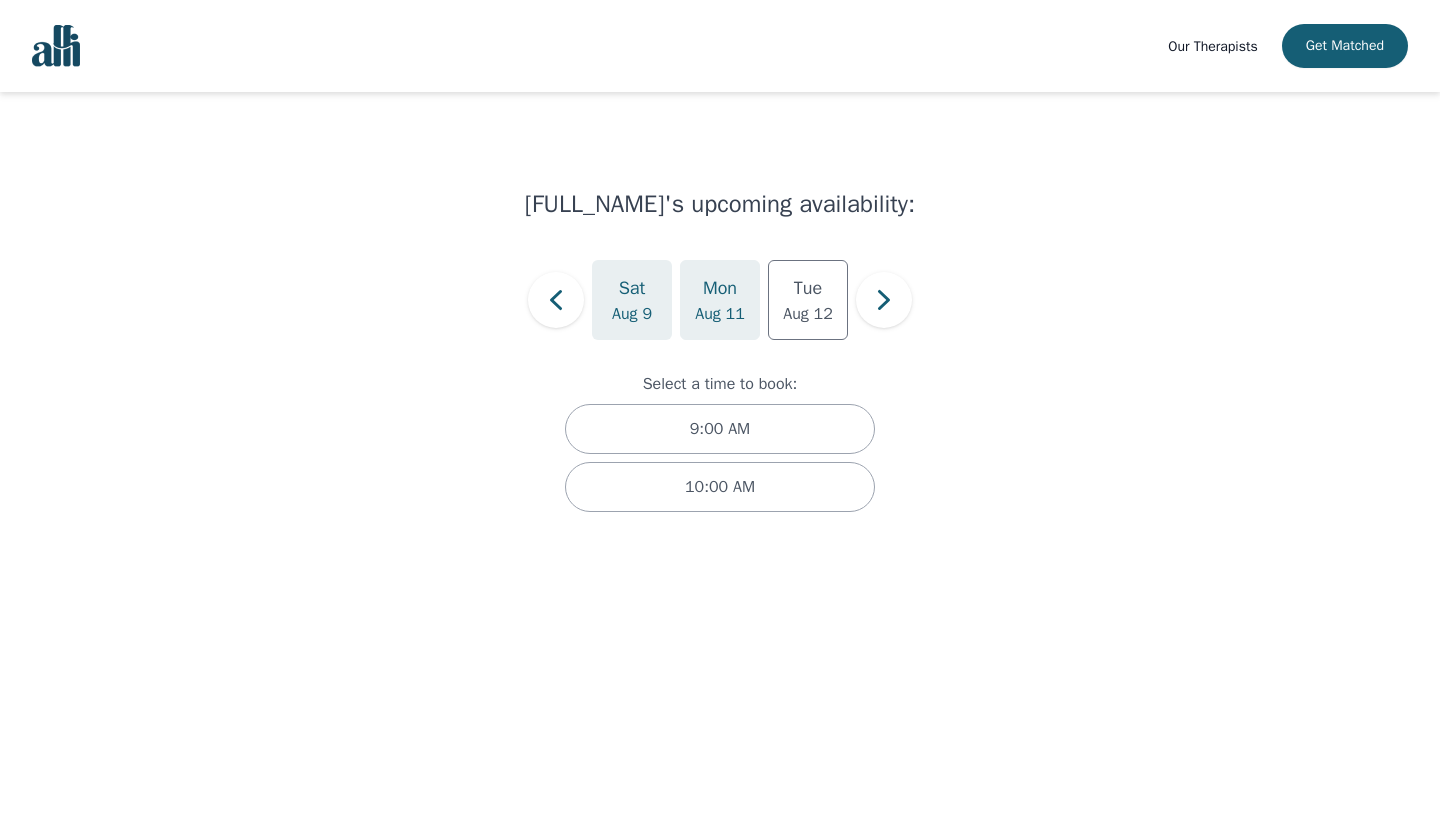 click on "Mon" at bounding box center (720, 288) 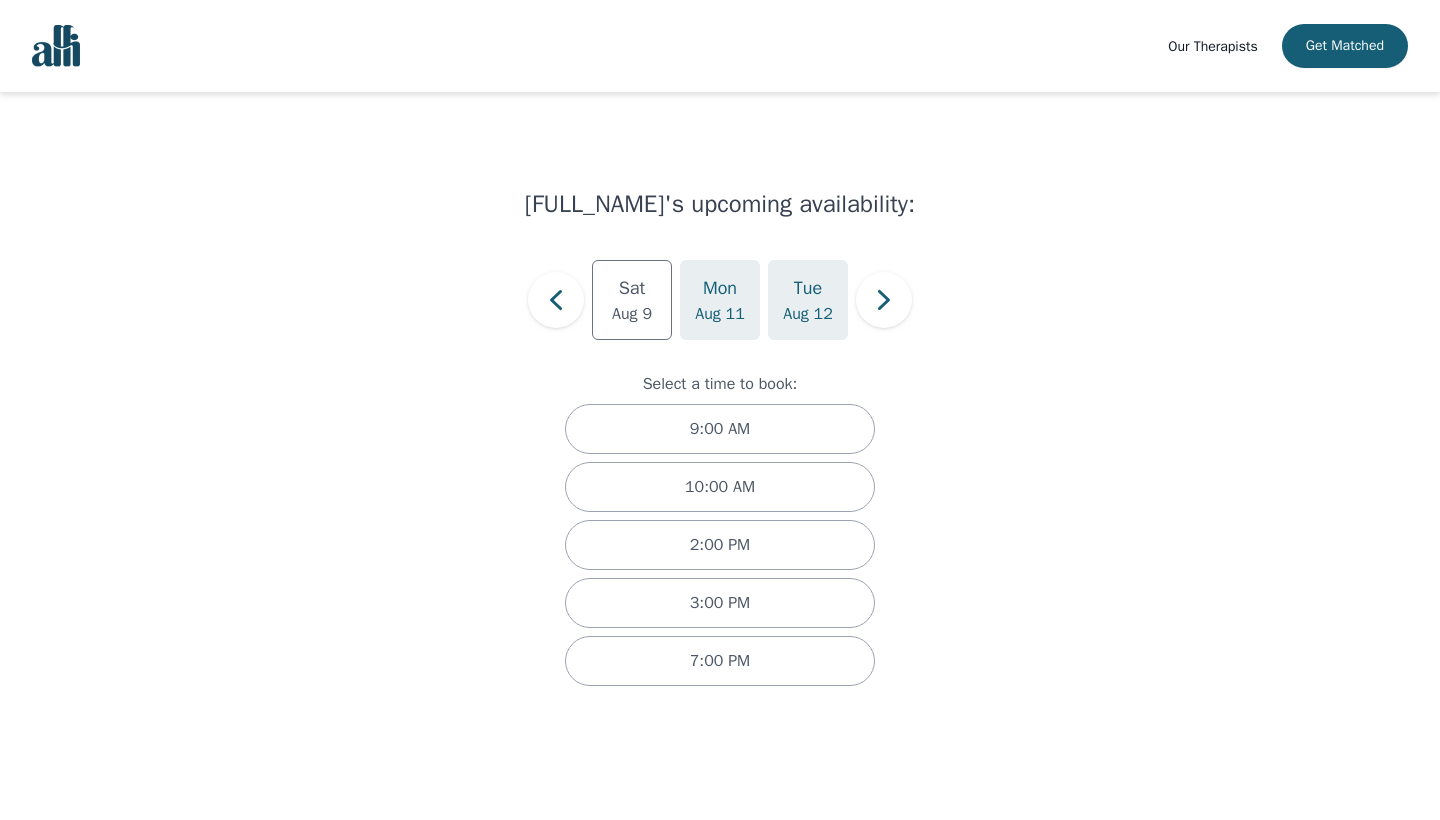 click on "Aug 12" at bounding box center (808, 314) 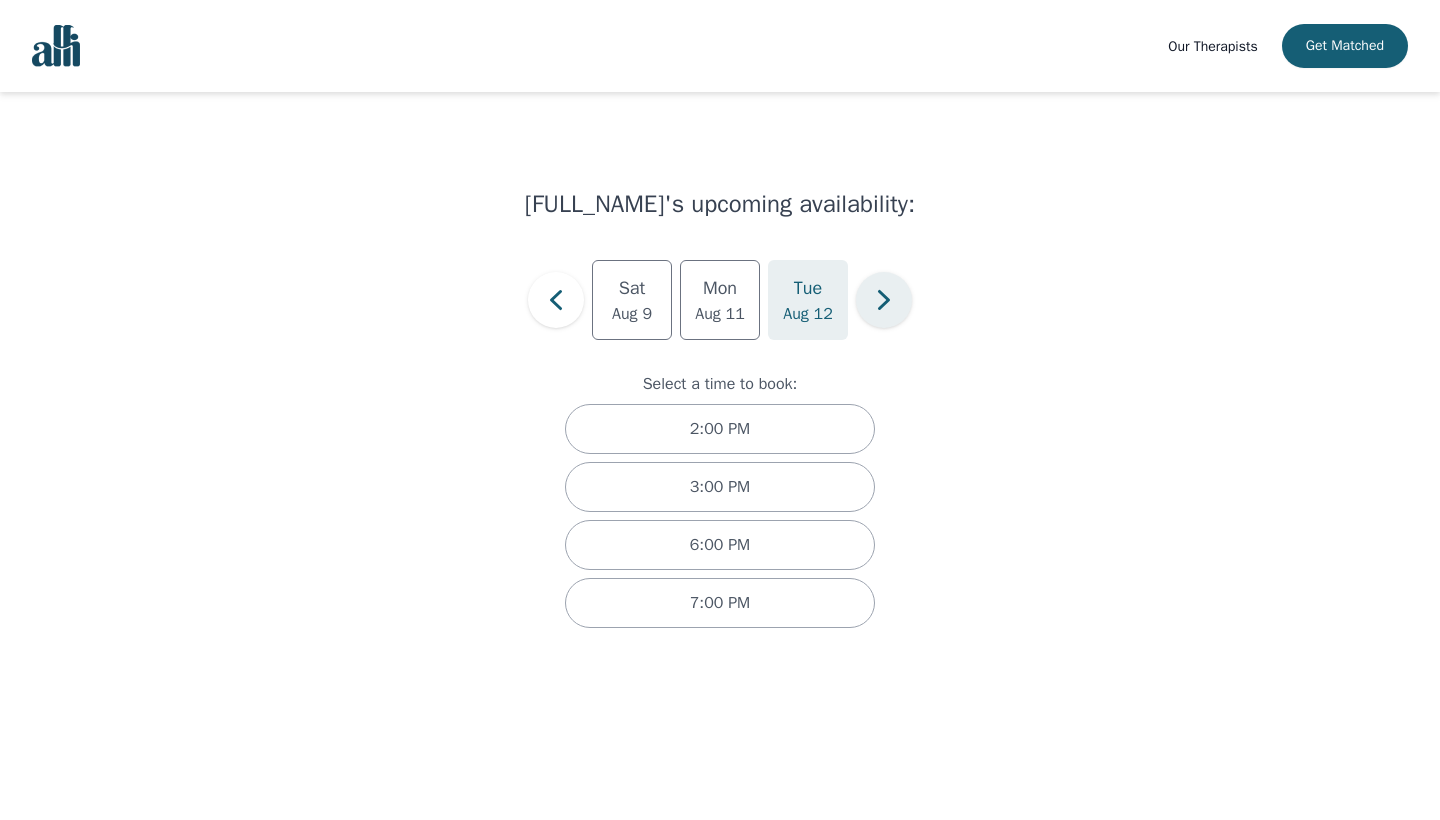 click 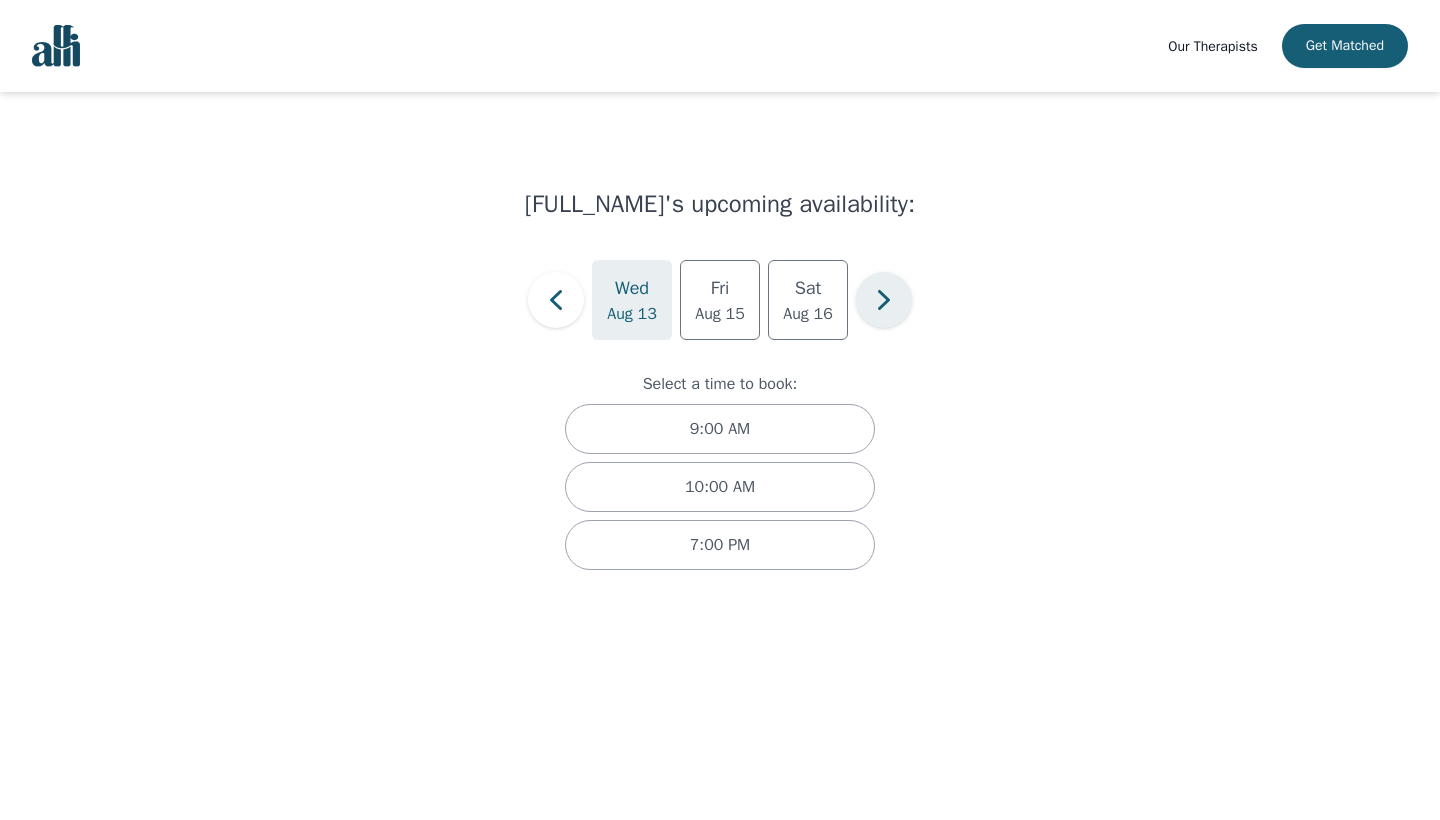 click 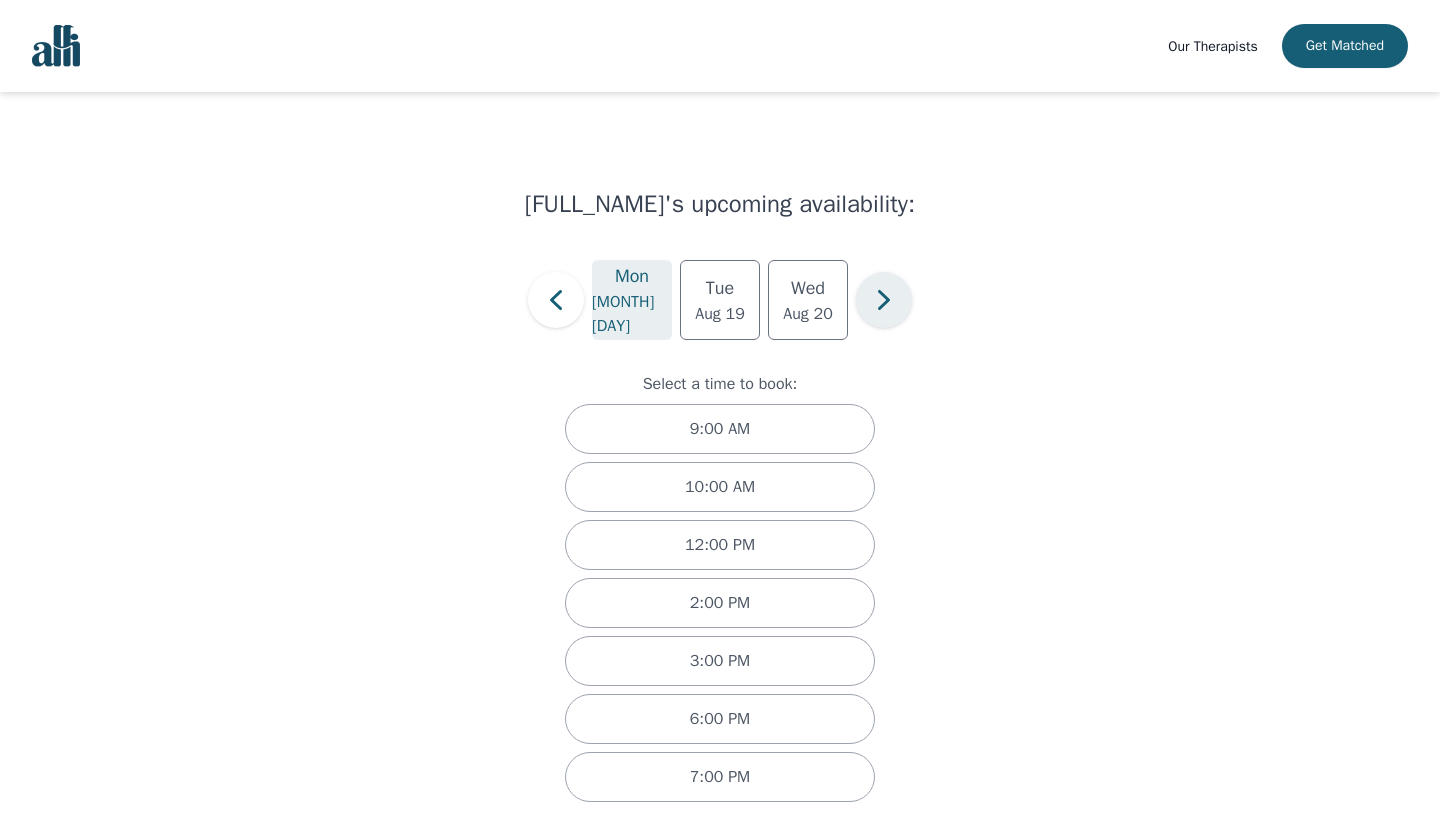 click 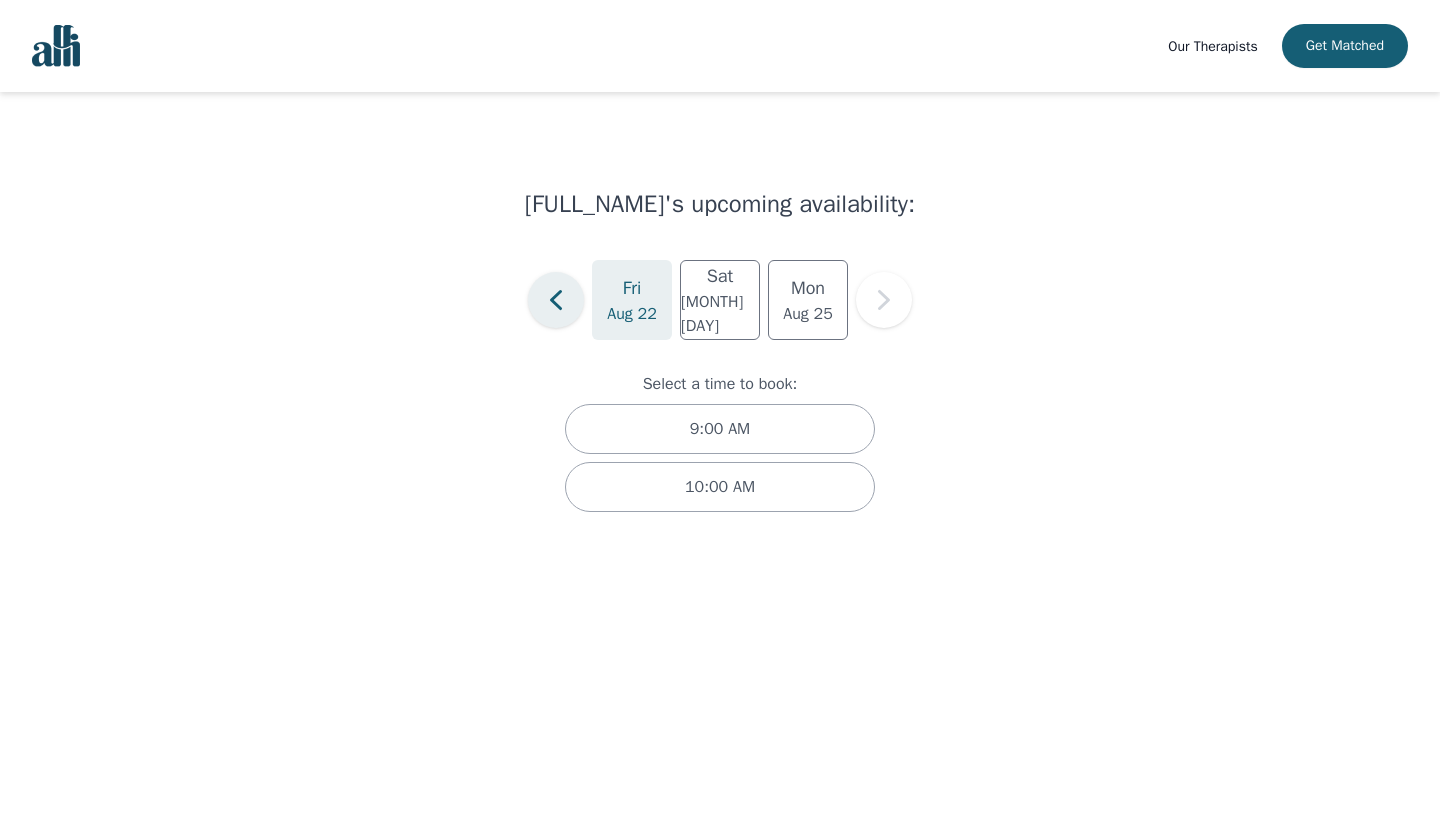click 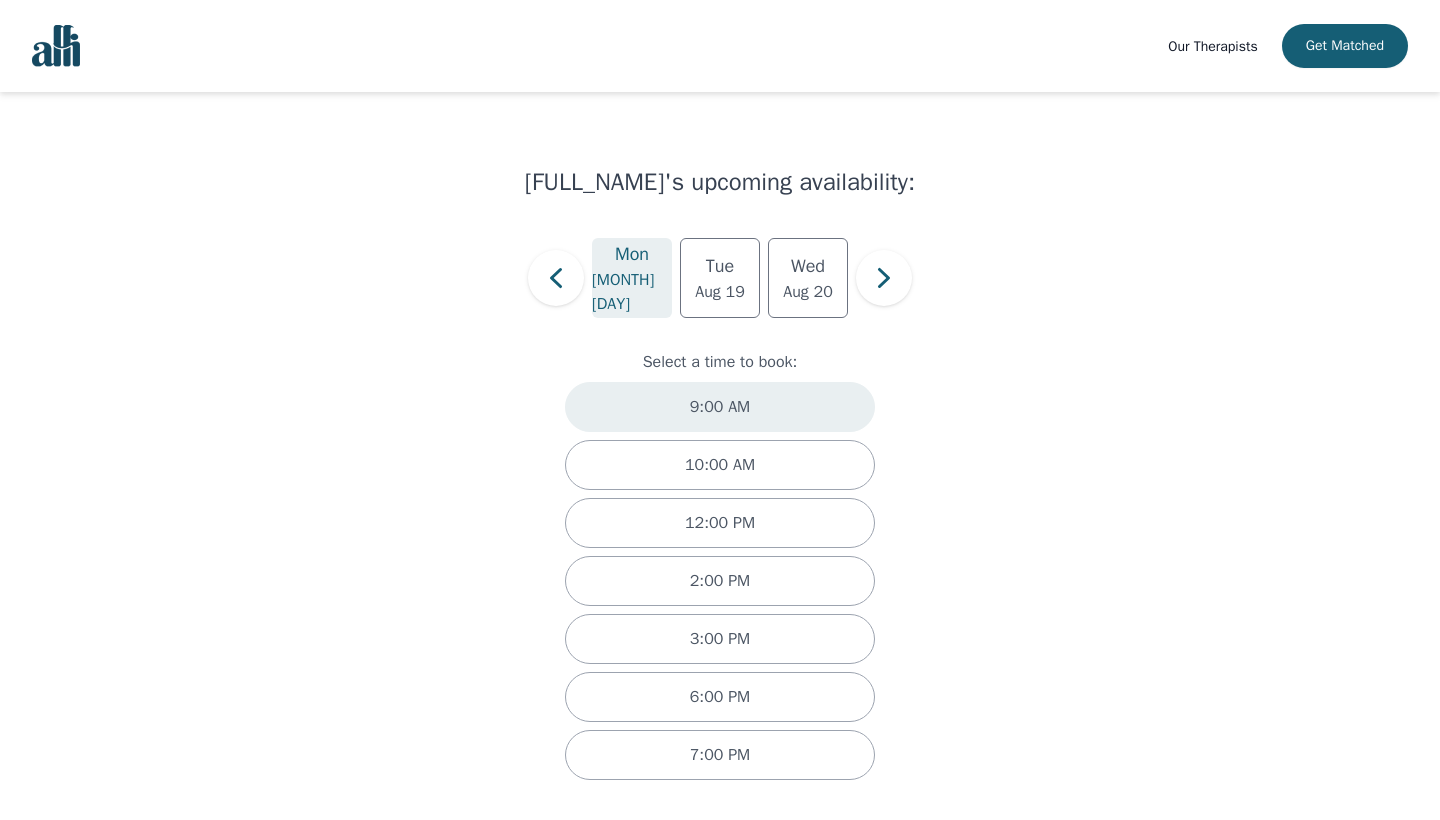 scroll, scrollTop: 22, scrollLeft: 0, axis: vertical 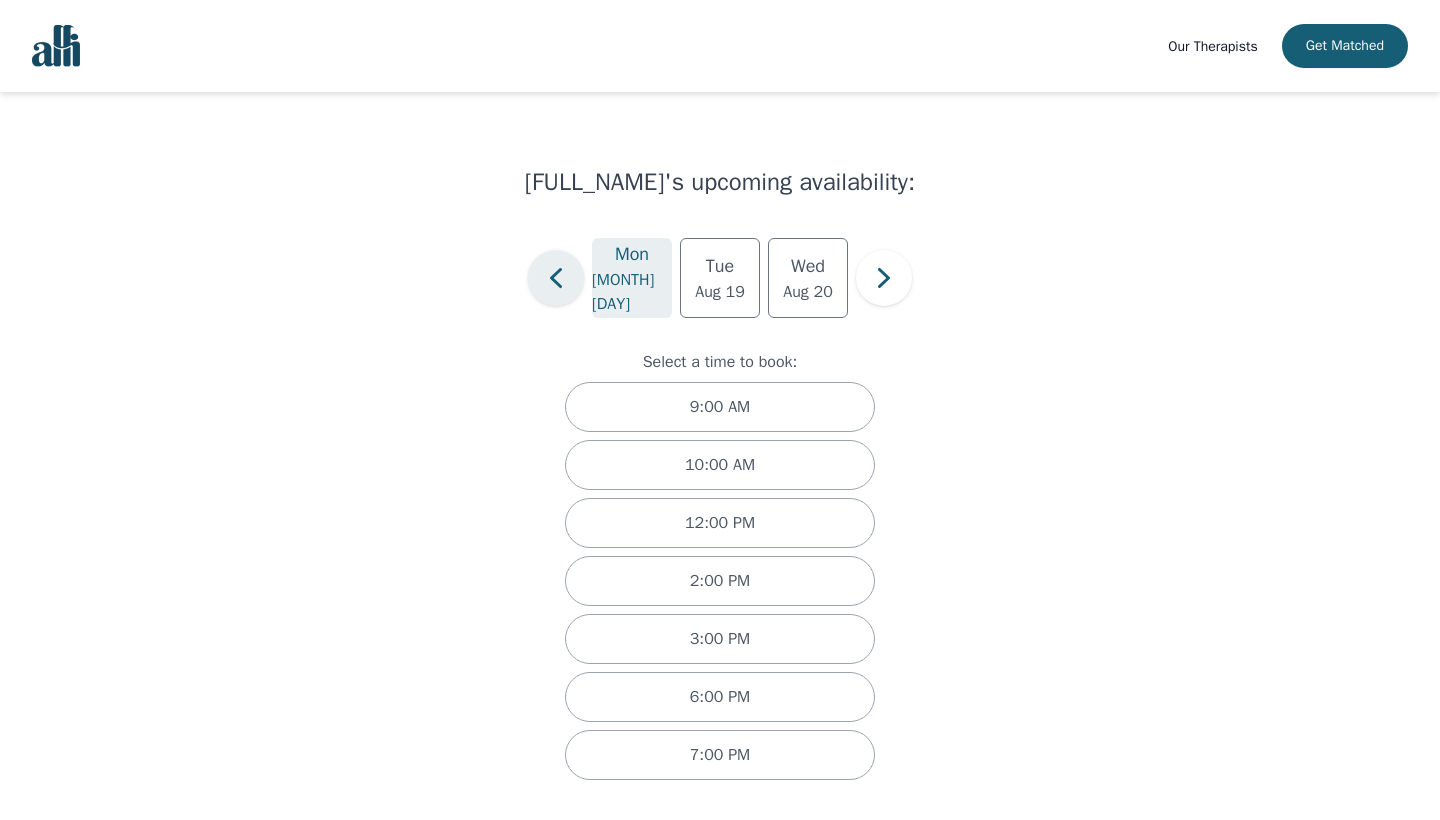 click 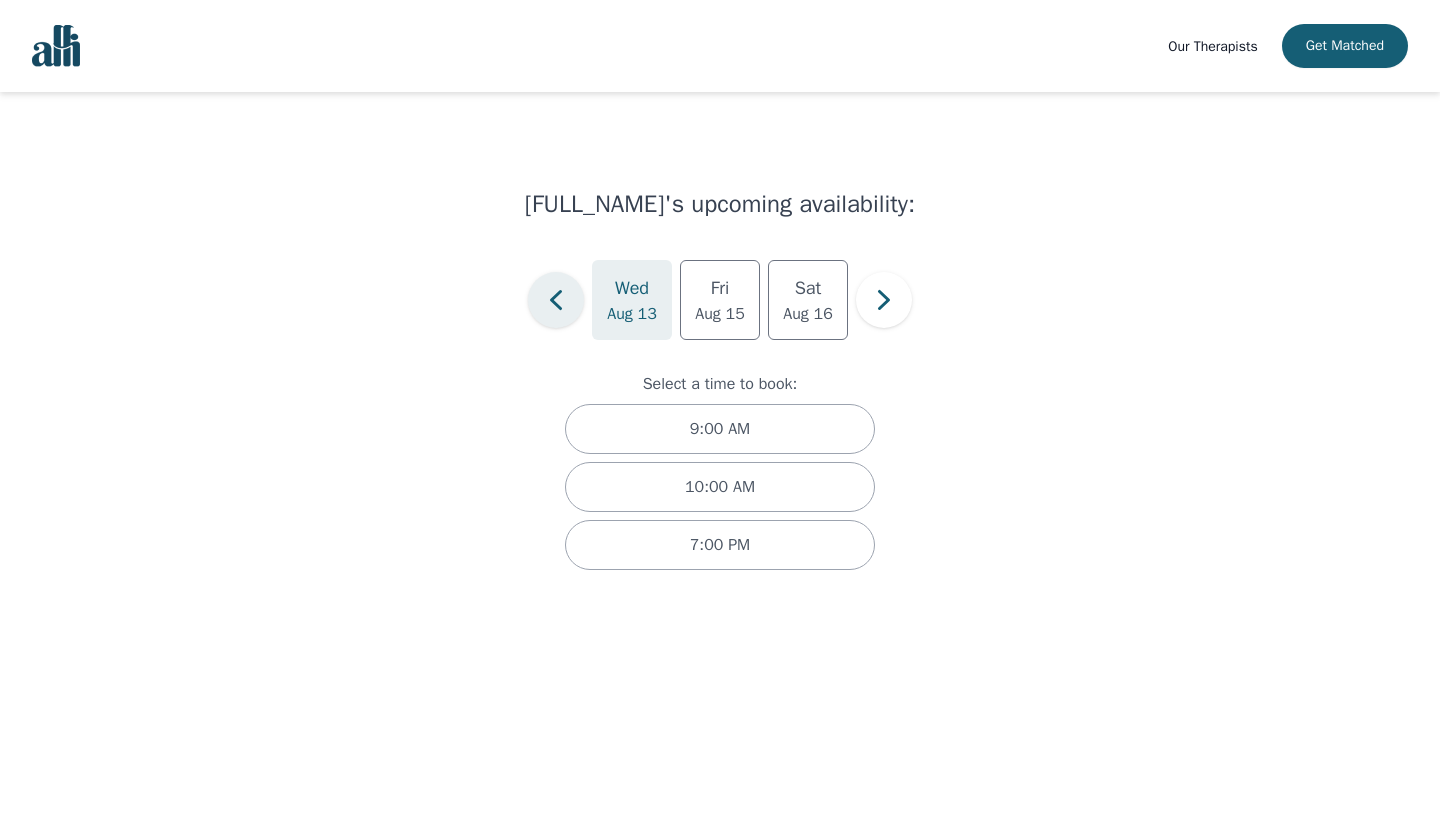 click 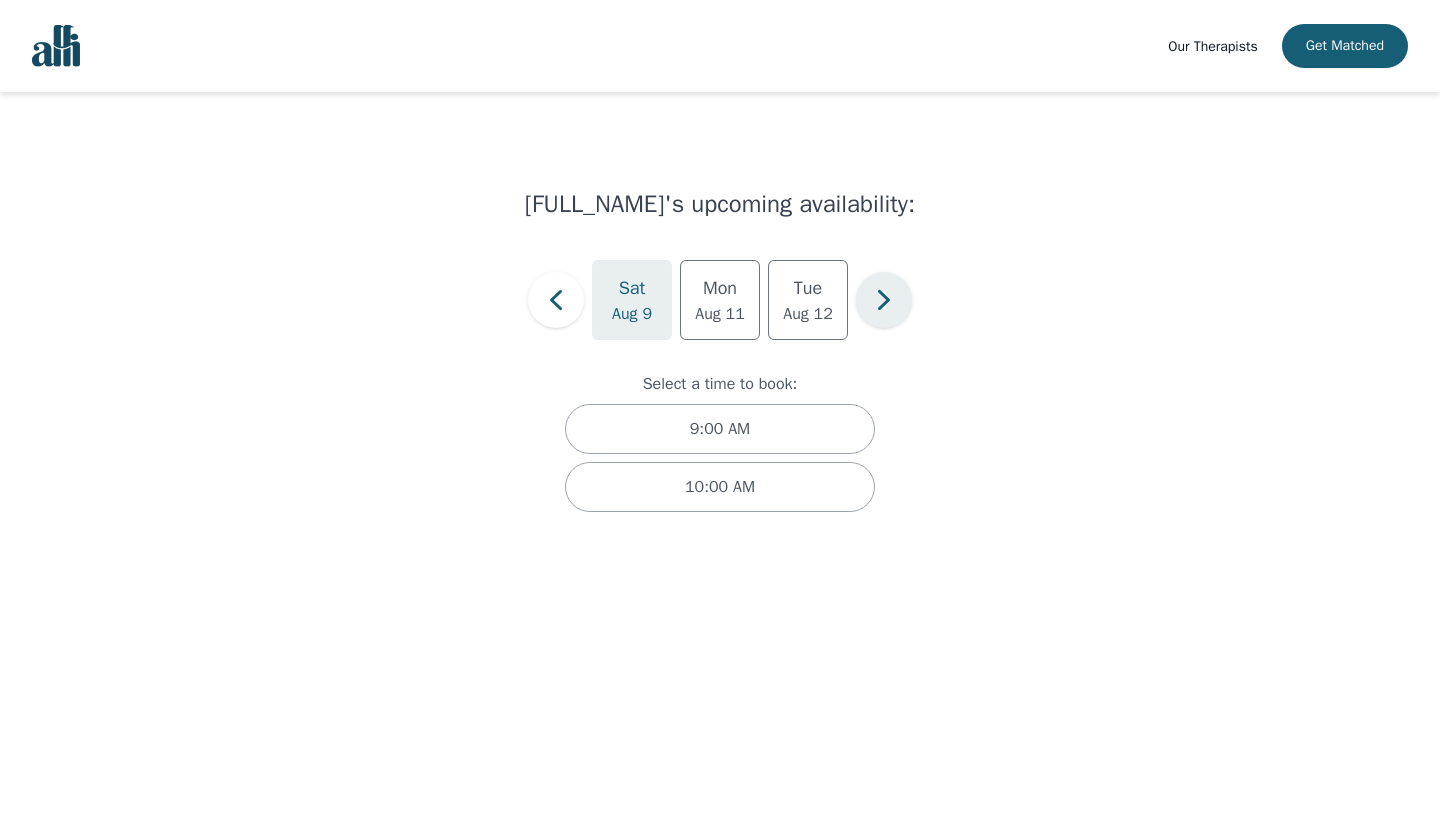 click 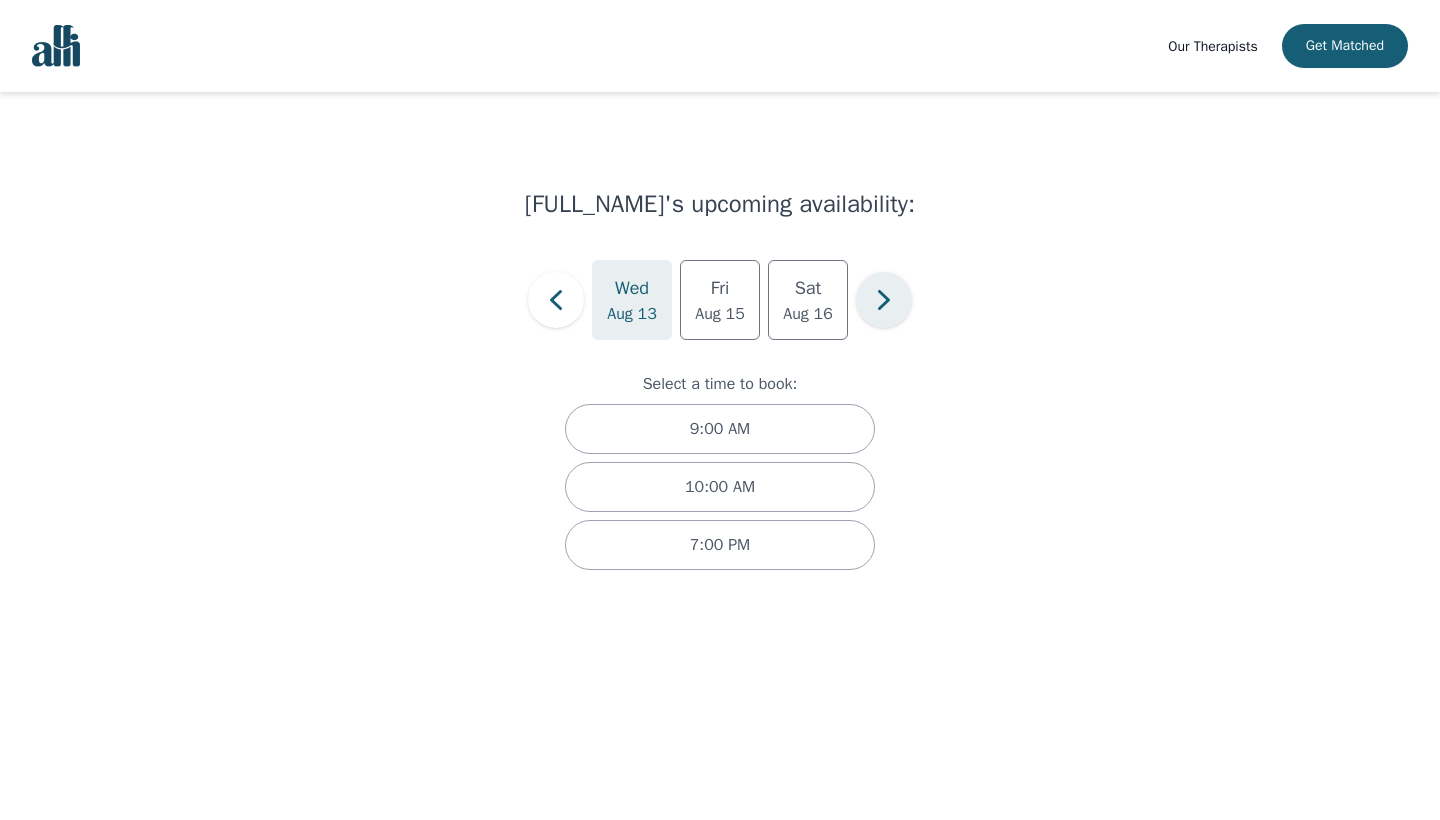 click 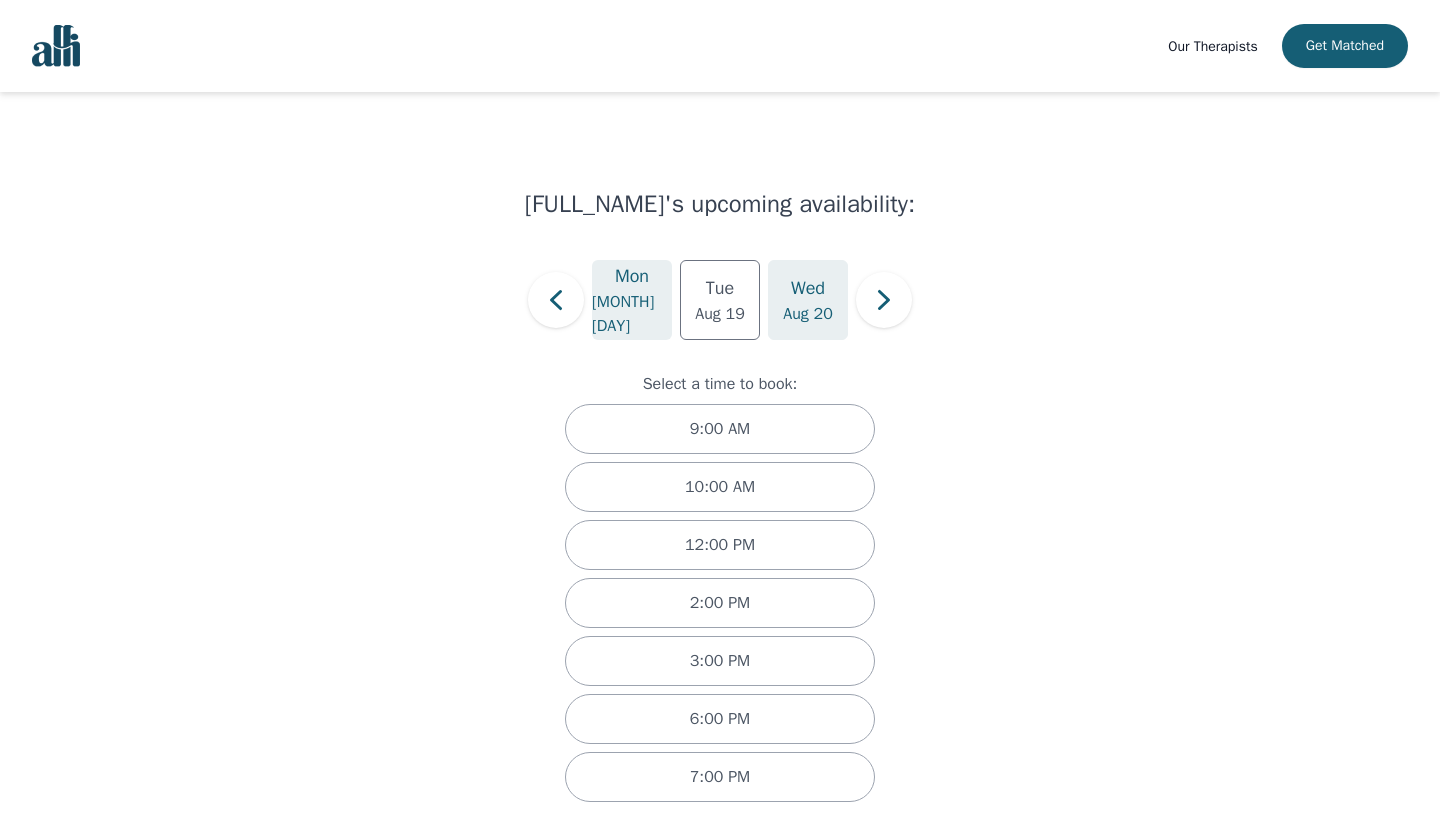 click on "Aug 20" at bounding box center [808, 314] 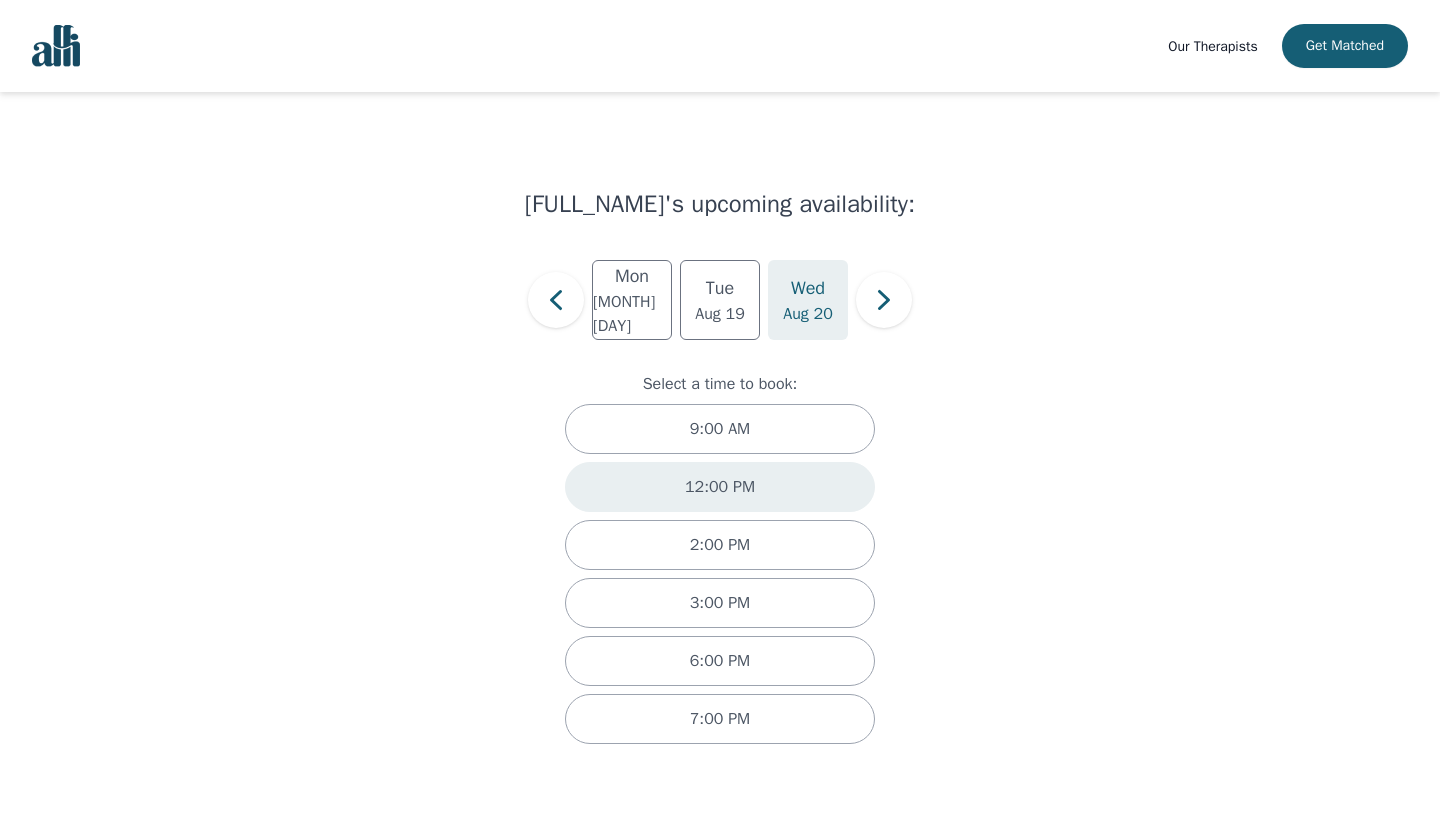 click on "12:00 PM" at bounding box center (720, 487) 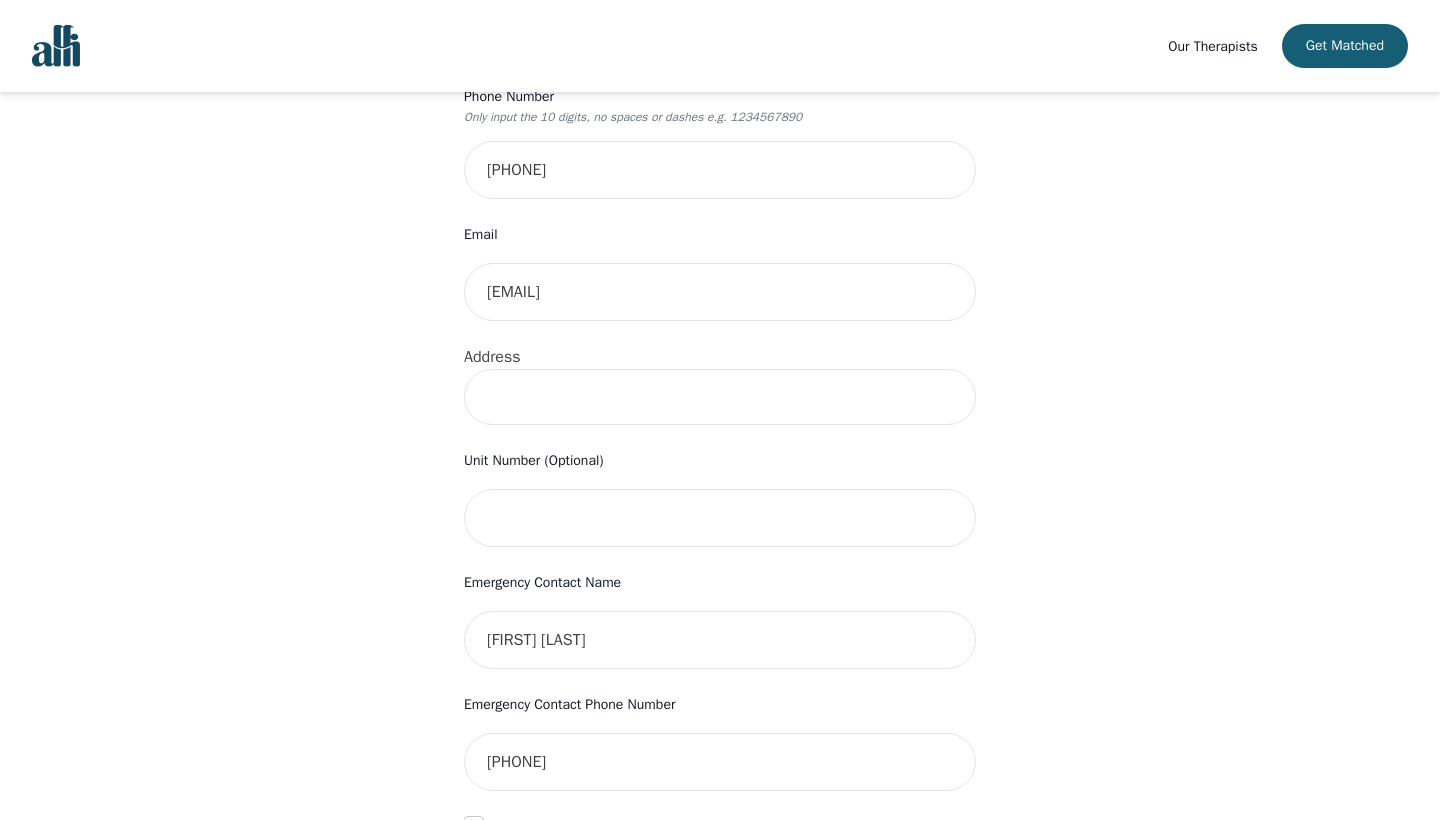 scroll, scrollTop: 553, scrollLeft: 0, axis: vertical 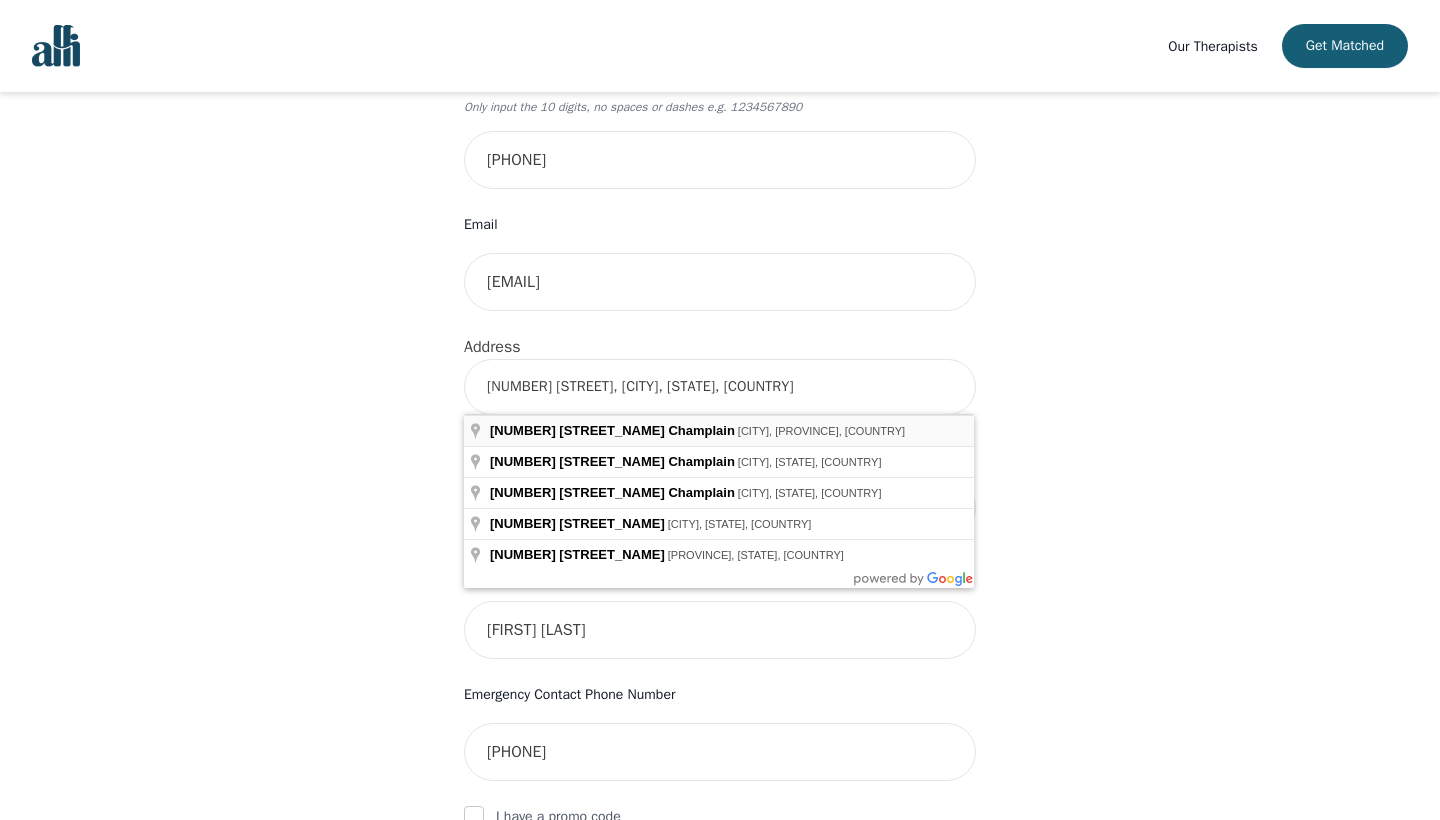 type on "[NUMBER] [STREET], [CITY], [STATE] [POSTAL_CODE], [COUNTRY]" 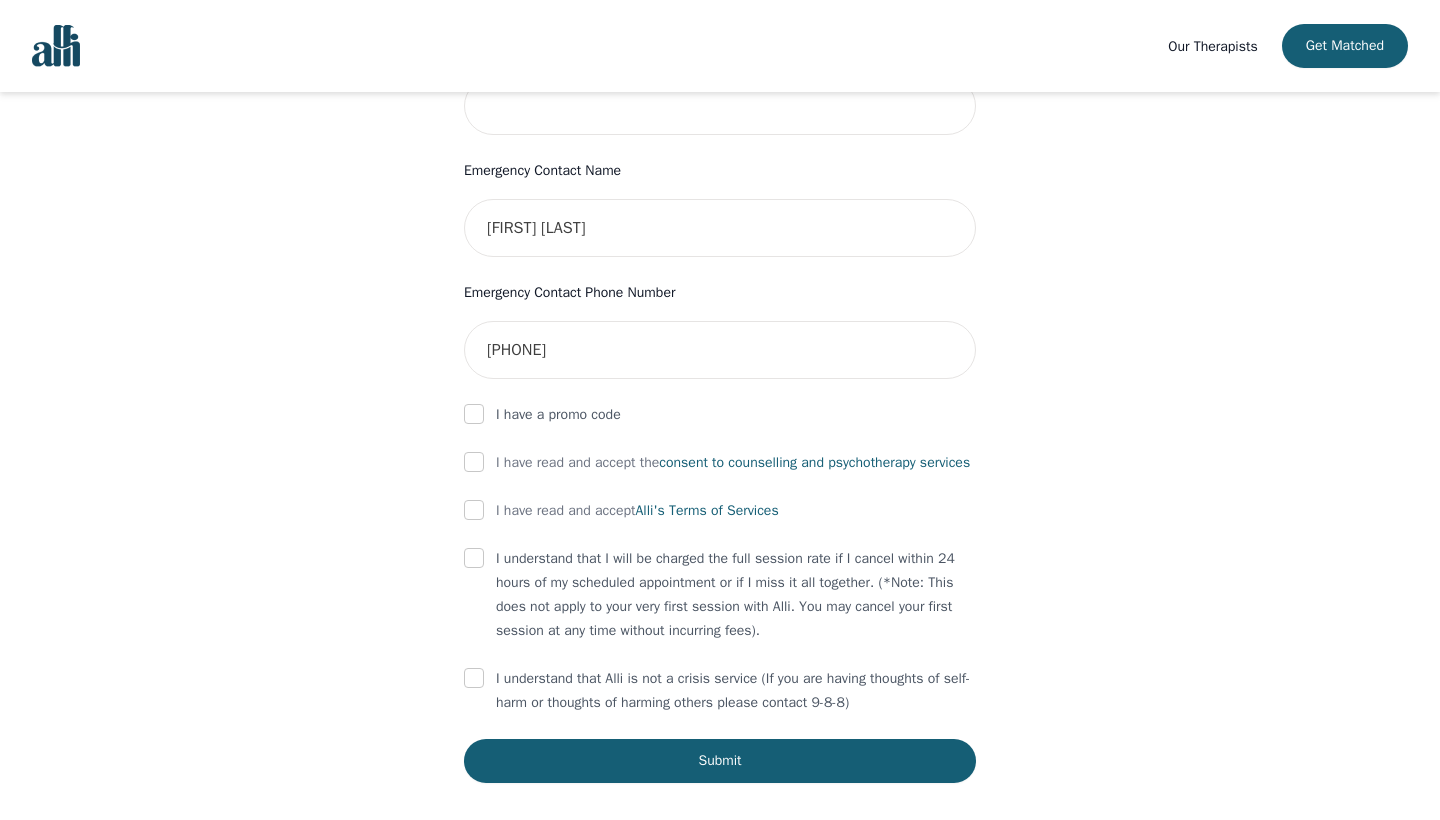 scroll, scrollTop: 1004, scrollLeft: 0, axis: vertical 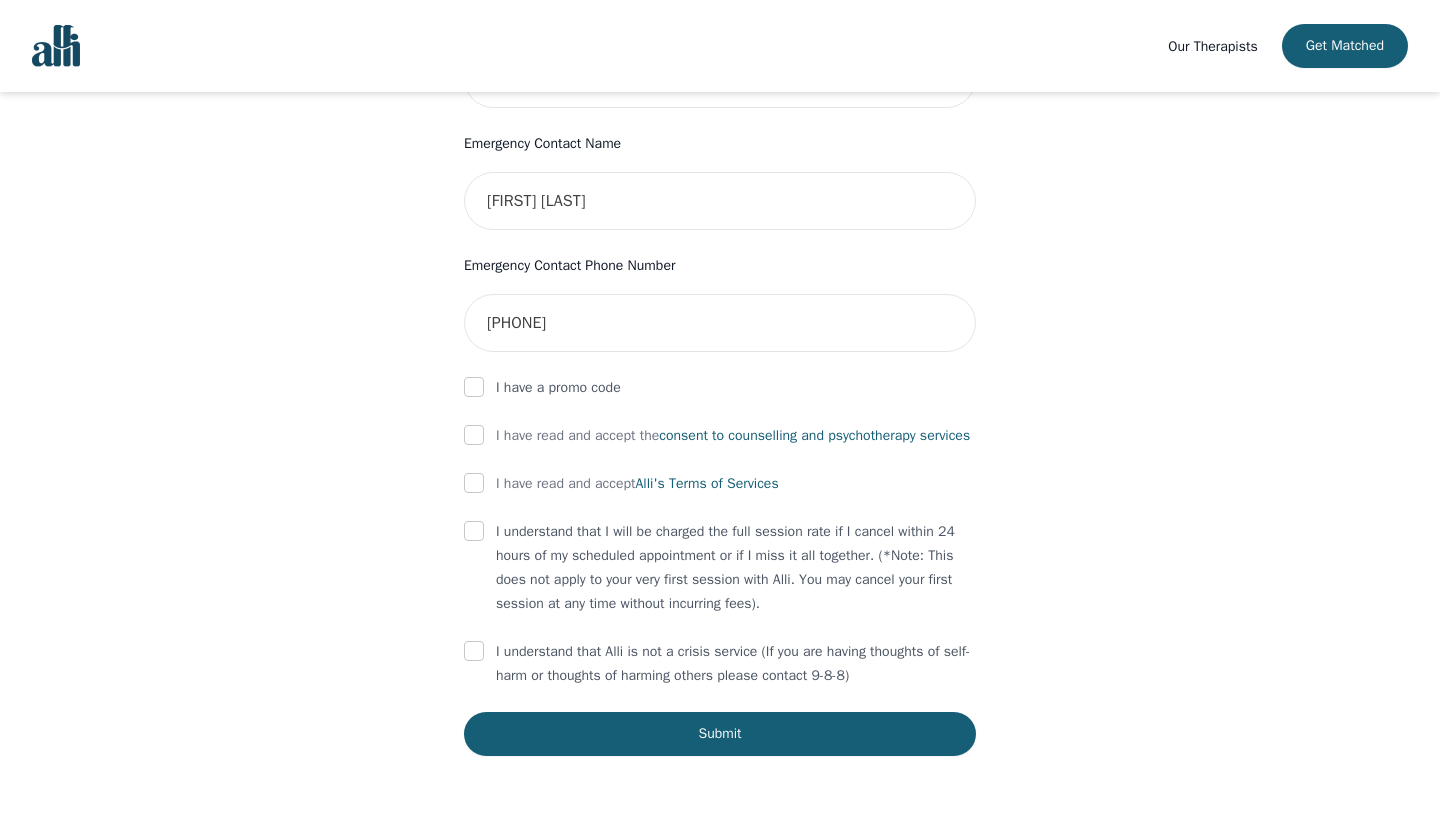 click at bounding box center (474, 435) 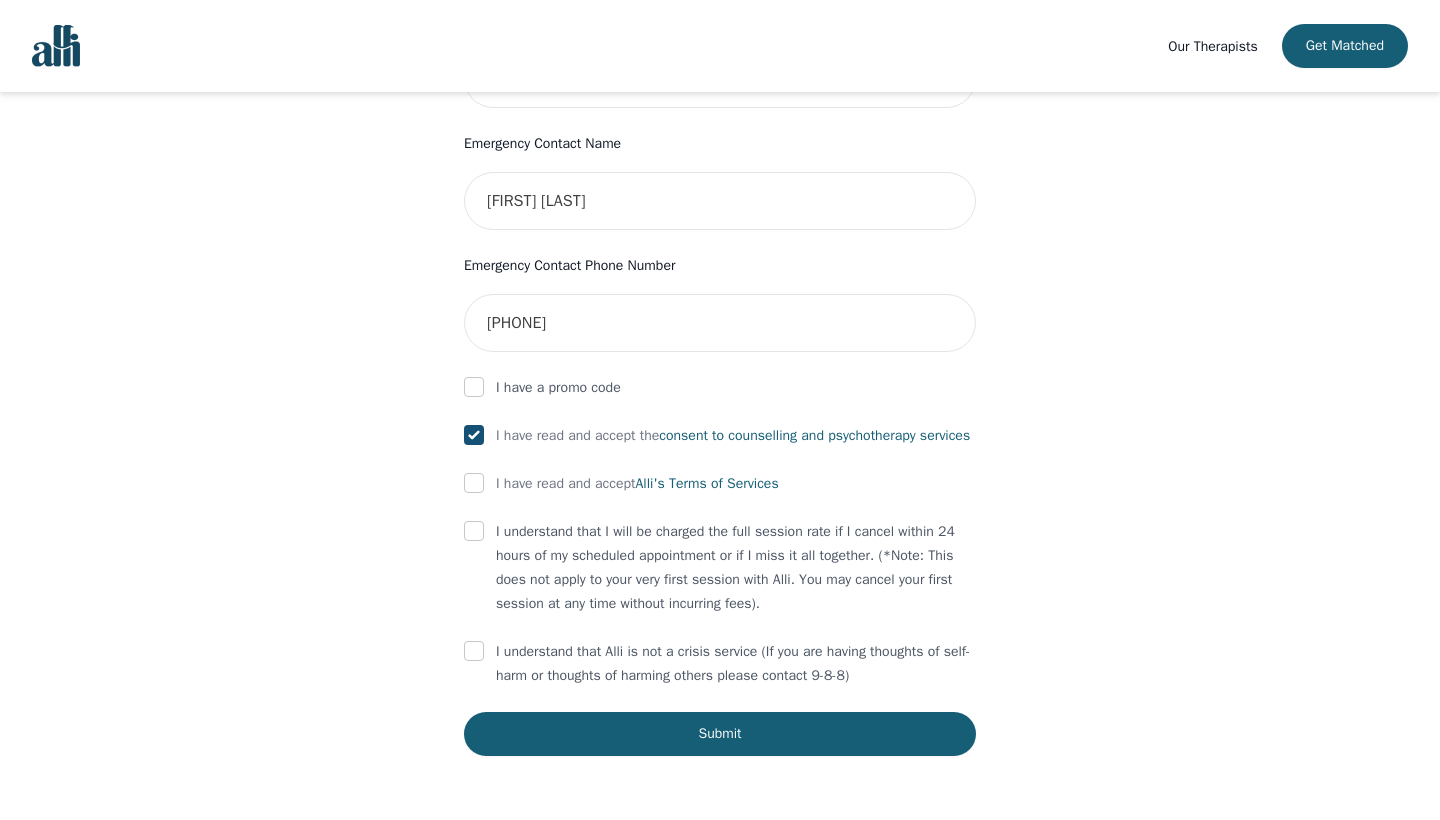 checkbox on "true" 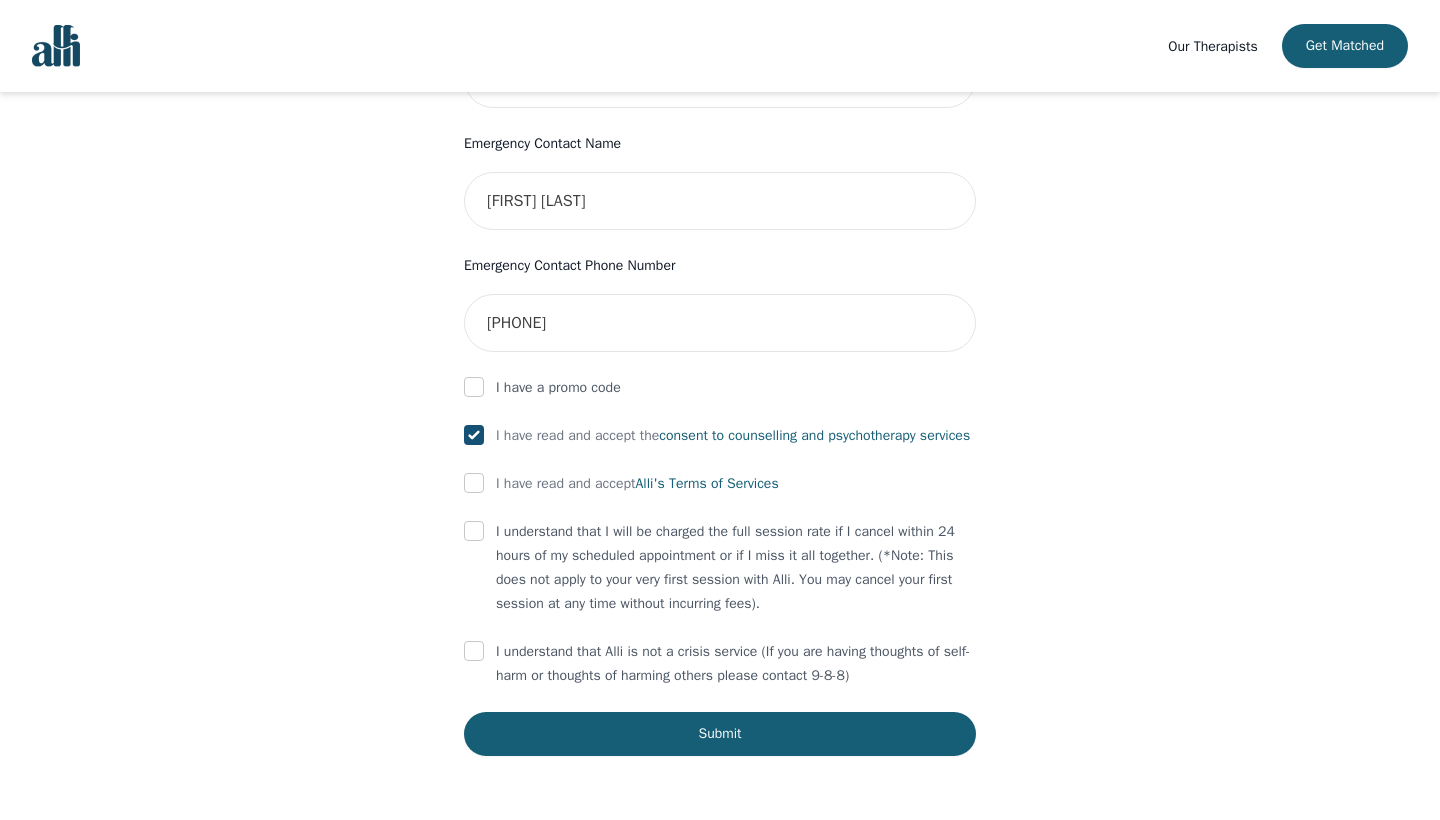 click at bounding box center [474, 483] 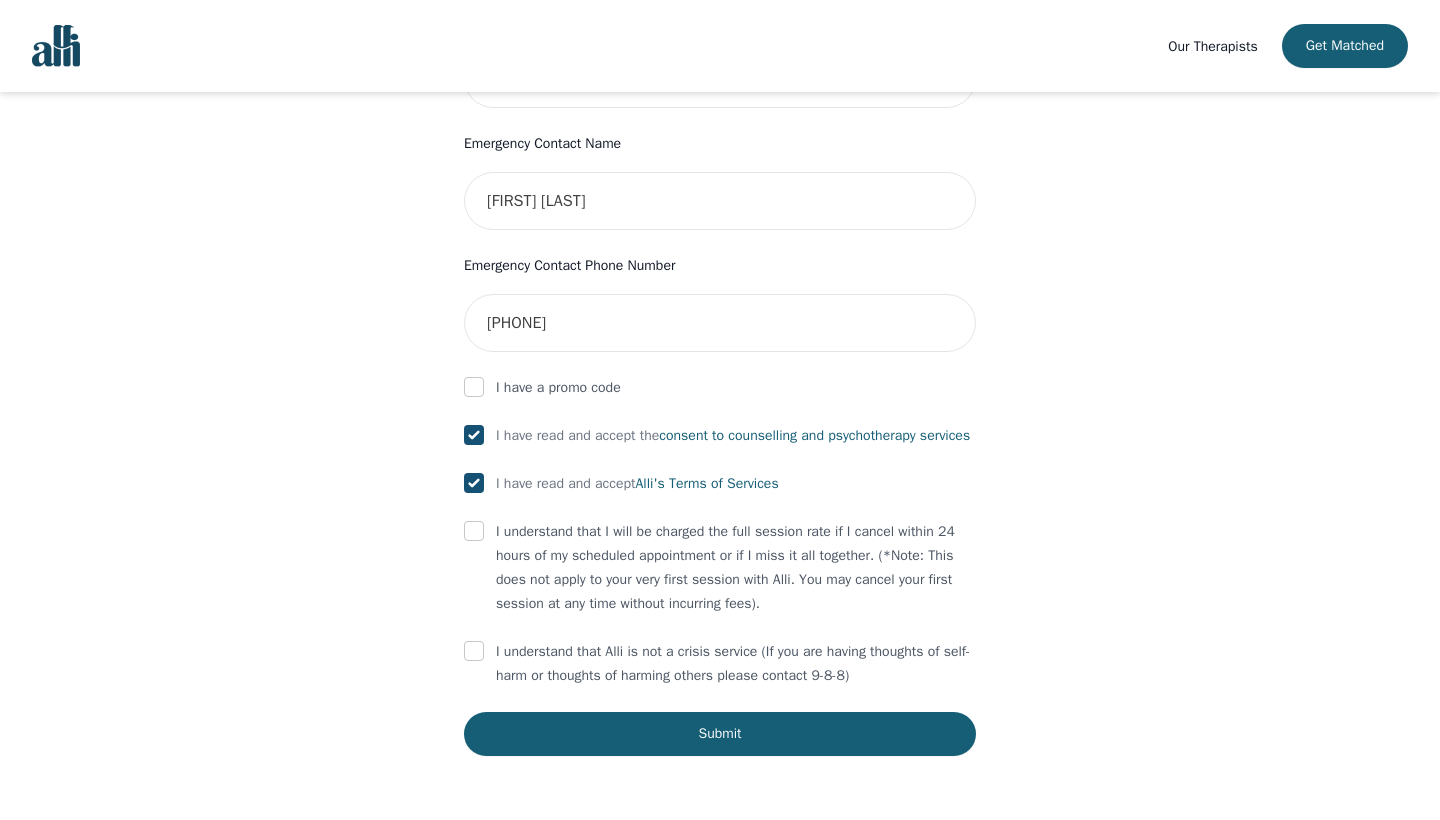 click at bounding box center [474, 531] 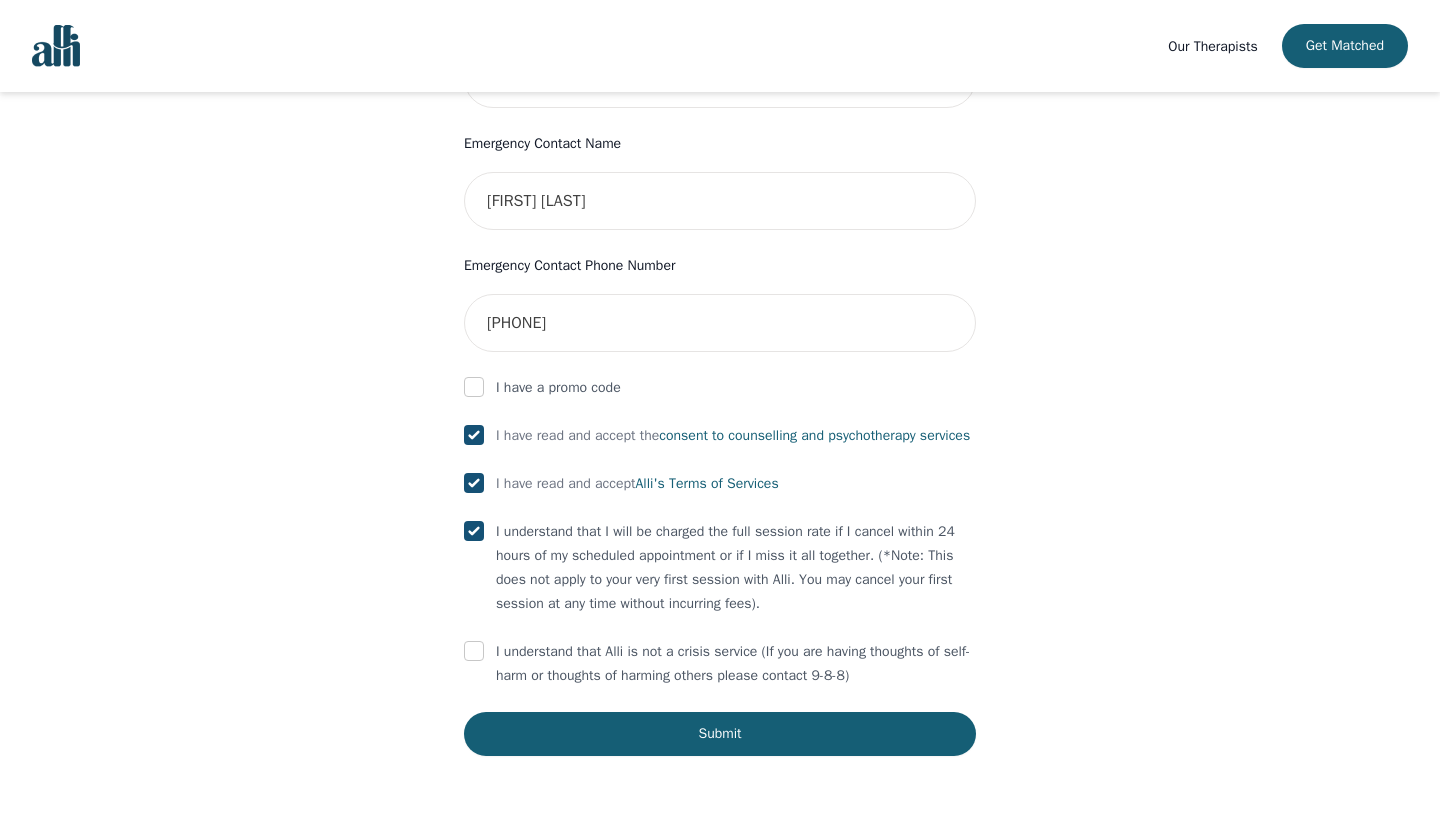 click at bounding box center (474, 651) 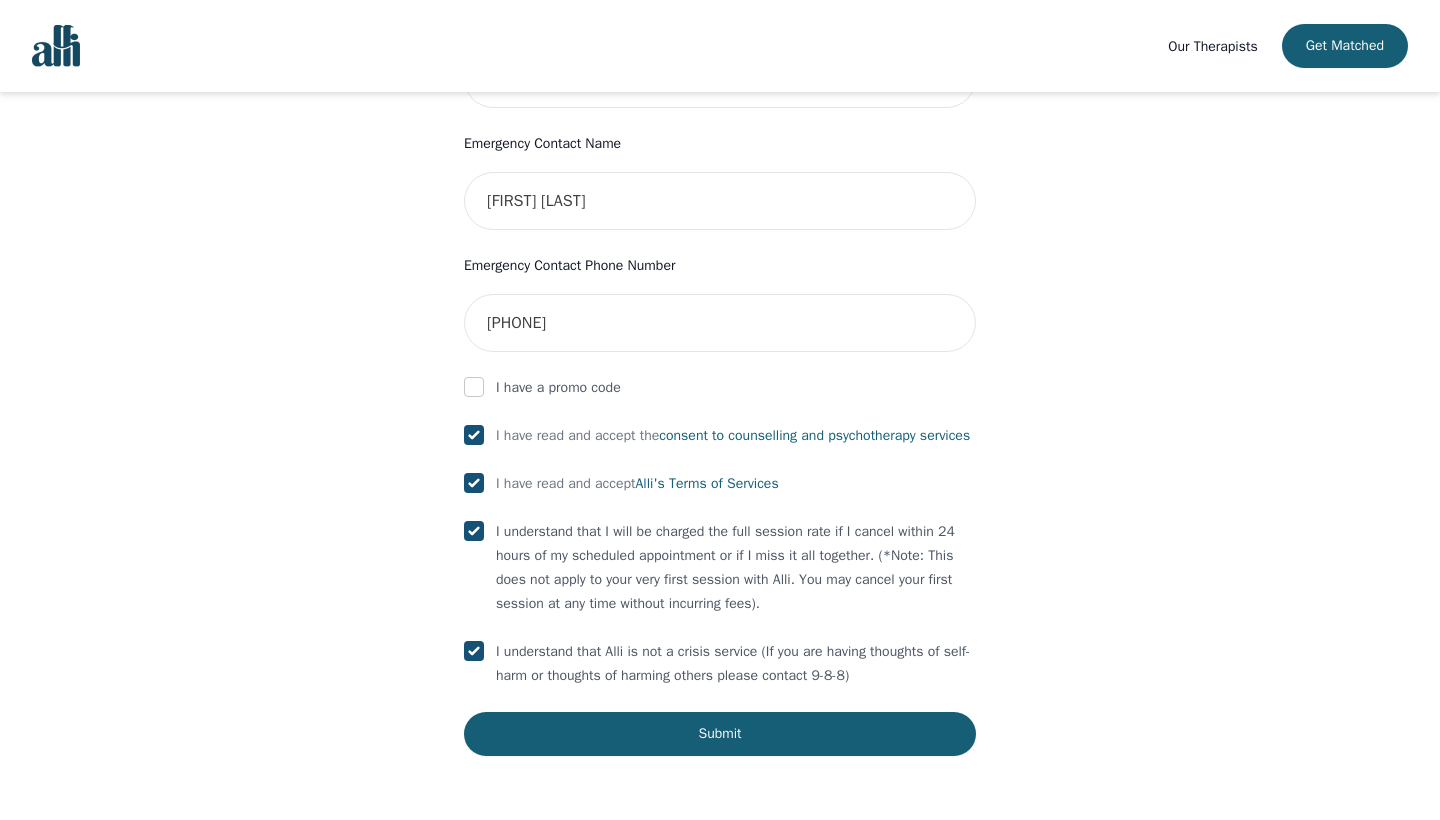 checkbox on "true" 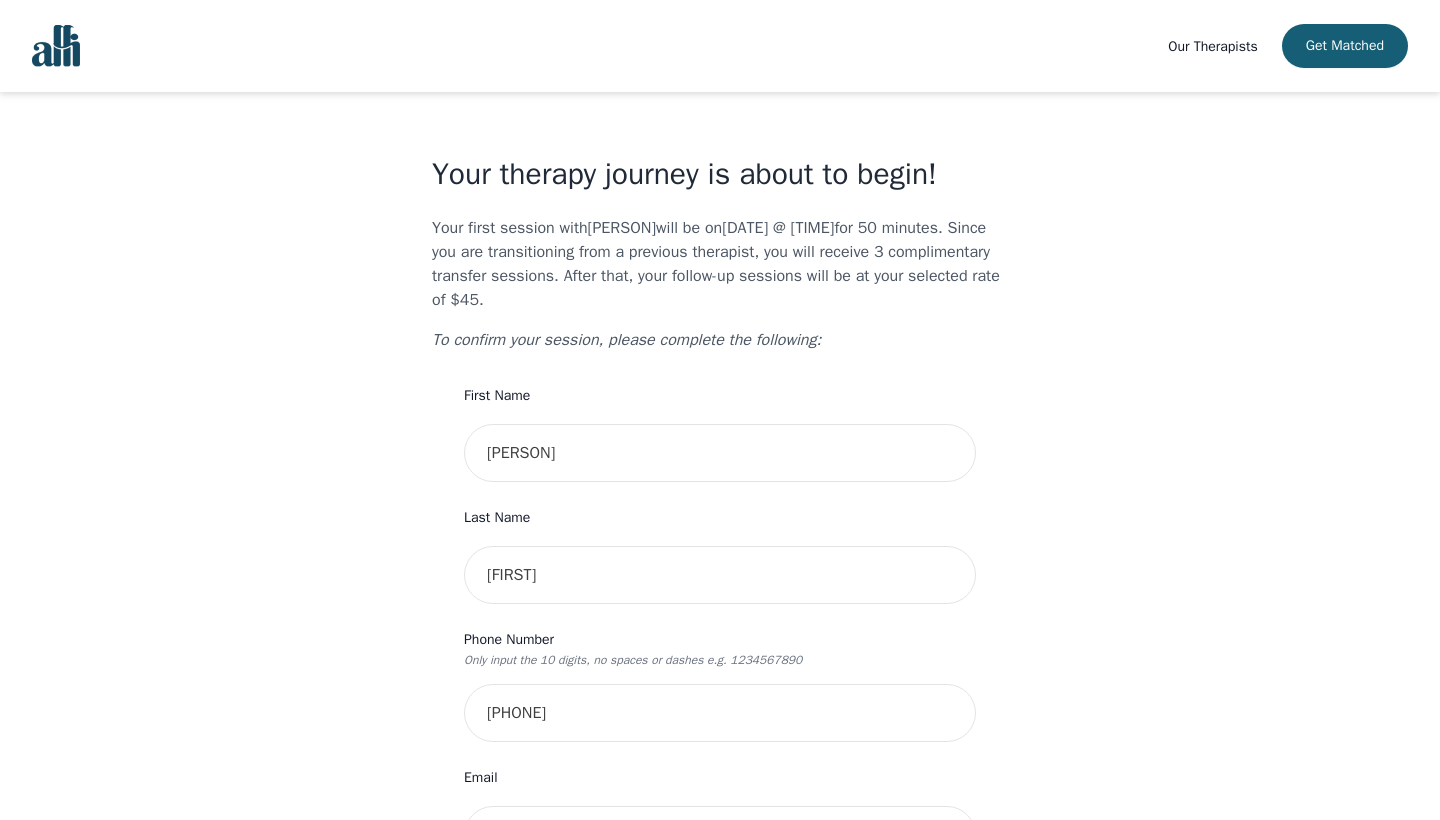 scroll, scrollTop: 0, scrollLeft: 0, axis: both 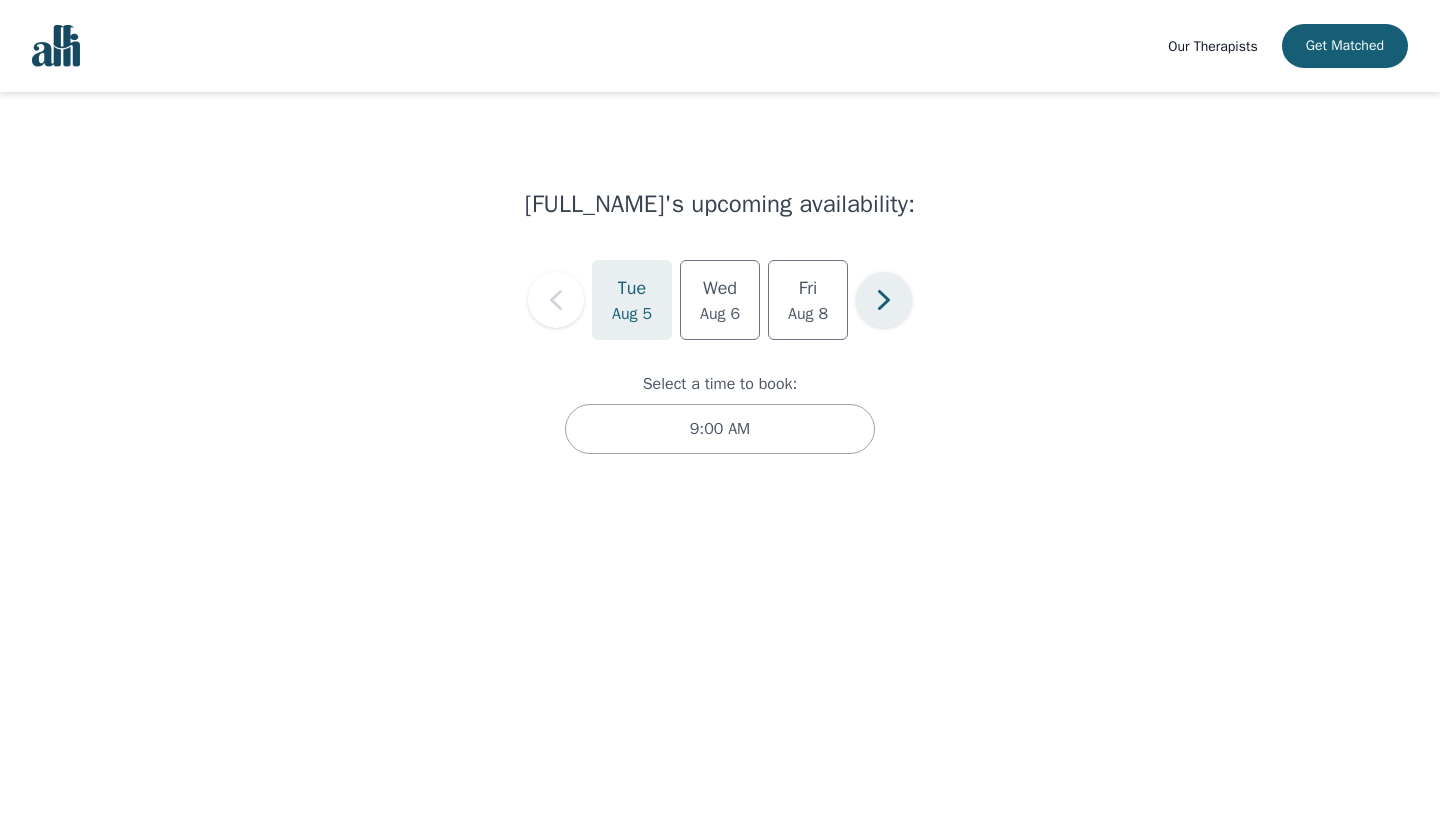click 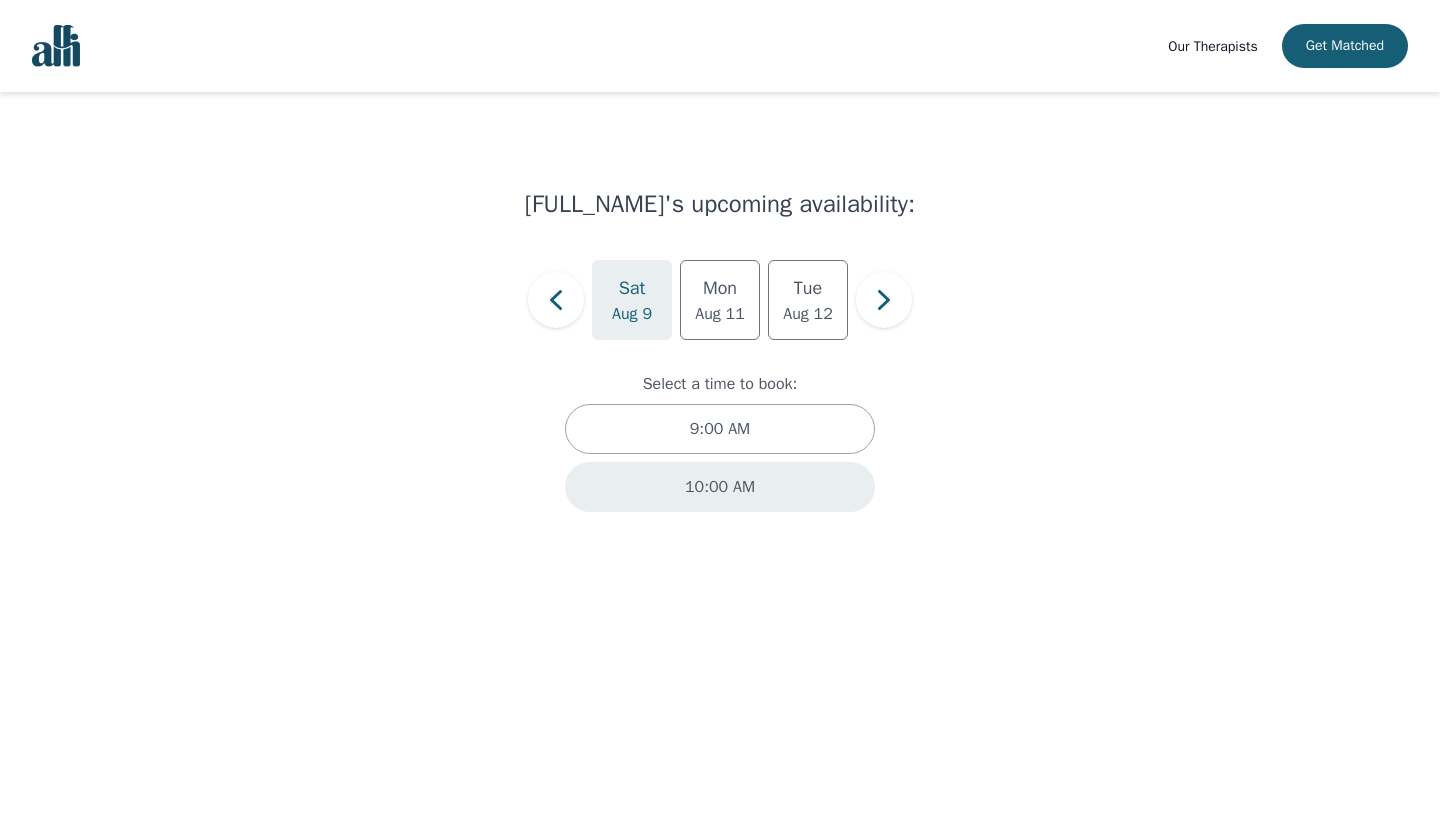 click on "10:00 AM" at bounding box center [720, 487] 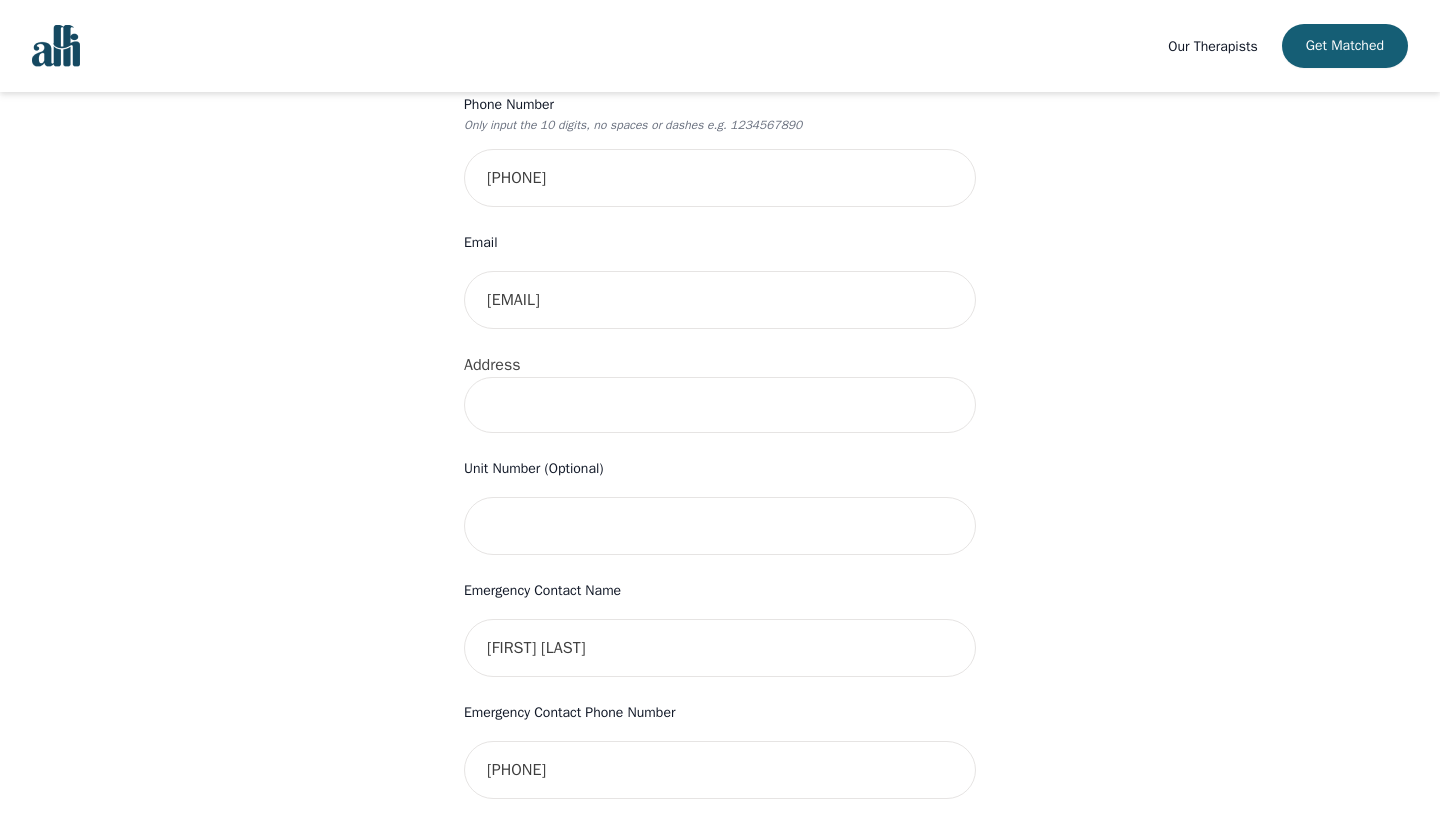 scroll, scrollTop: 540, scrollLeft: 0, axis: vertical 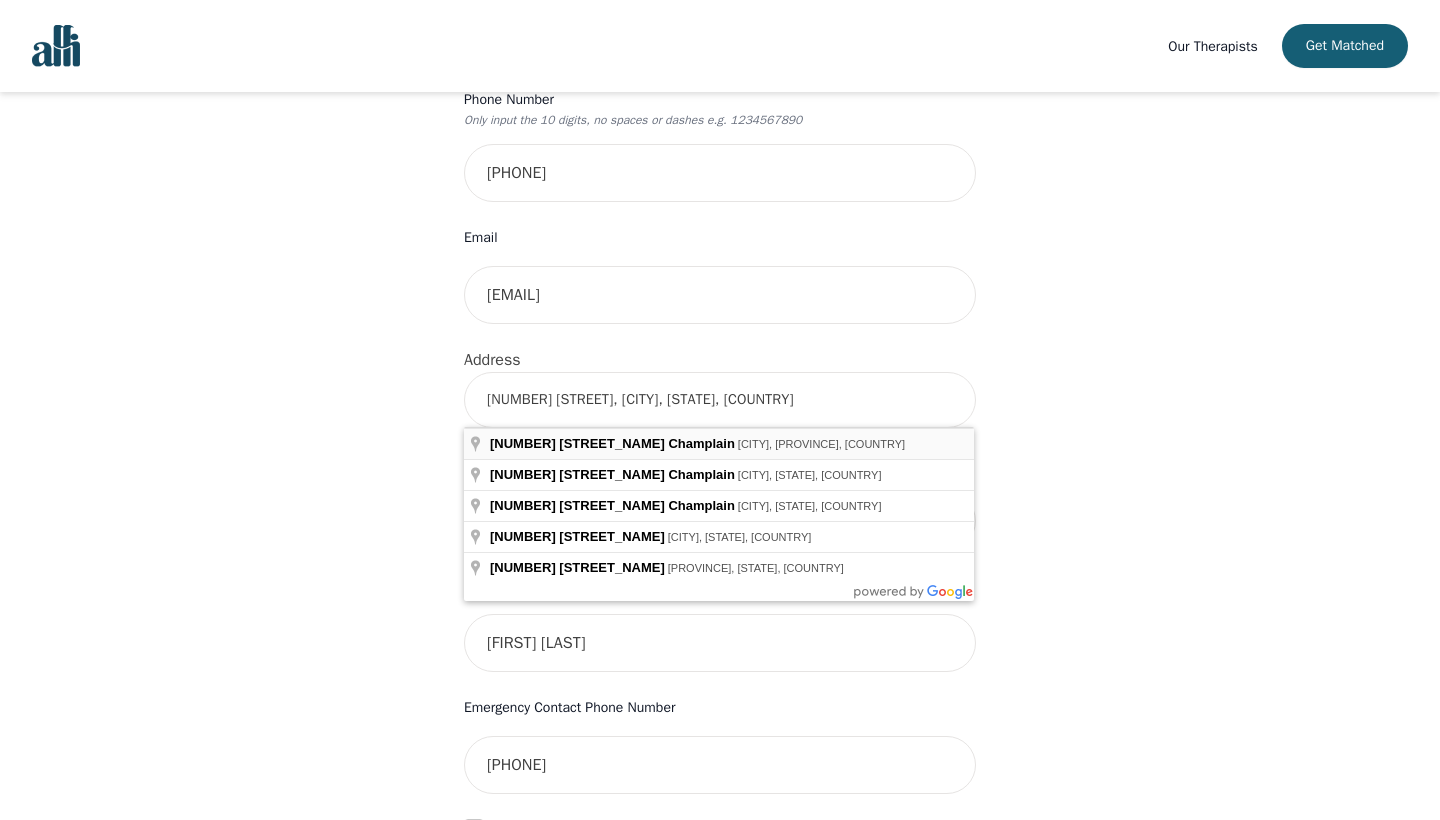 type on "[NUMBER] [STREET], [CITY], [STATE] [POSTAL_CODE], [COUNTRY]" 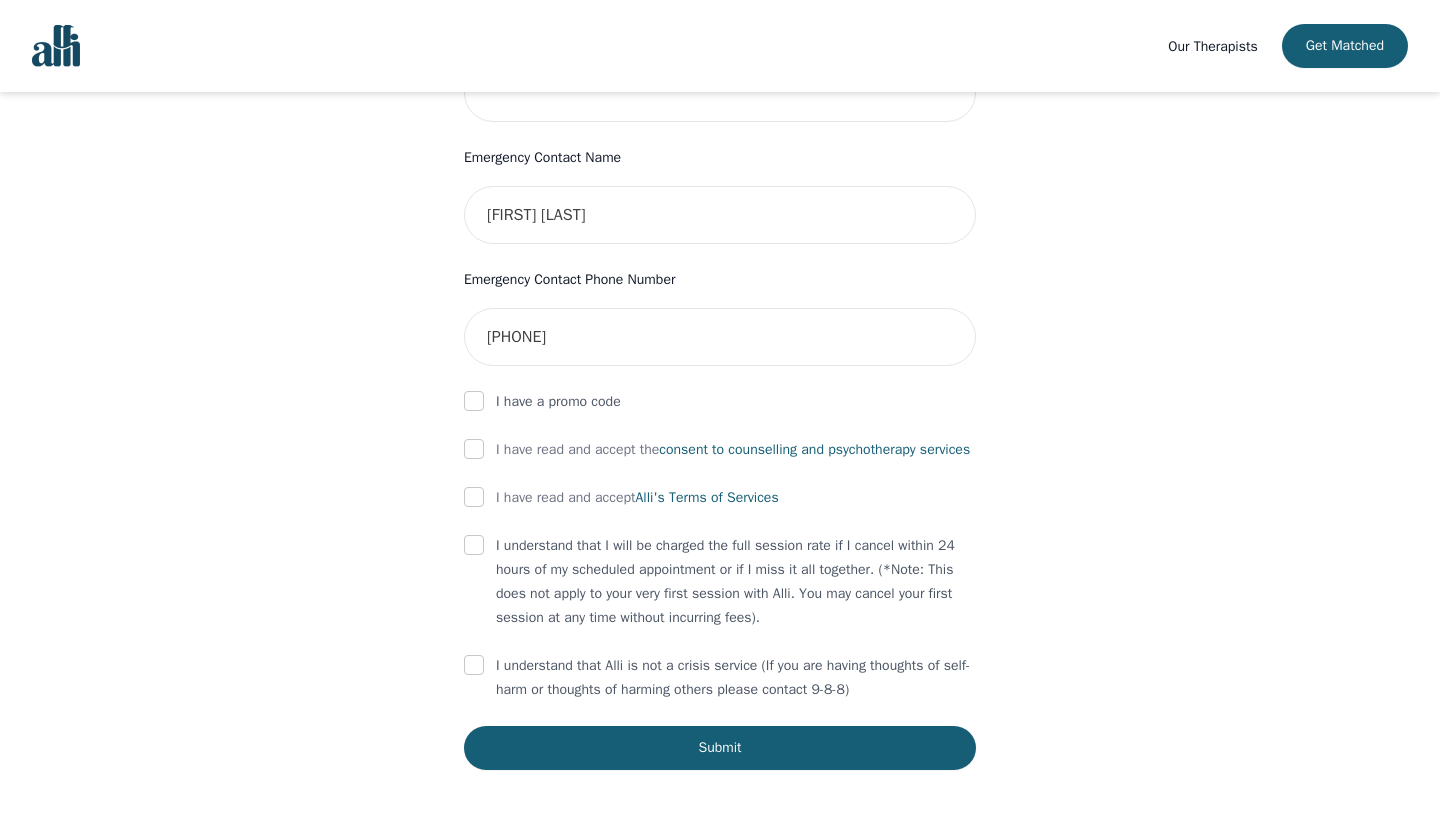 scroll, scrollTop: 989, scrollLeft: 0, axis: vertical 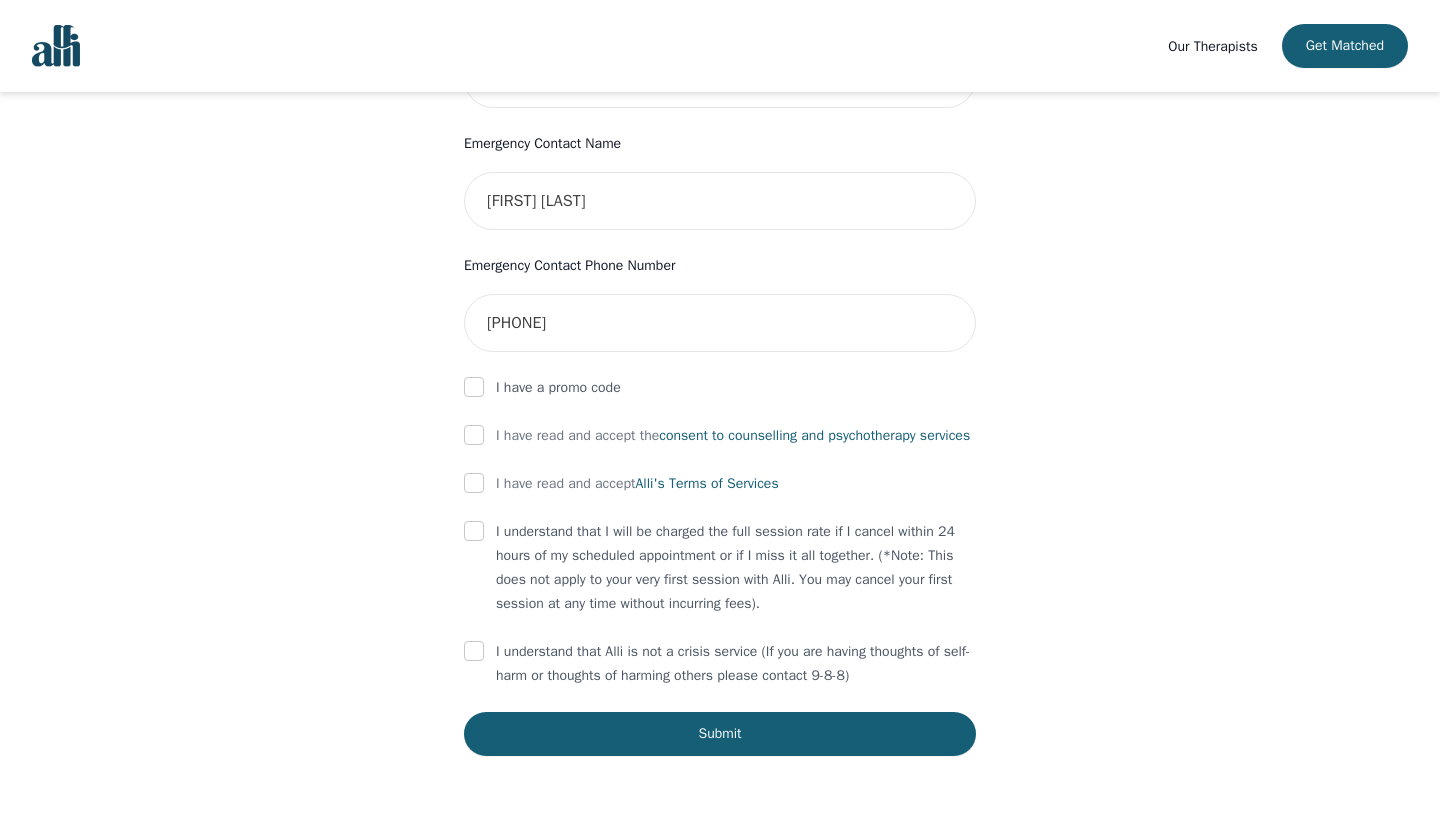 click at bounding box center [474, 435] 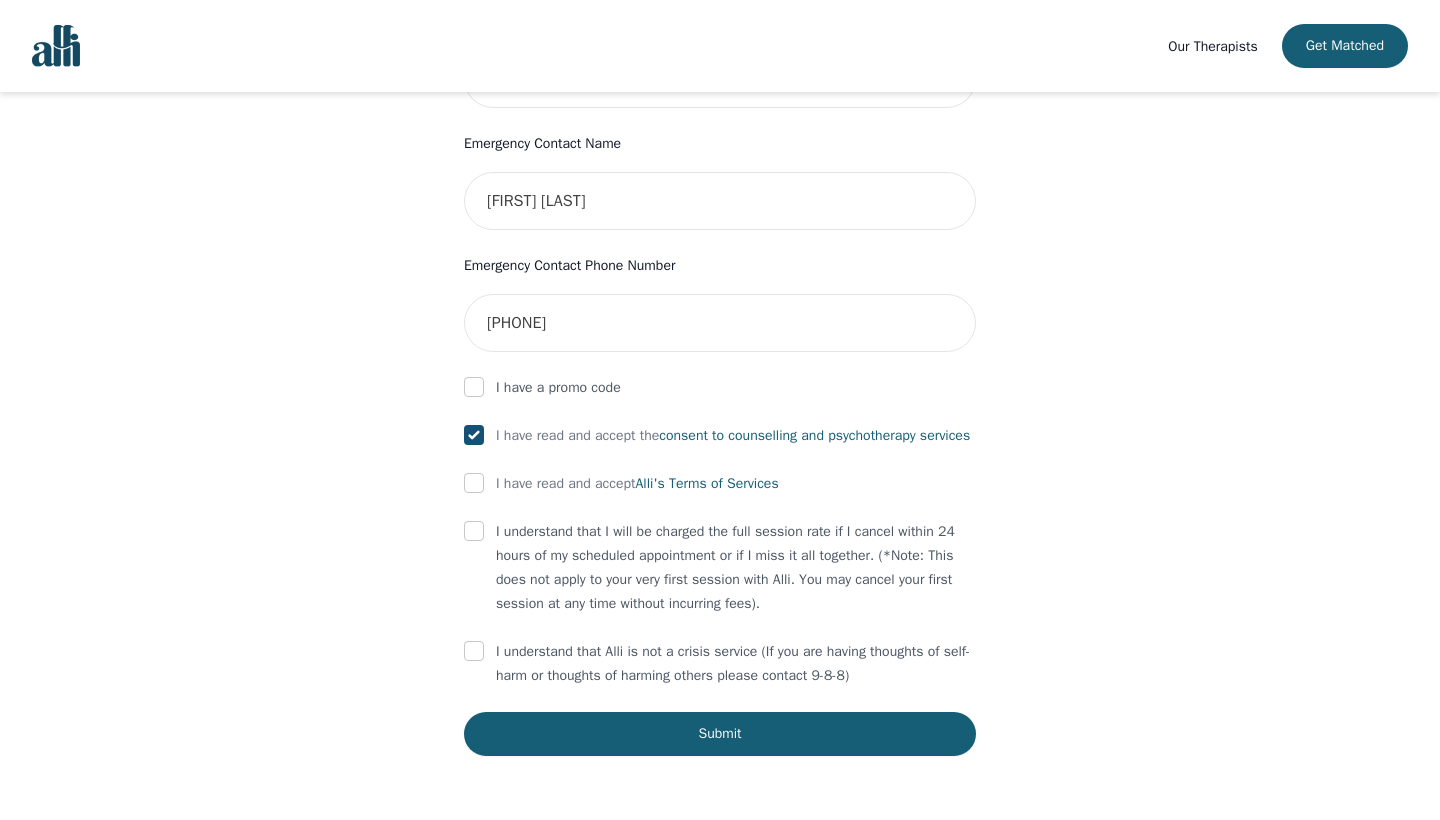 checkbox on "true" 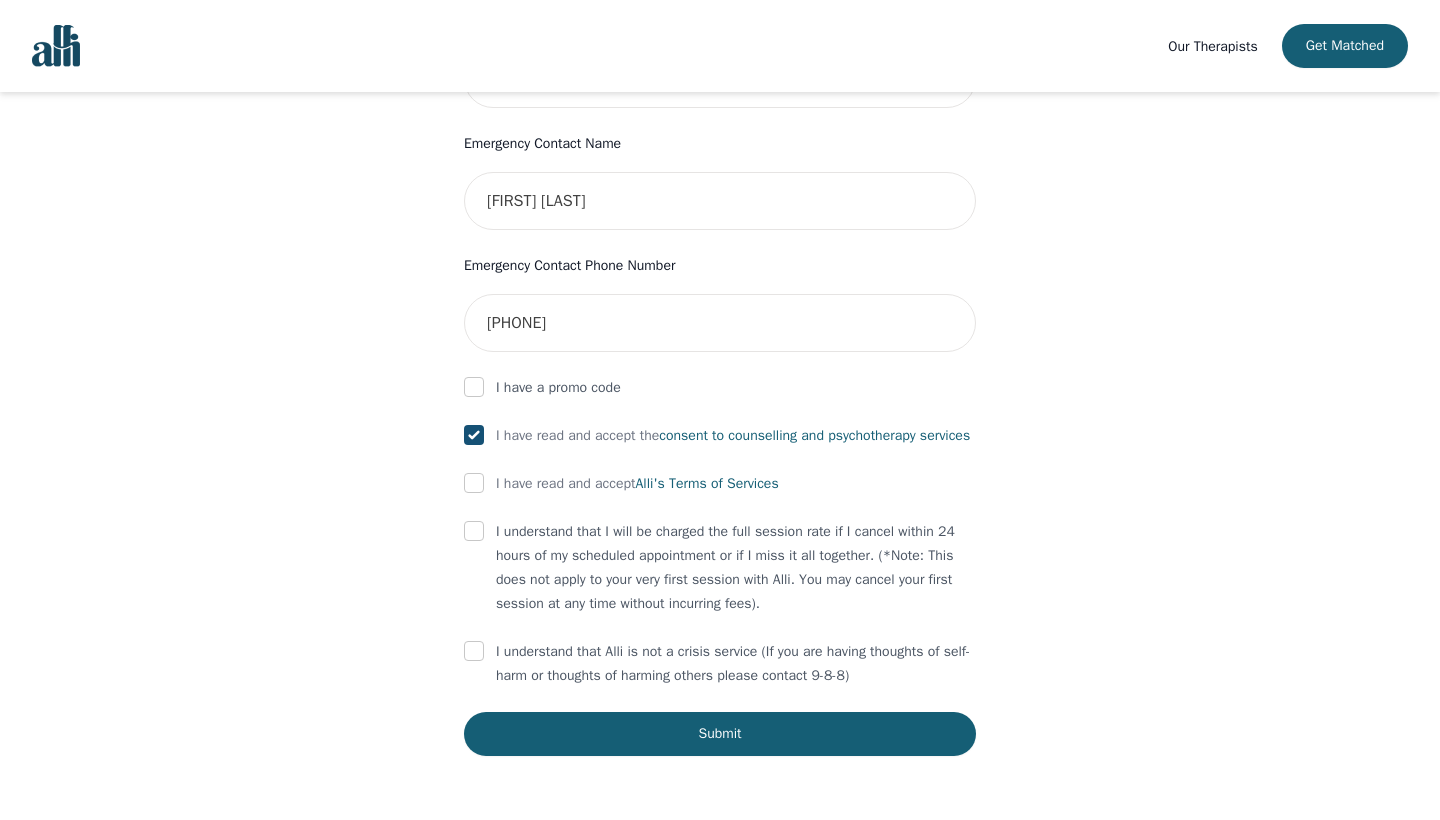 click at bounding box center (474, 483) 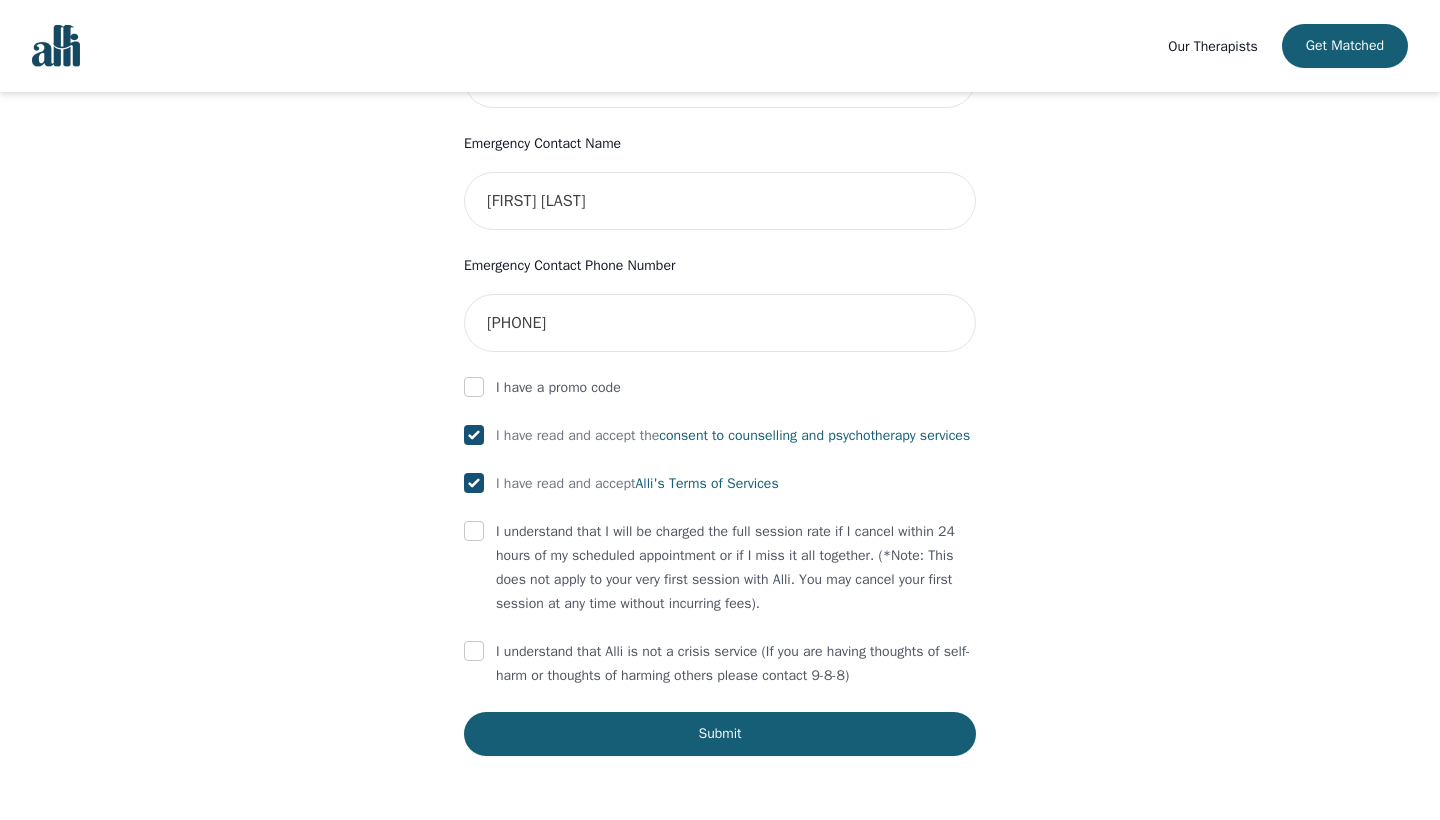 checkbox on "true" 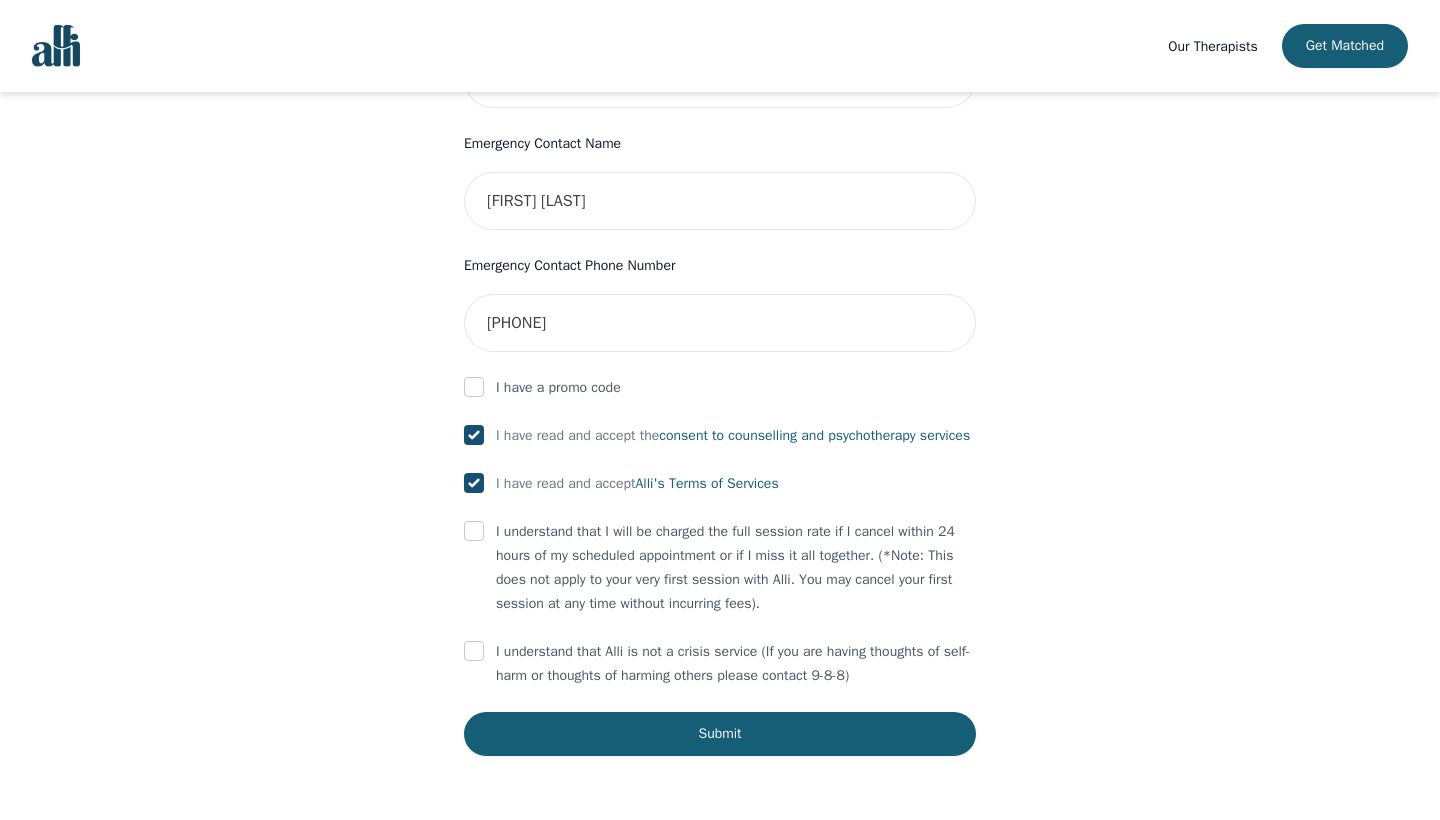 click at bounding box center (474, 531) 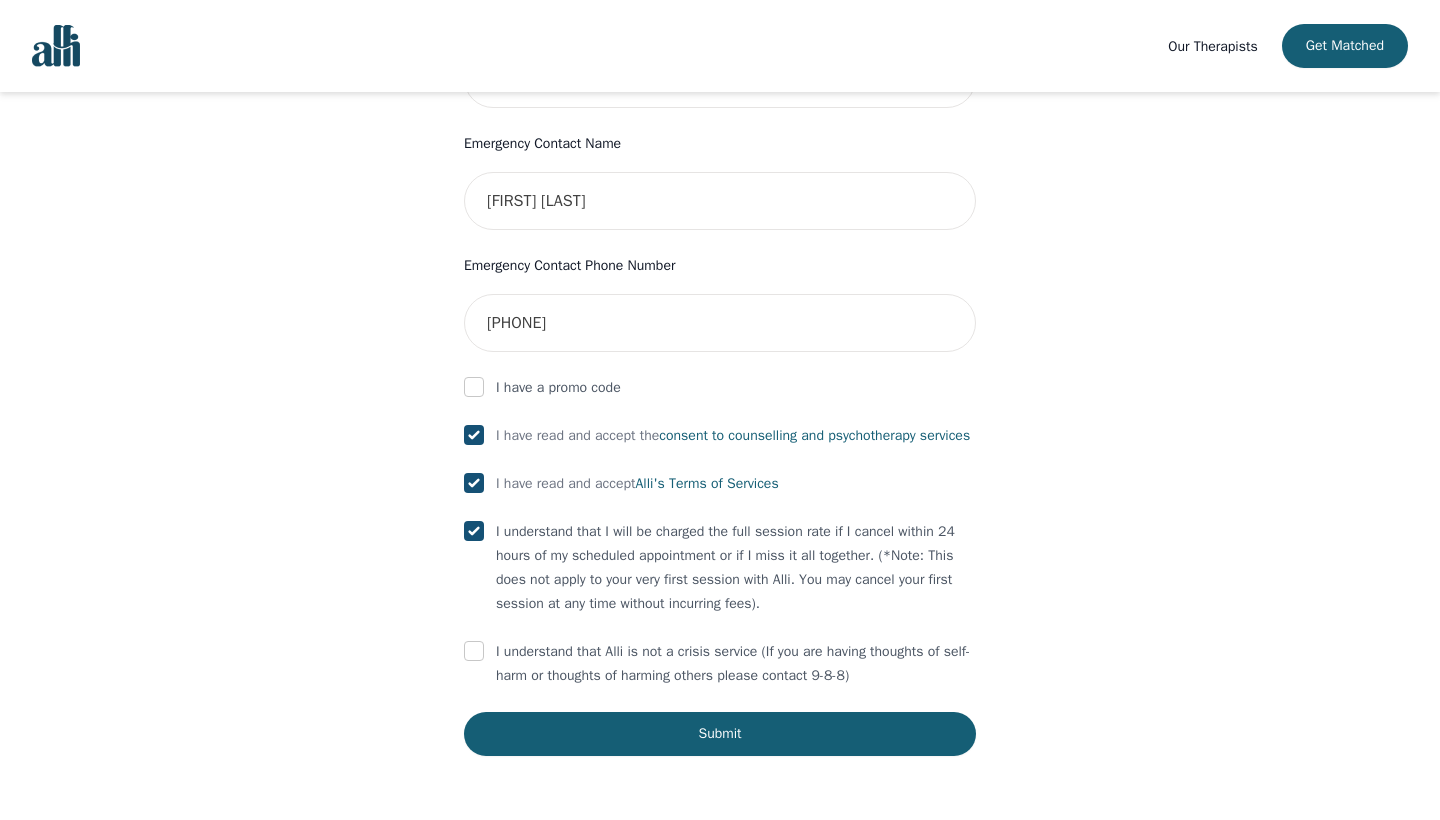 click at bounding box center [474, 651] 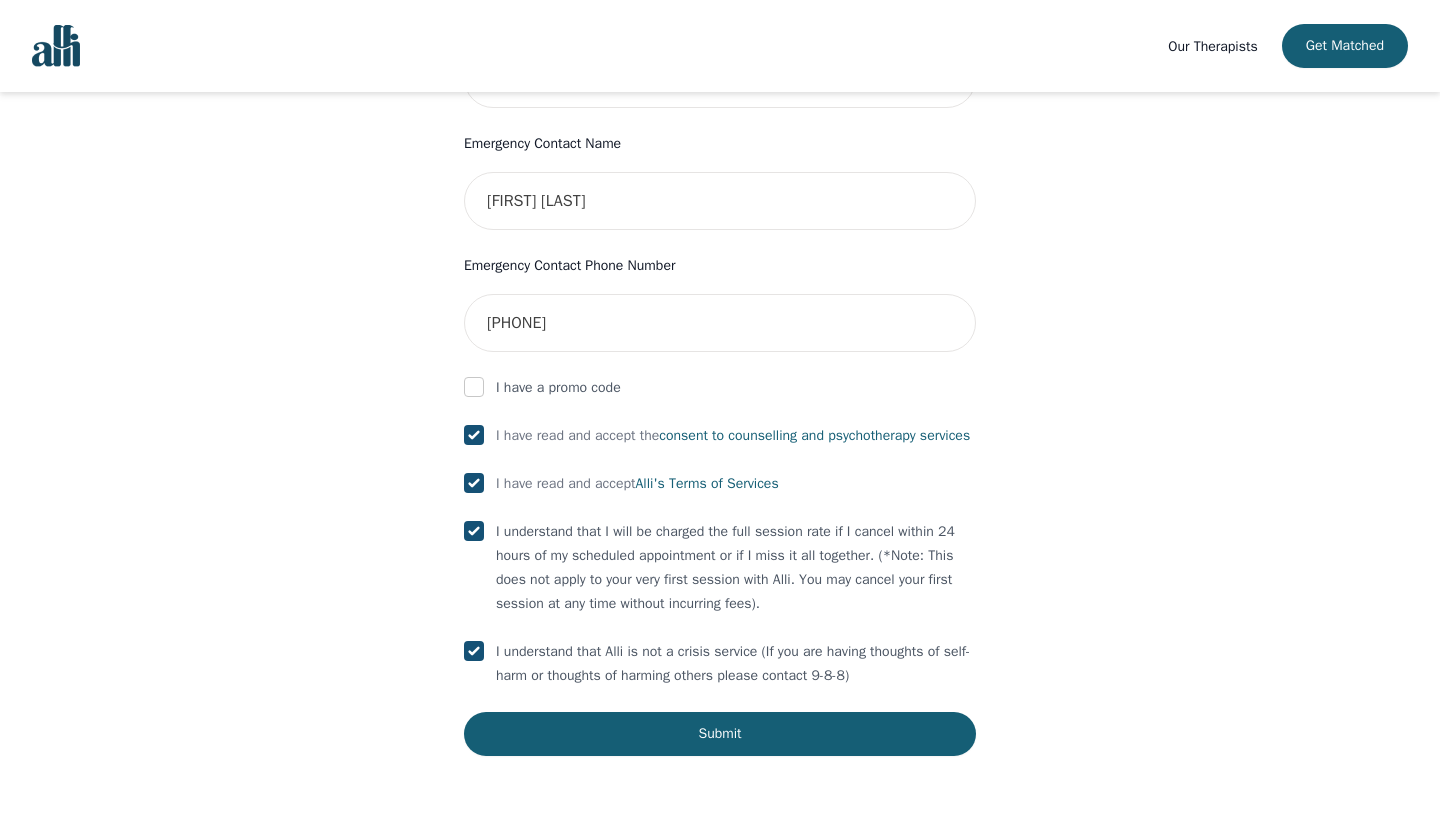 checkbox on "true" 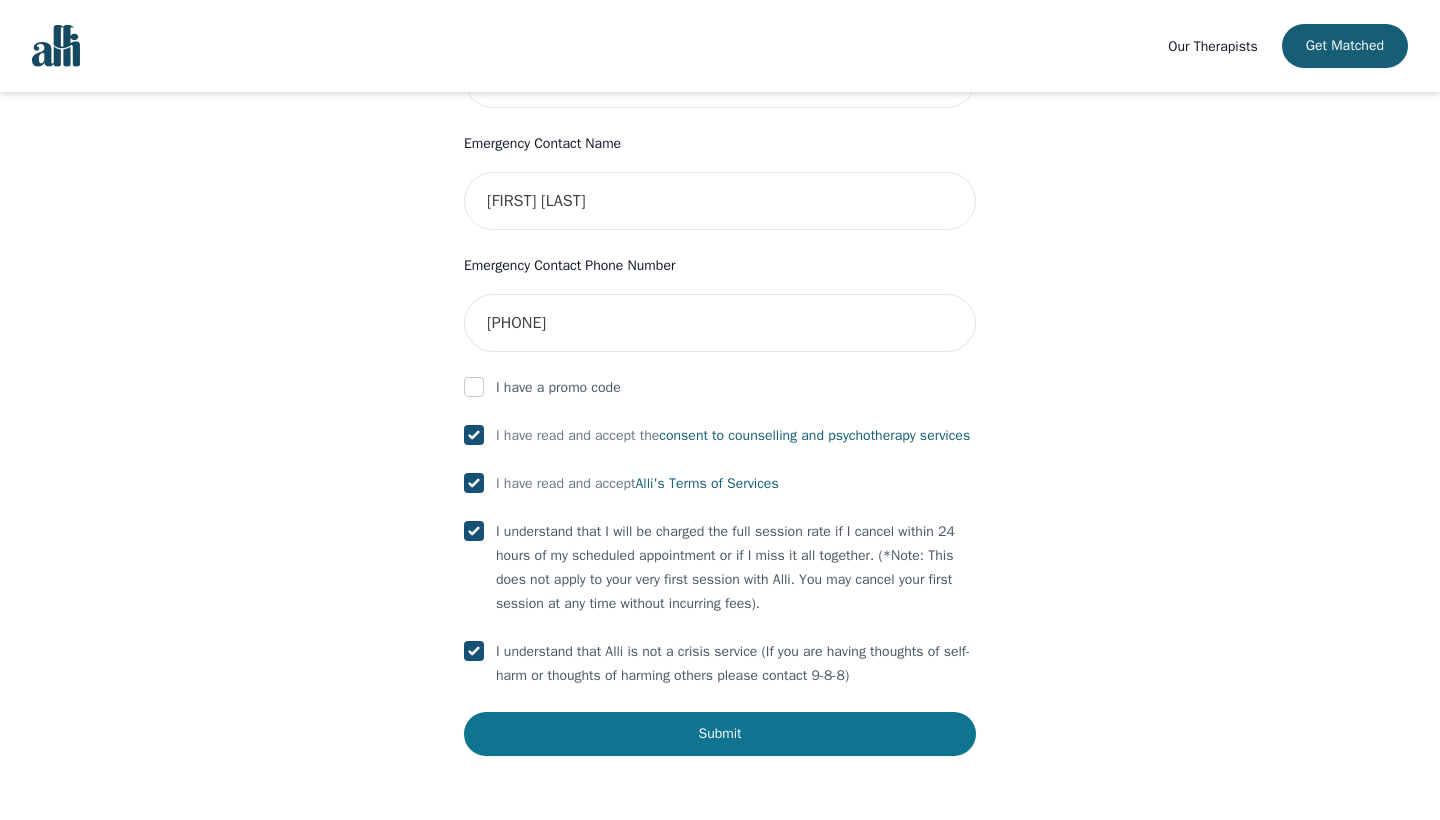 scroll, scrollTop: 1005, scrollLeft: 0, axis: vertical 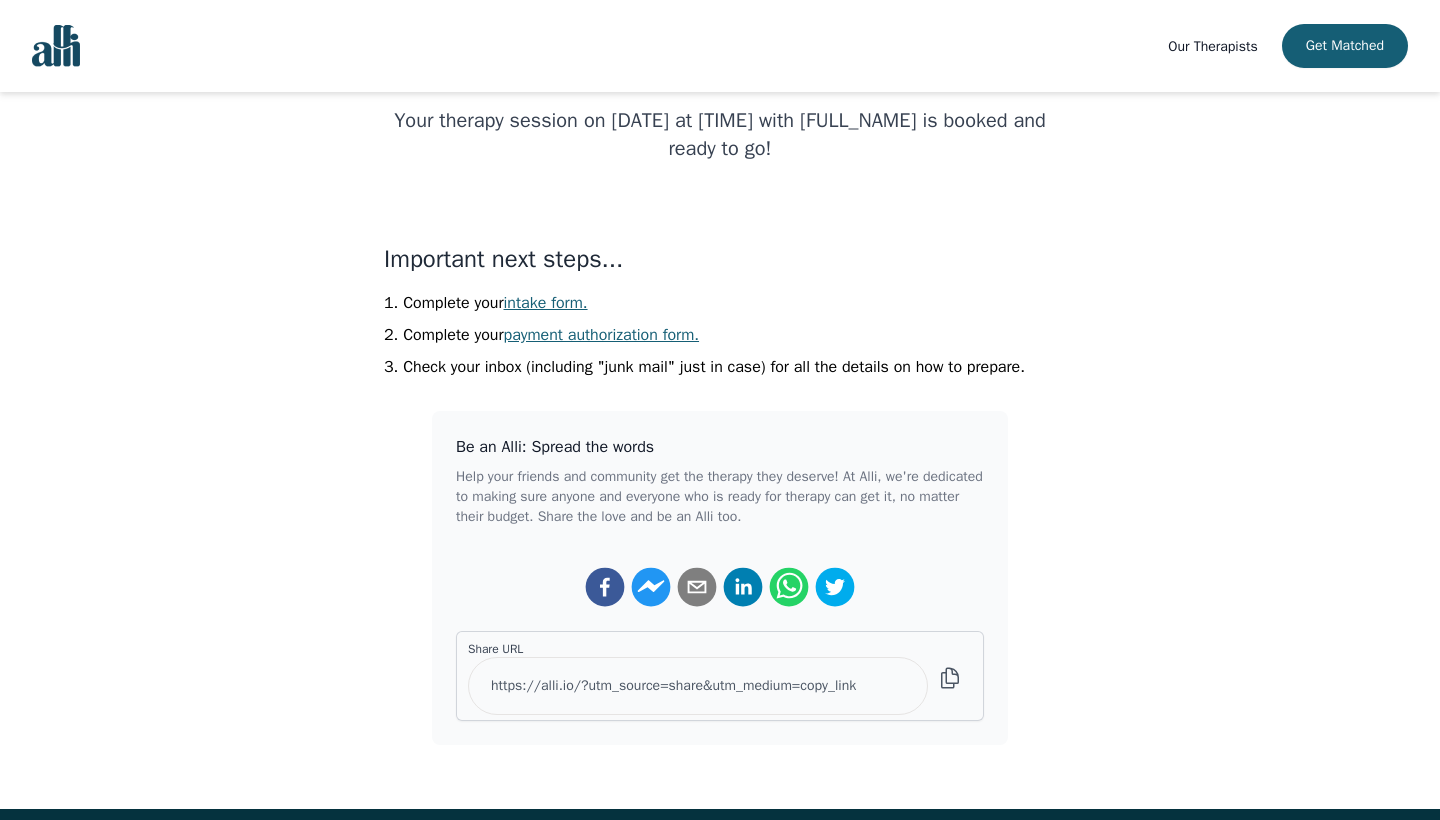 click on "intake form." at bounding box center (546, 303) 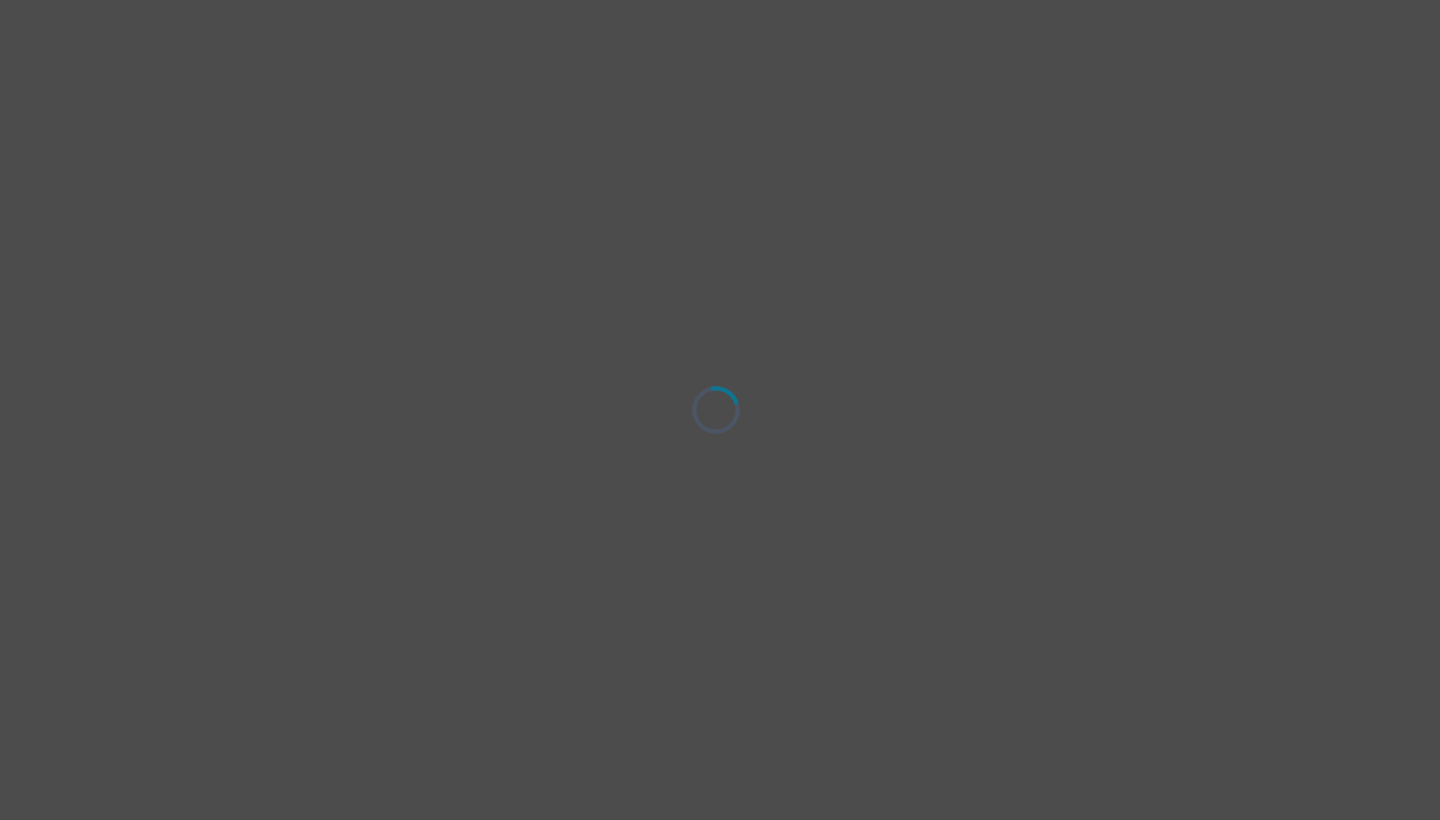scroll, scrollTop: 0, scrollLeft: 0, axis: both 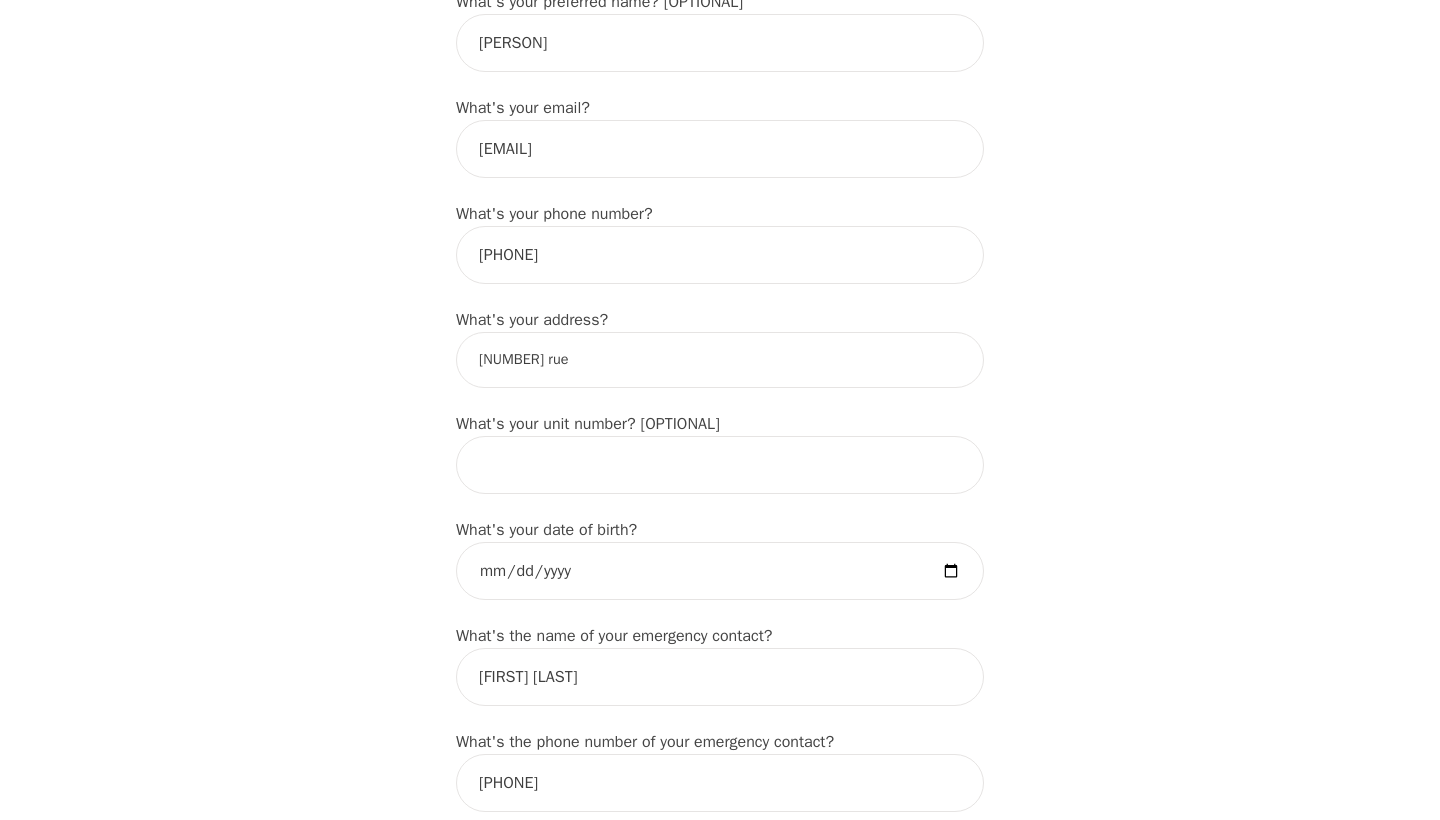 click on "Intake Assessment for [NAME] [LAST NAME] Part 1 of 2: Tell Us About Yourself Please complete the following information before your initial session. This step is crucial to kickstart your therapeutic journey with your therapist: What's your first name? (This will be the name on your insurance receipt) [NAME] What's your last name? [LAST NAME] What's your preferred name? [OPTIONAL] [NAME] What's your email? [EMAIL] What's your phone number? [PHONE] What's your address? [NUMBER] [STREET] What's your unit number? [OPTIONAL] What's your date of birth? [DATE] What's the name of your emergency contact? [NAME] What's the phone number of your emergency contact? [PHONE] What's the full name of your primary care physician? Dr. [NAME] [LAST NAME] What's the phone number of your primary care physician? Below are optional questions - Please tell us more about yourself: What is your gender? -Select- male female non-binary transgender intersex prefer_not_to_say What are your preferred pronouns? -Select- ey/em" at bounding box center [720, 959] 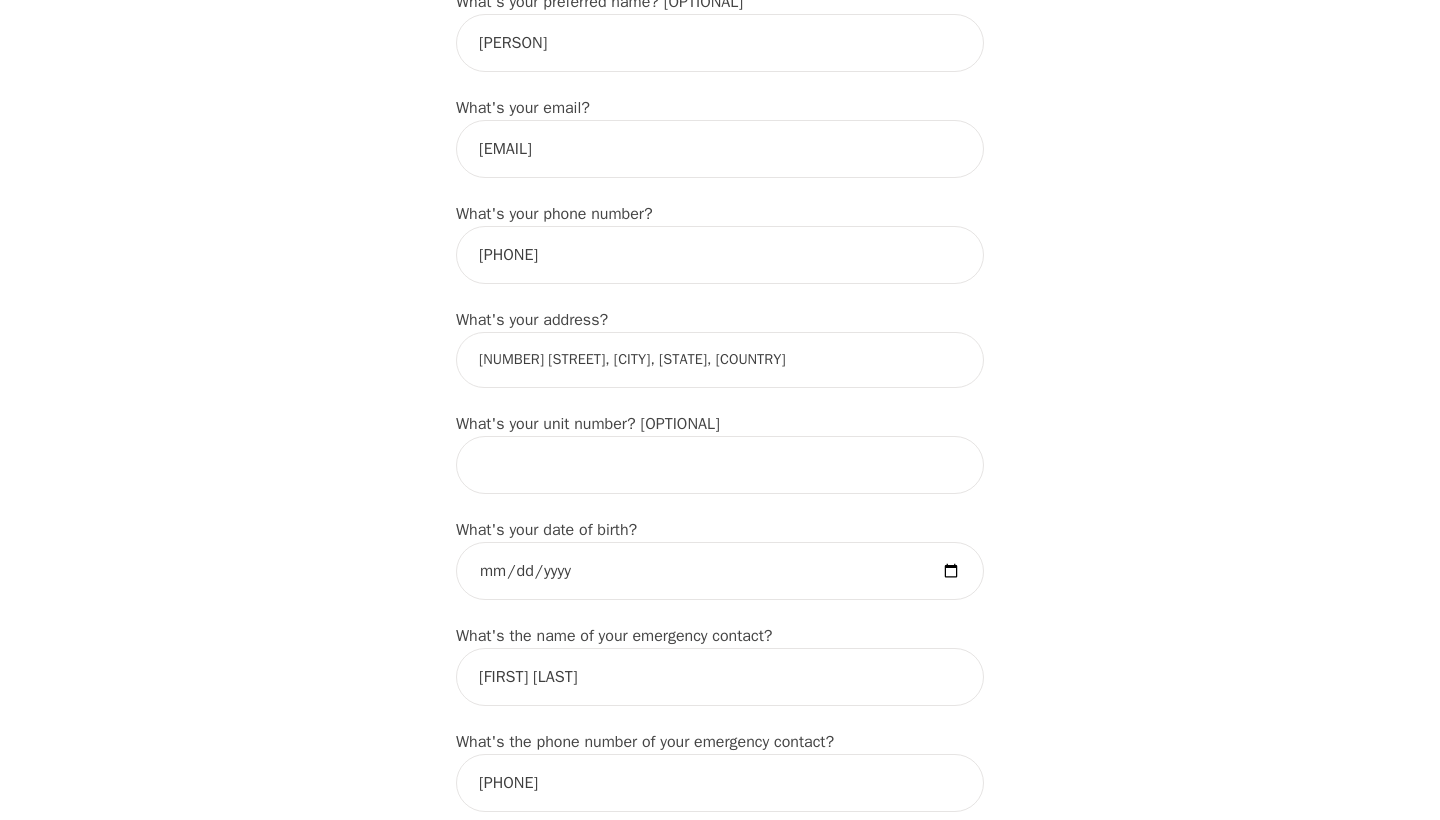 type on "[NUMBER] [STREET], [CITY], [STATE] [POSTAL_CODE], [COUNTRY]" 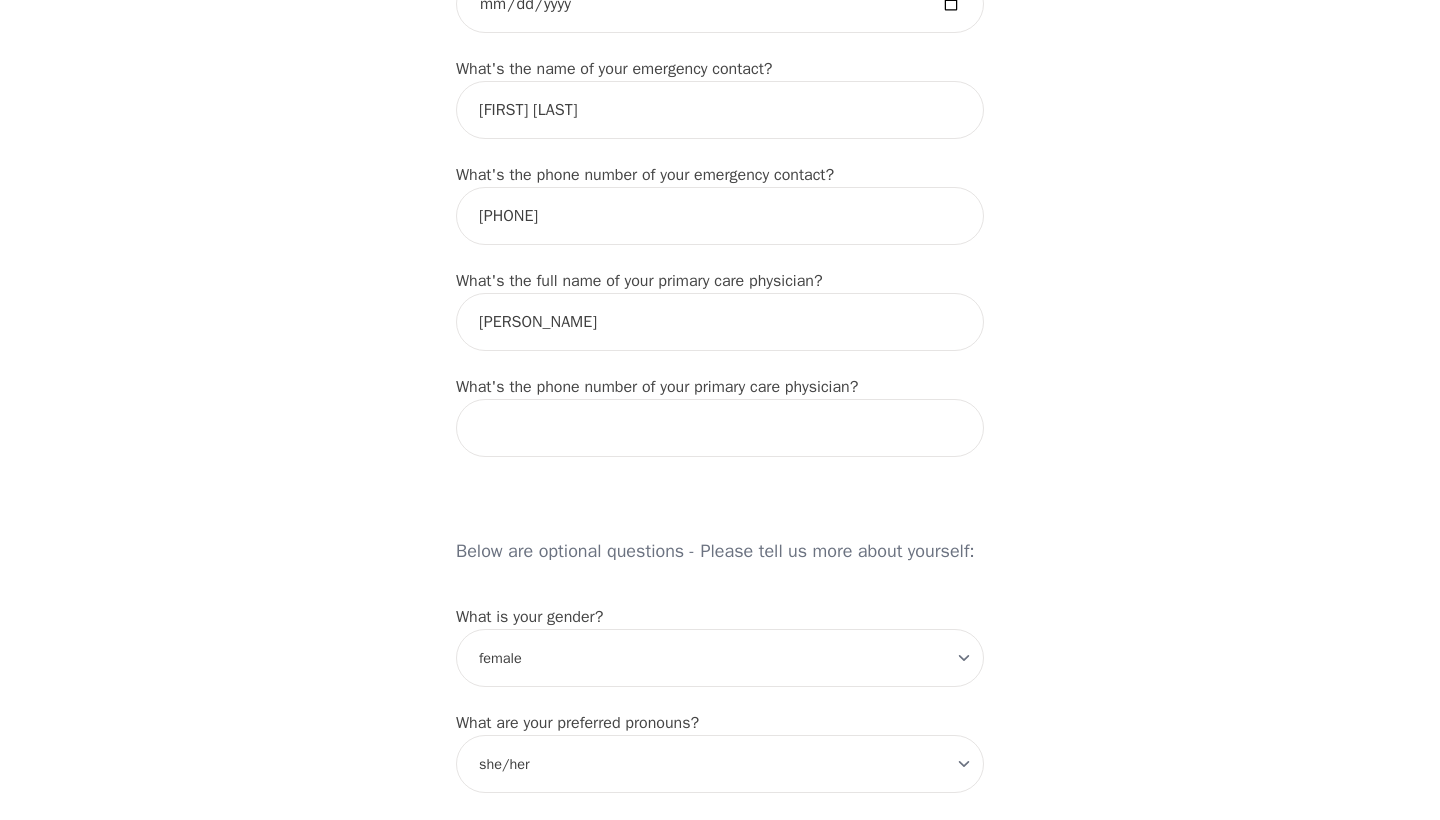 scroll, scrollTop: 1111, scrollLeft: 0, axis: vertical 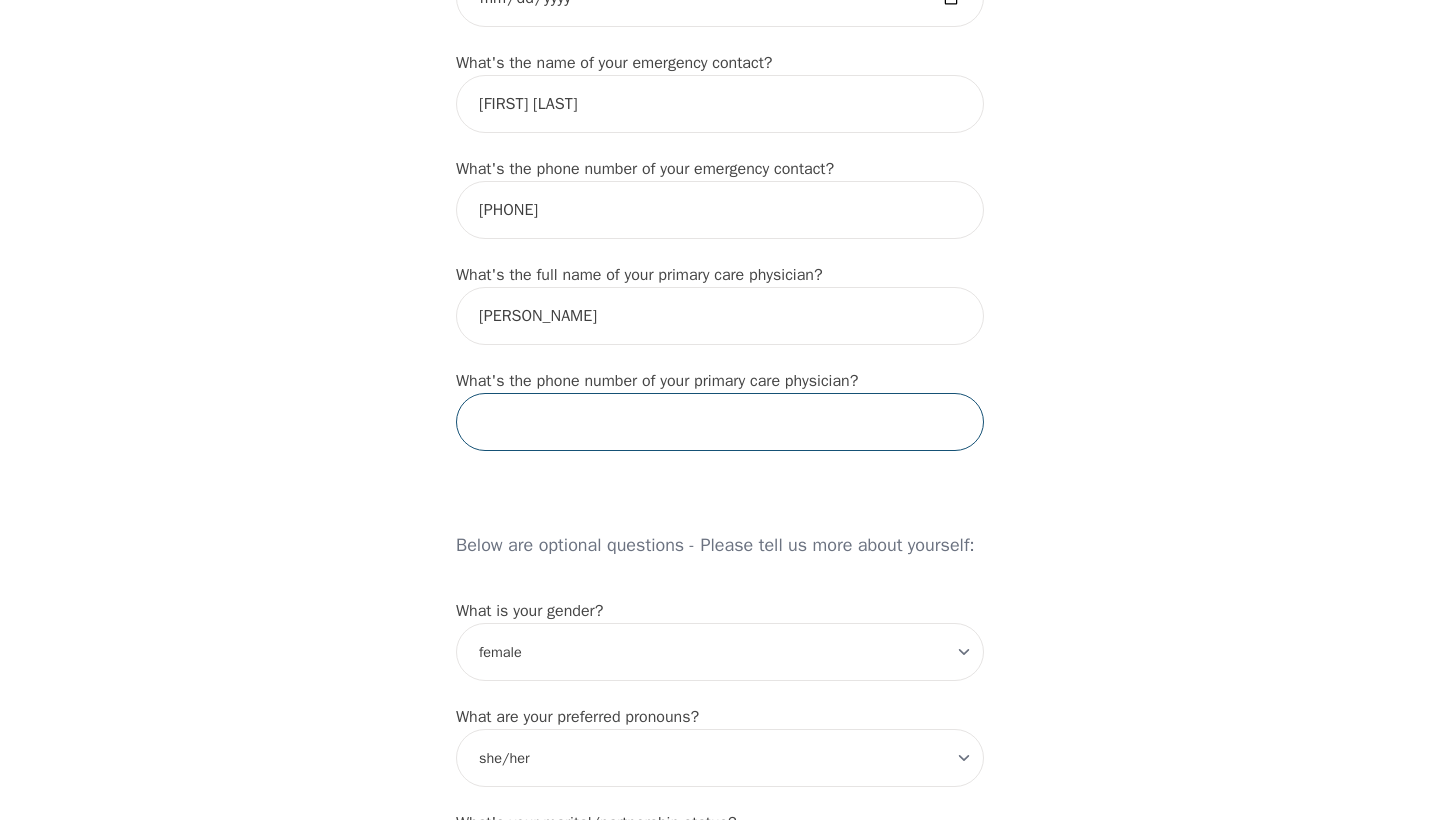 paste on "([PHONE])" 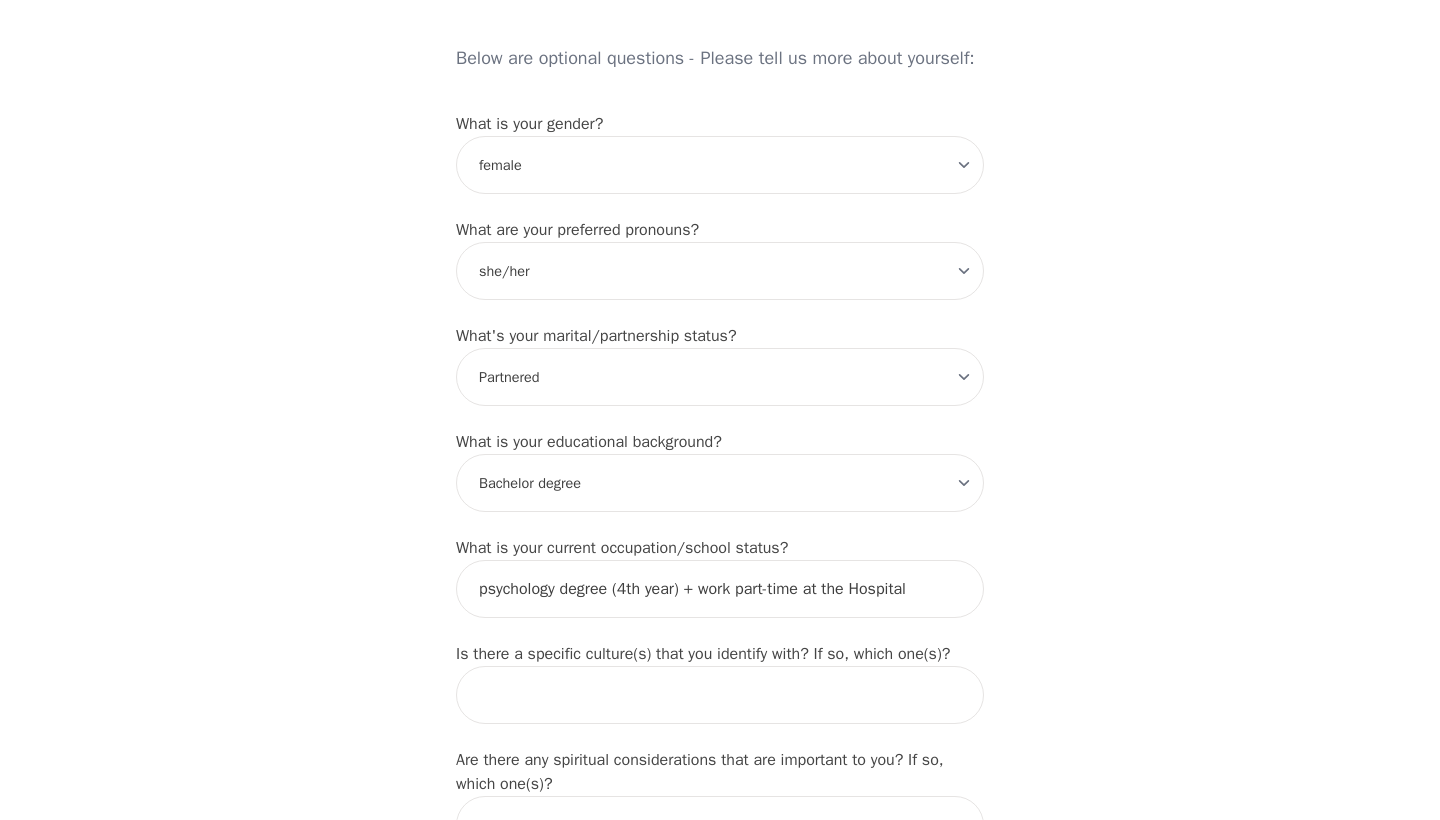 scroll, scrollTop: 1608, scrollLeft: 0, axis: vertical 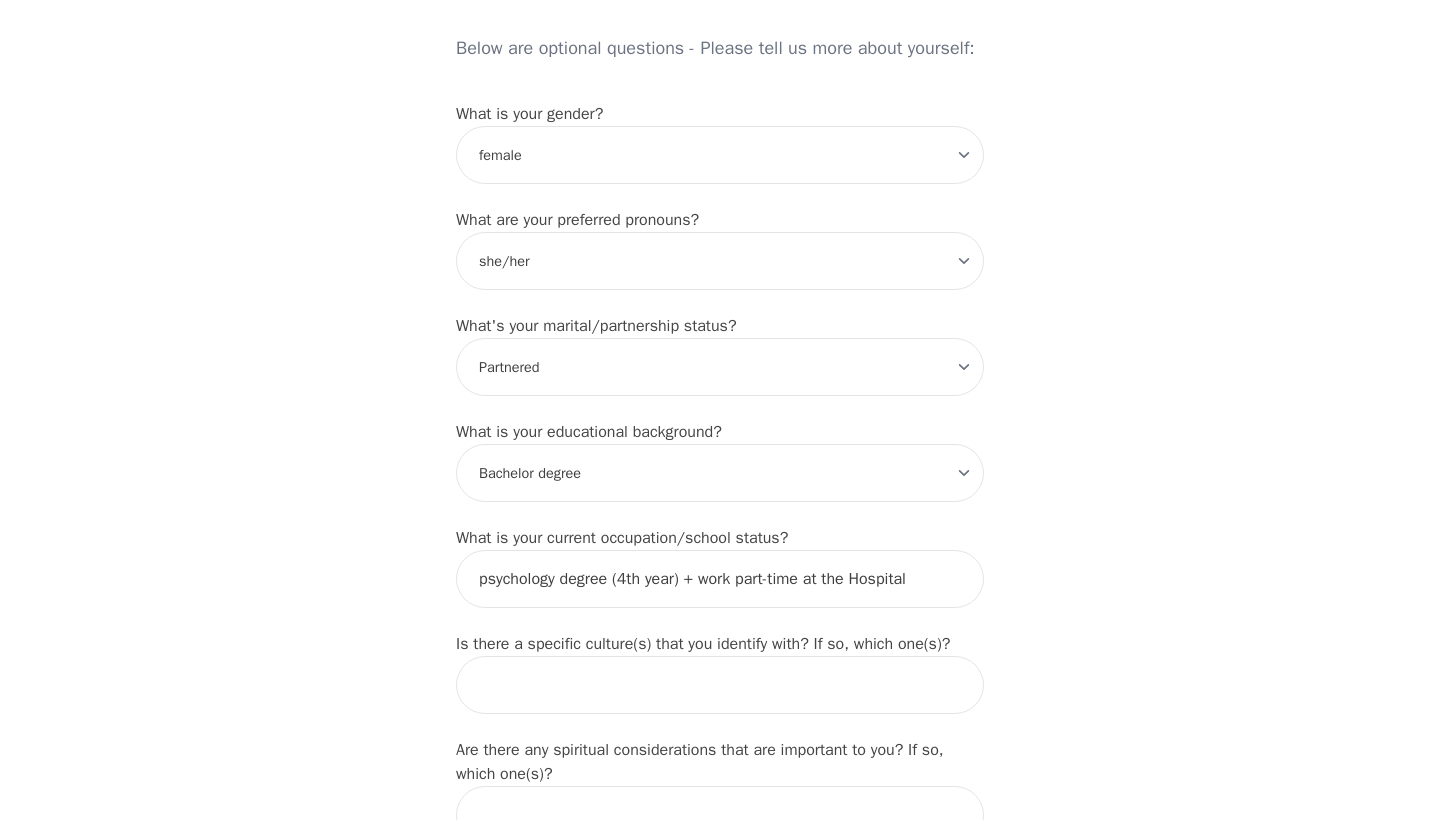 type on "([PHONE])" 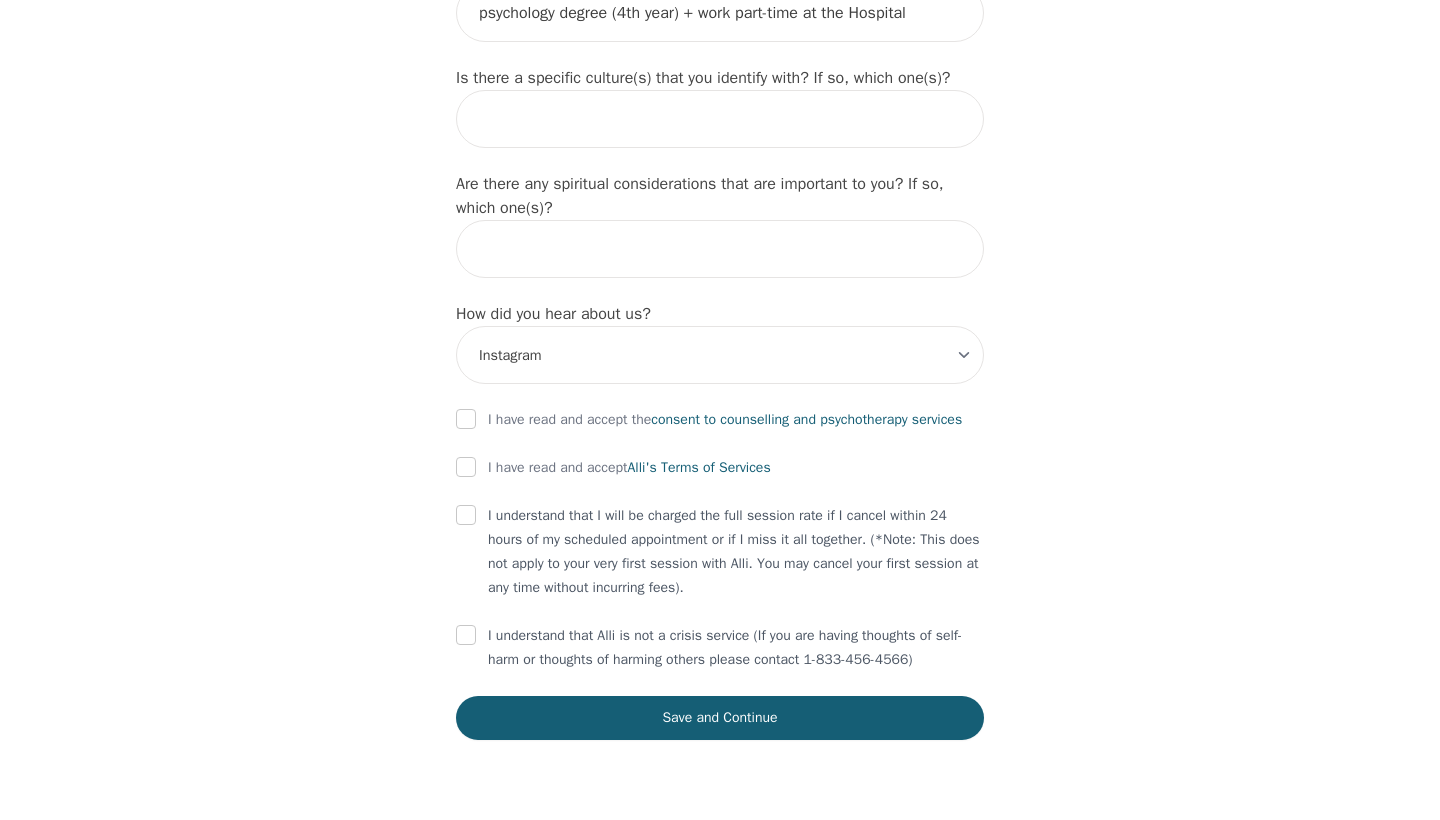 scroll, scrollTop: 2227, scrollLeft: 0, axis: vertical 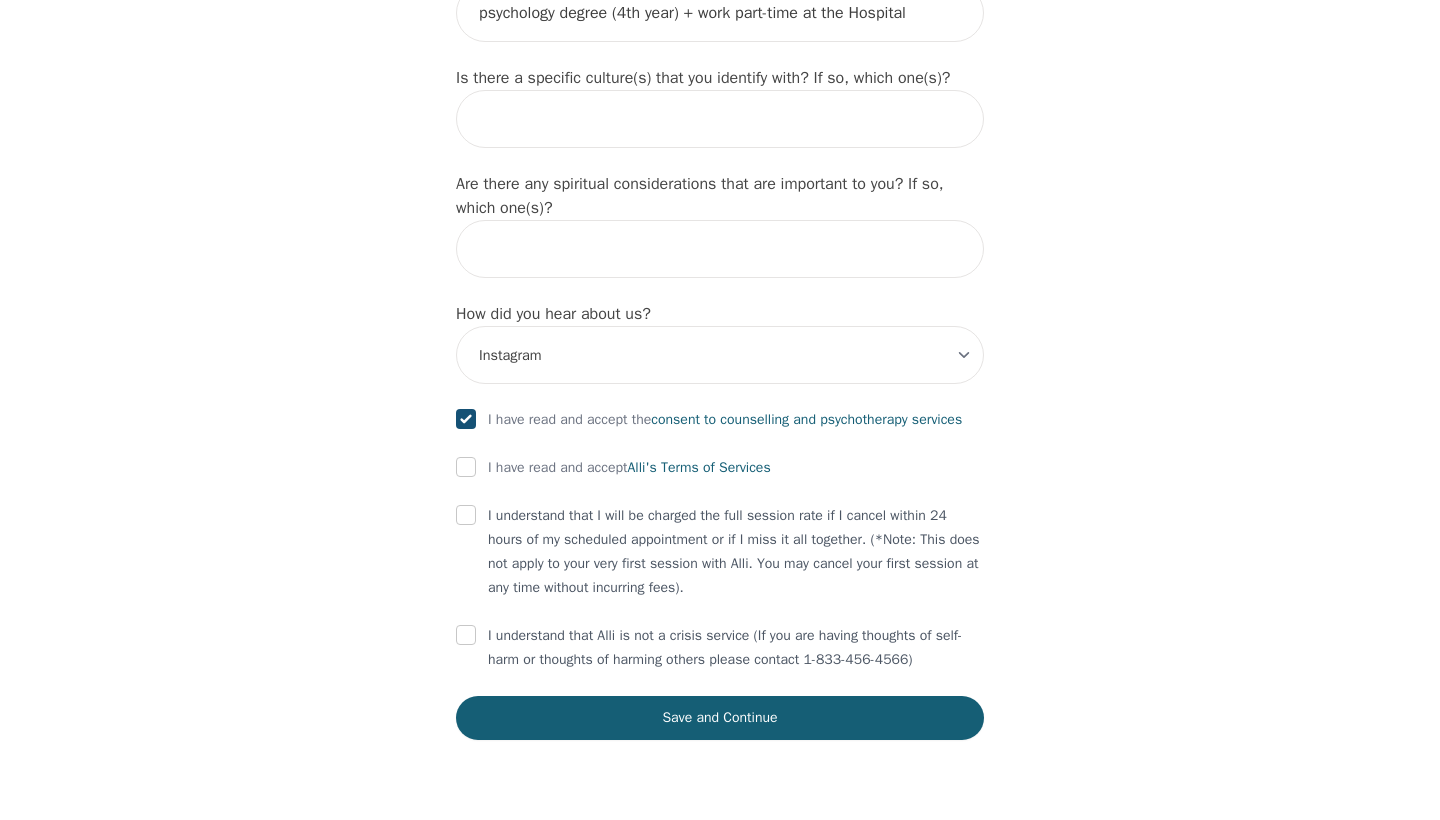 click at bounding box center (466, 467) 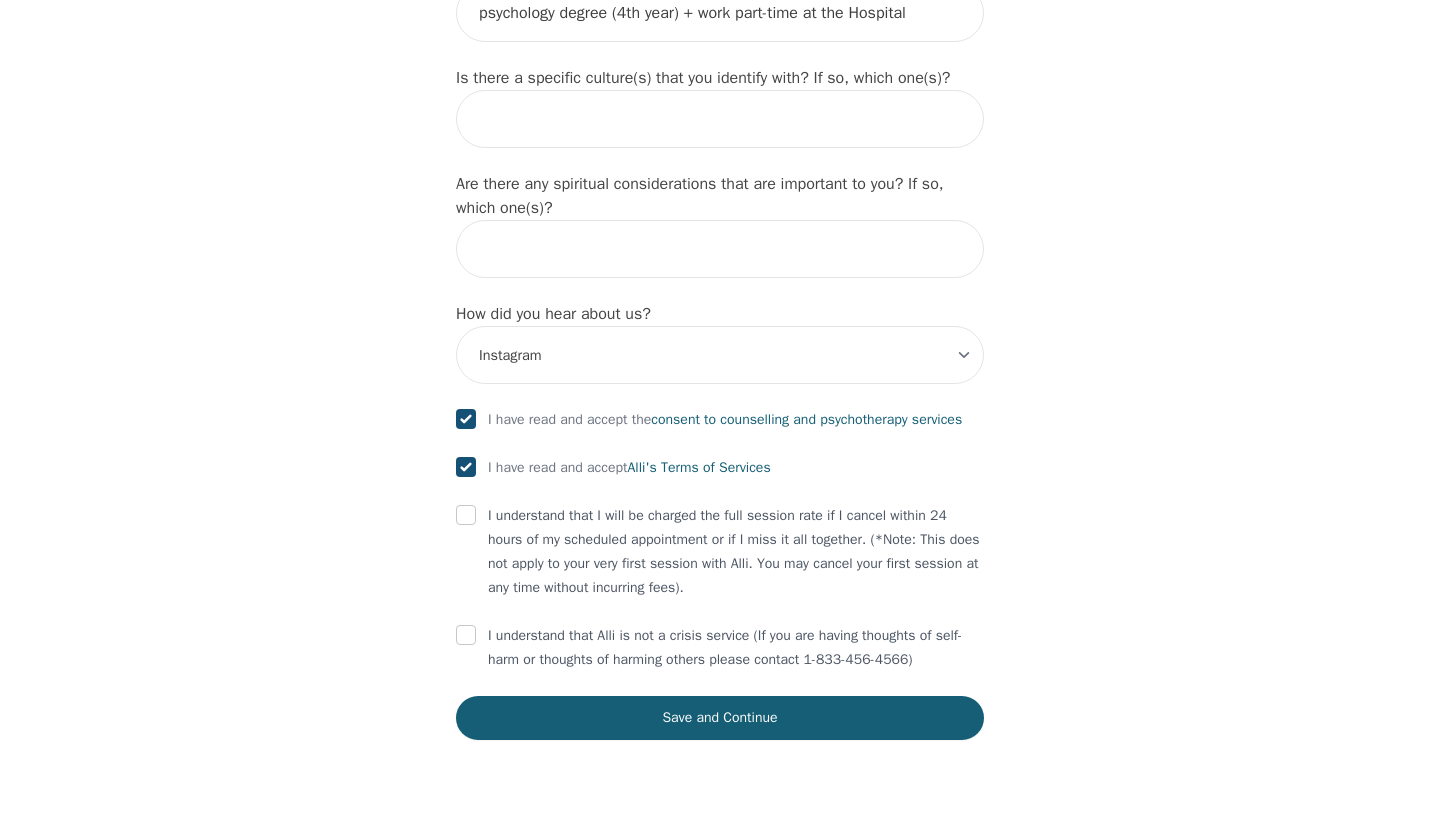 checkbox on "true" 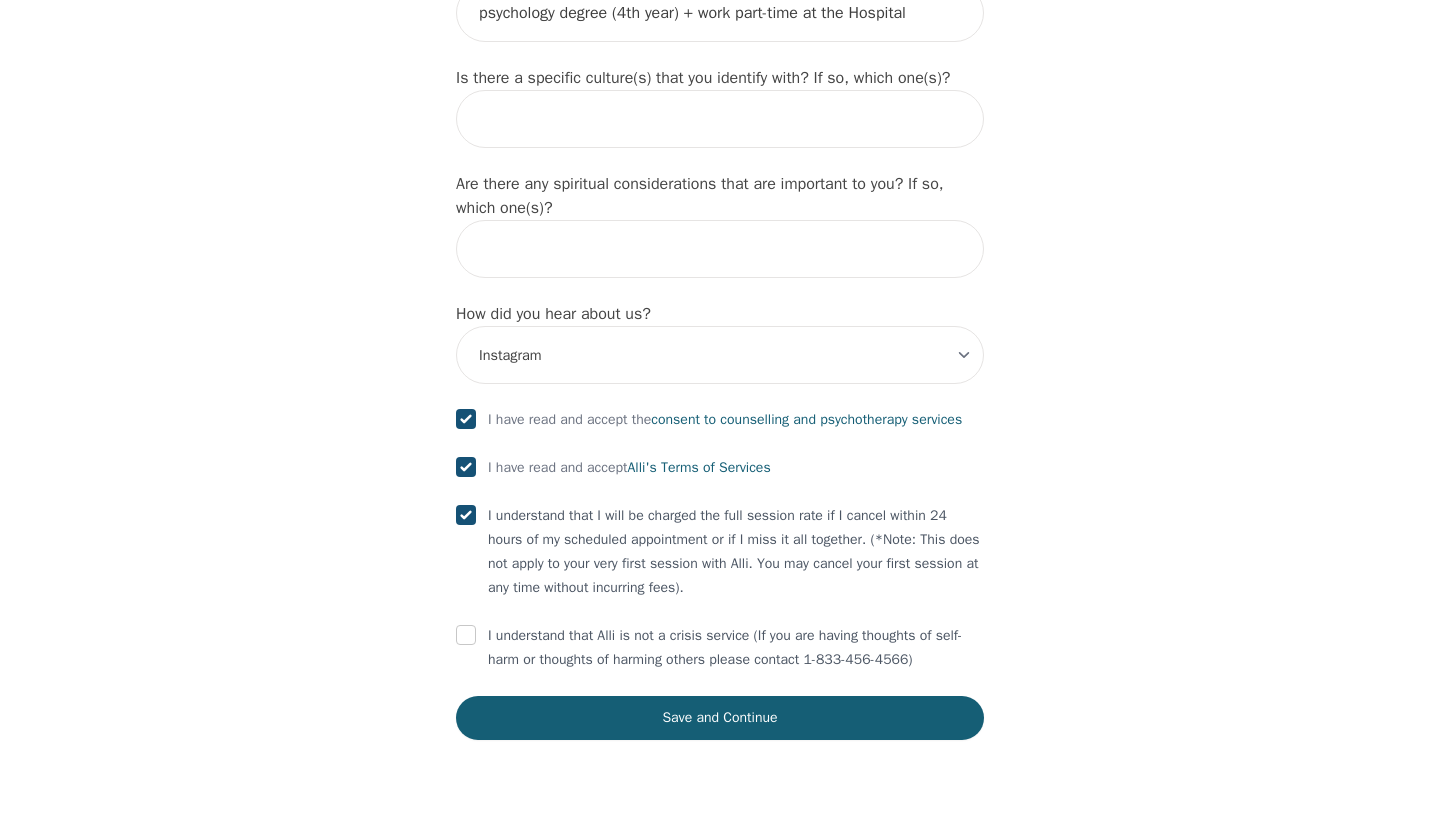 checkbox on "true" 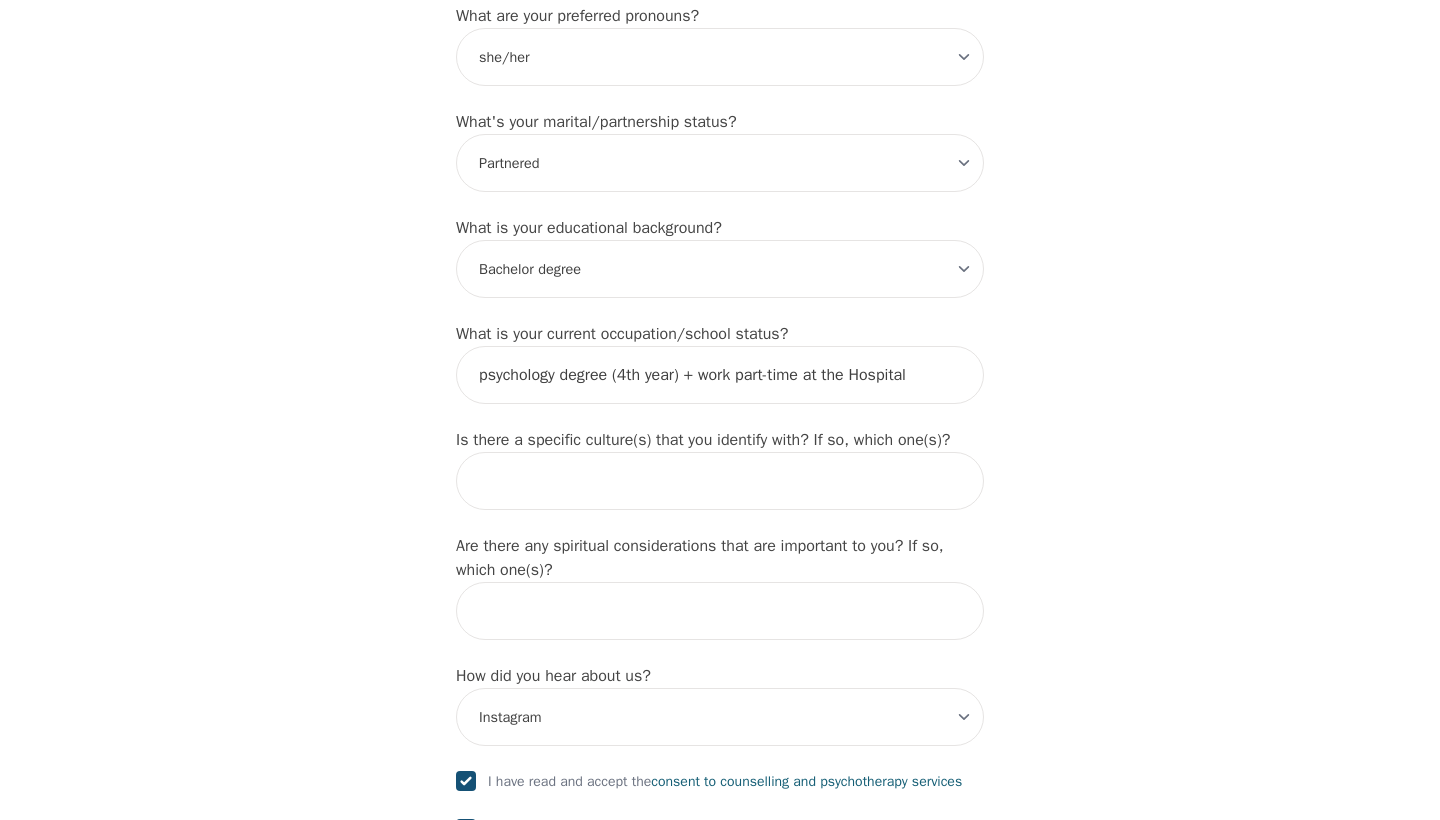 scroll, scrollTop: 1809, scrollLeft: 0, axis: vertical 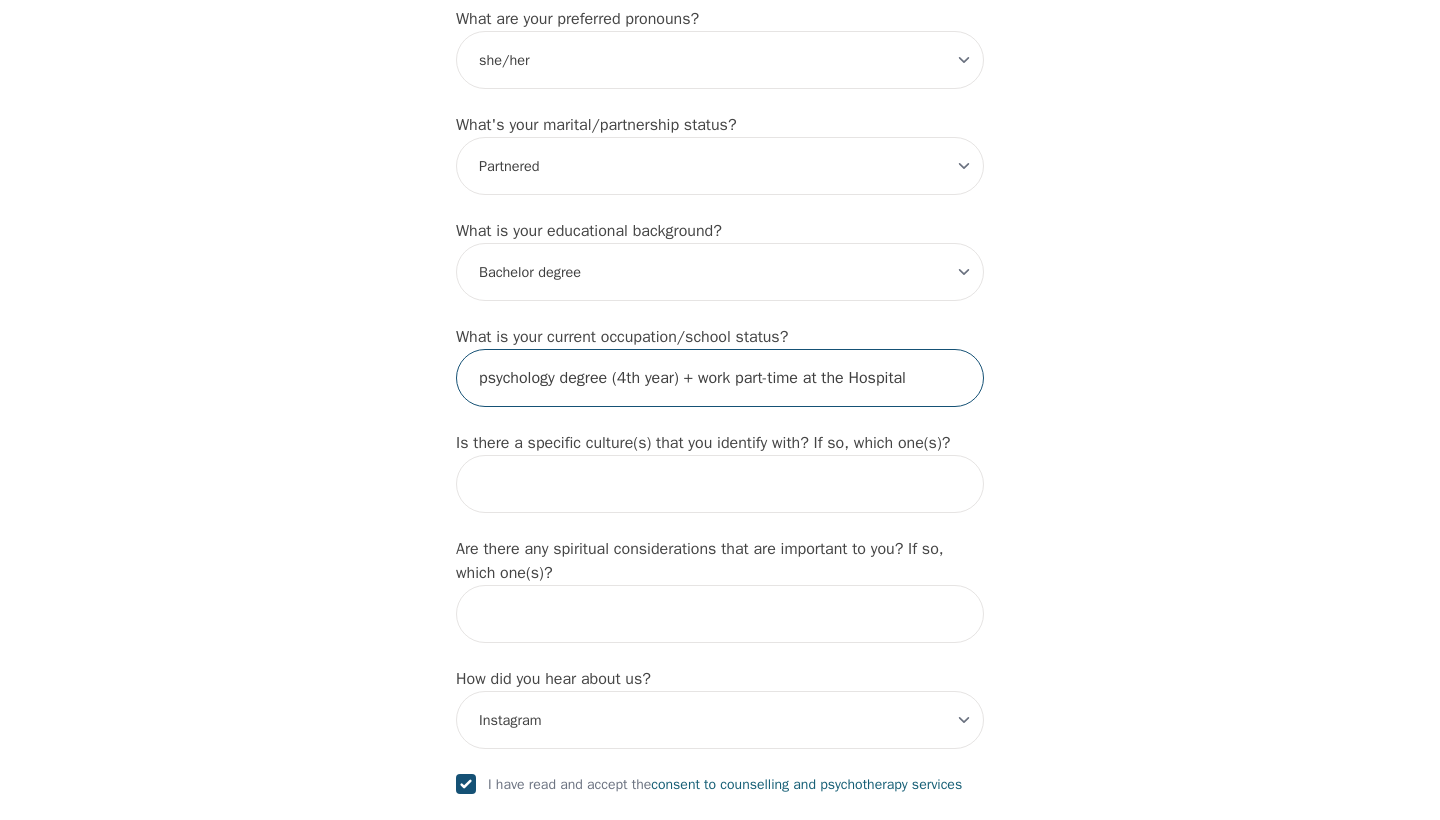 click on "psychology degree (4th year) + work part-time at the Hospital" at bounding box center [720, 378] 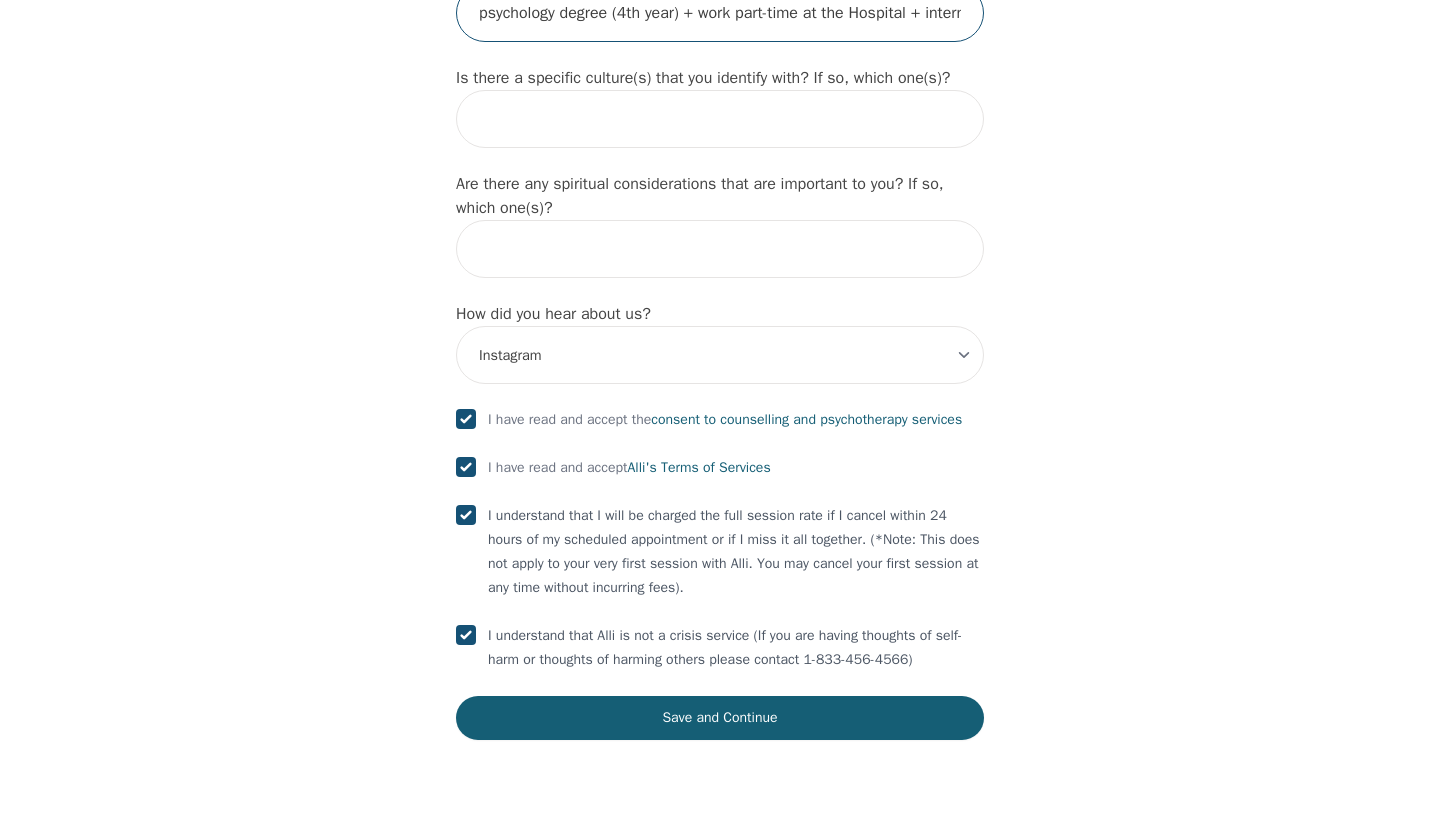 scroll, scrollTop: 2227, scrollLeft: 0, axis: vertical 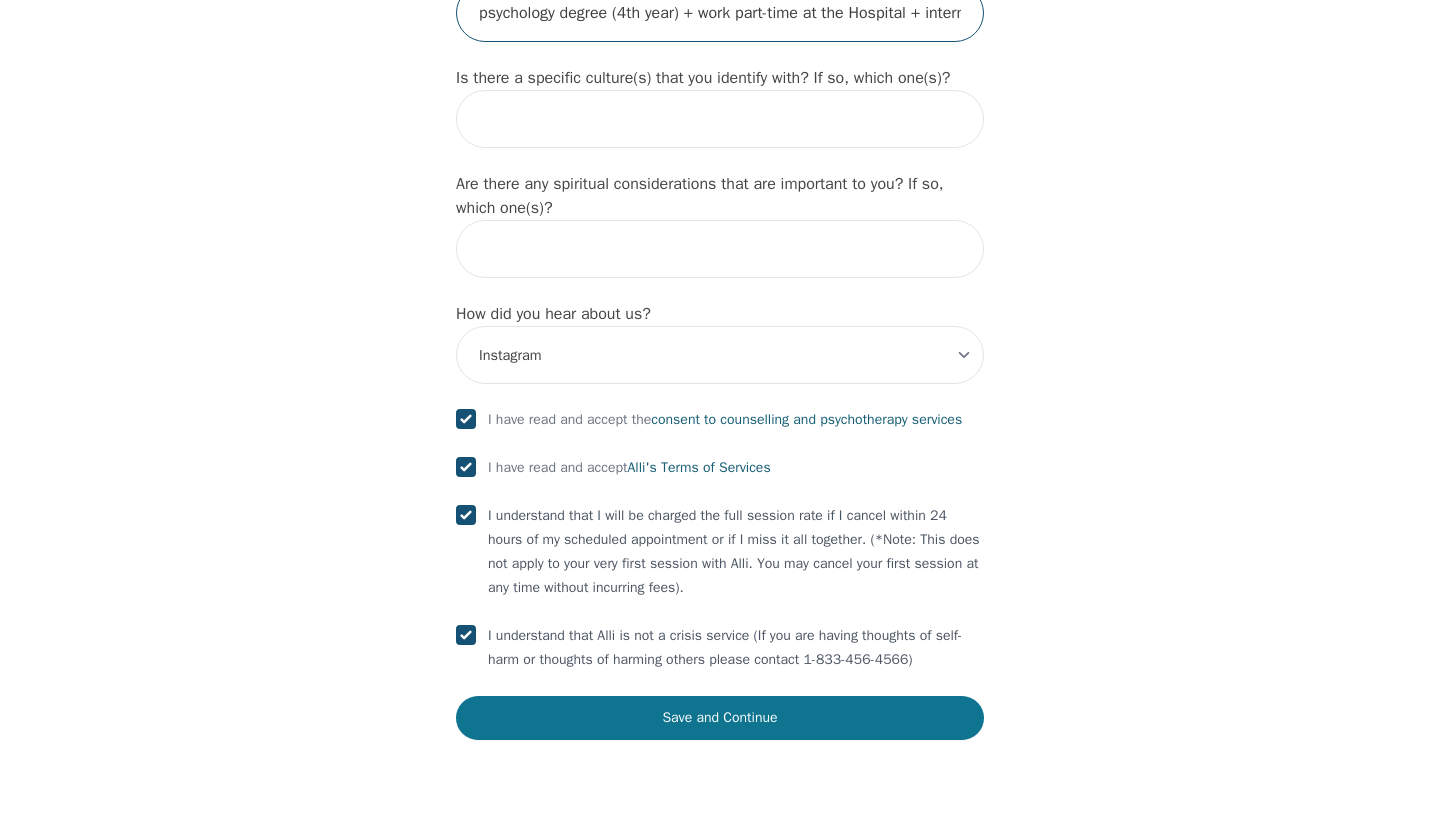 type on "psychology degree (4th year) + work part-time at the Hospital + internship at a psychology clinic" 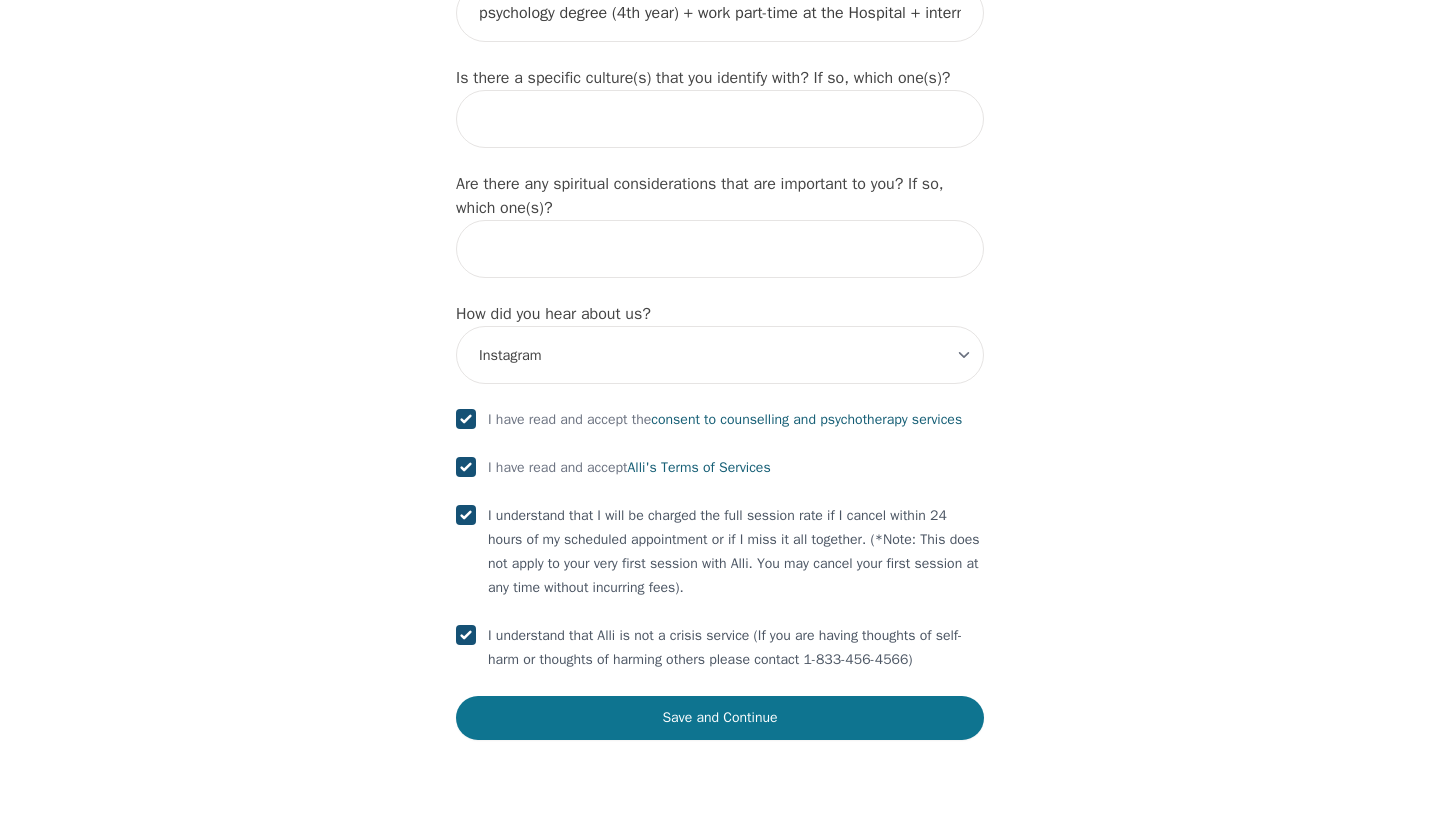 click on "Save and Continue" at bounding box center [720, 718] 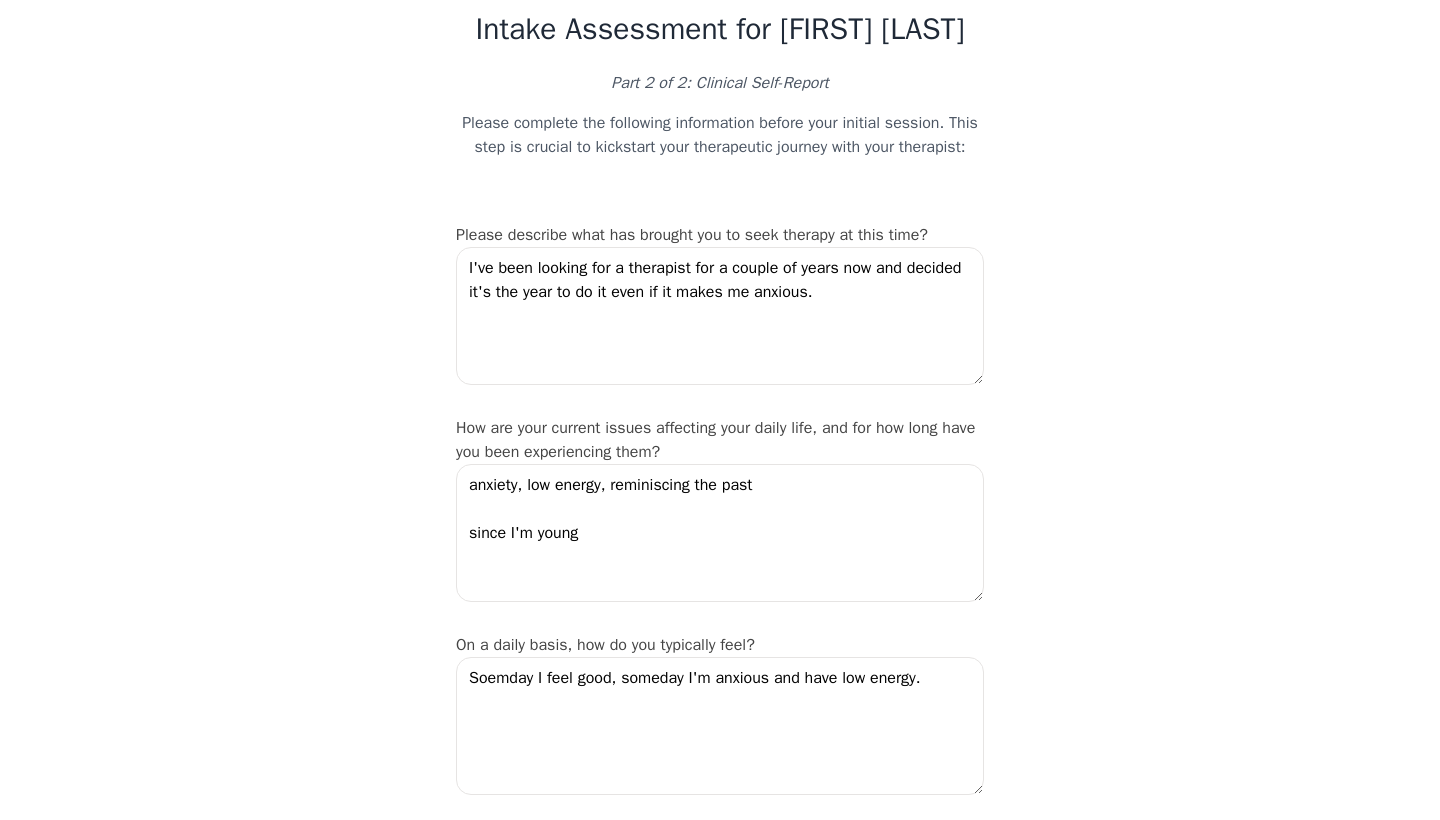 scroll, scrollTop: 71, scrollLeft: 0, axis: vertical 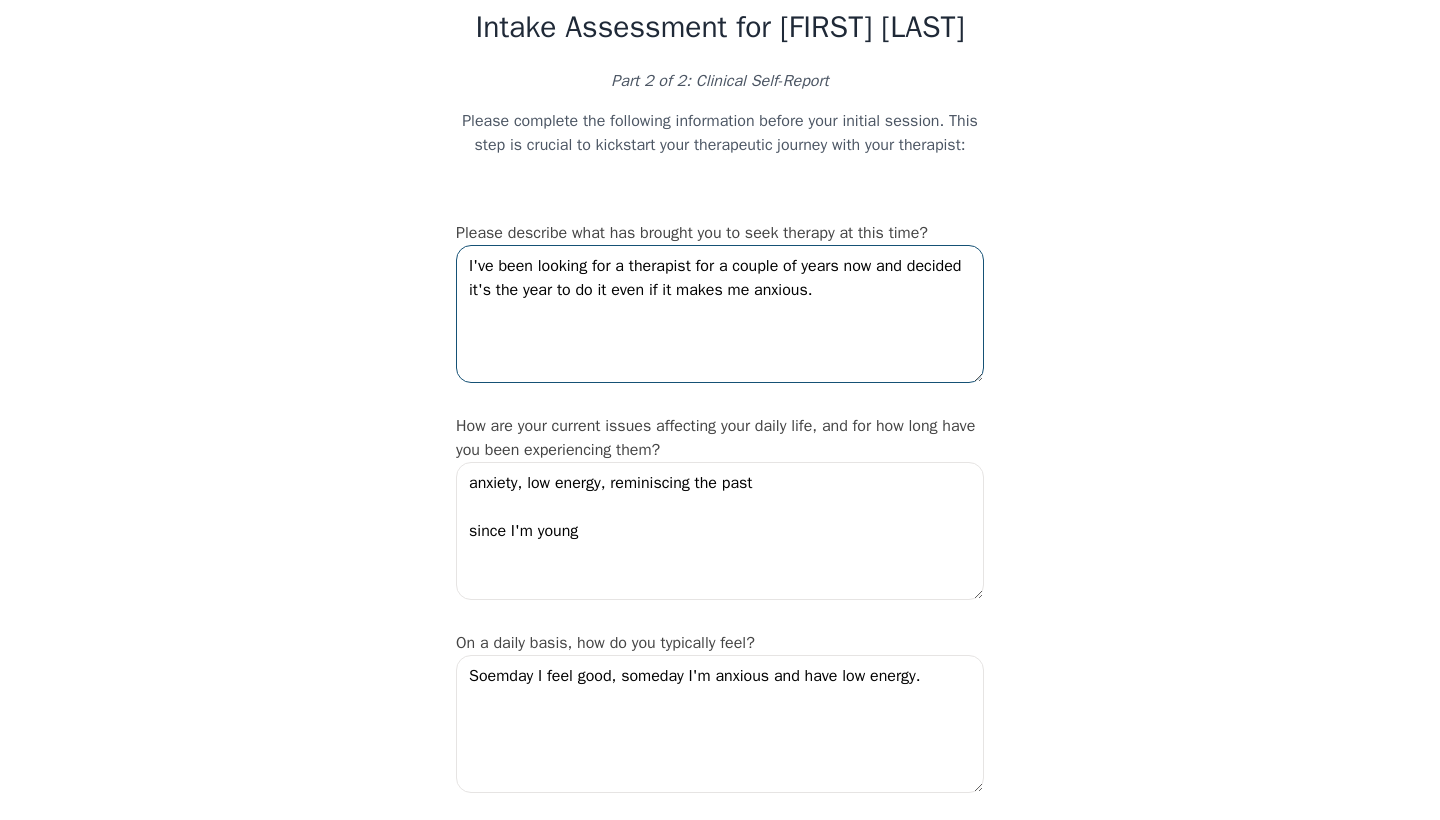 drag, startPoint x: 922, startPoint y: 329, endPoint x: 418, endPoint y: 262, distance: 508.43387 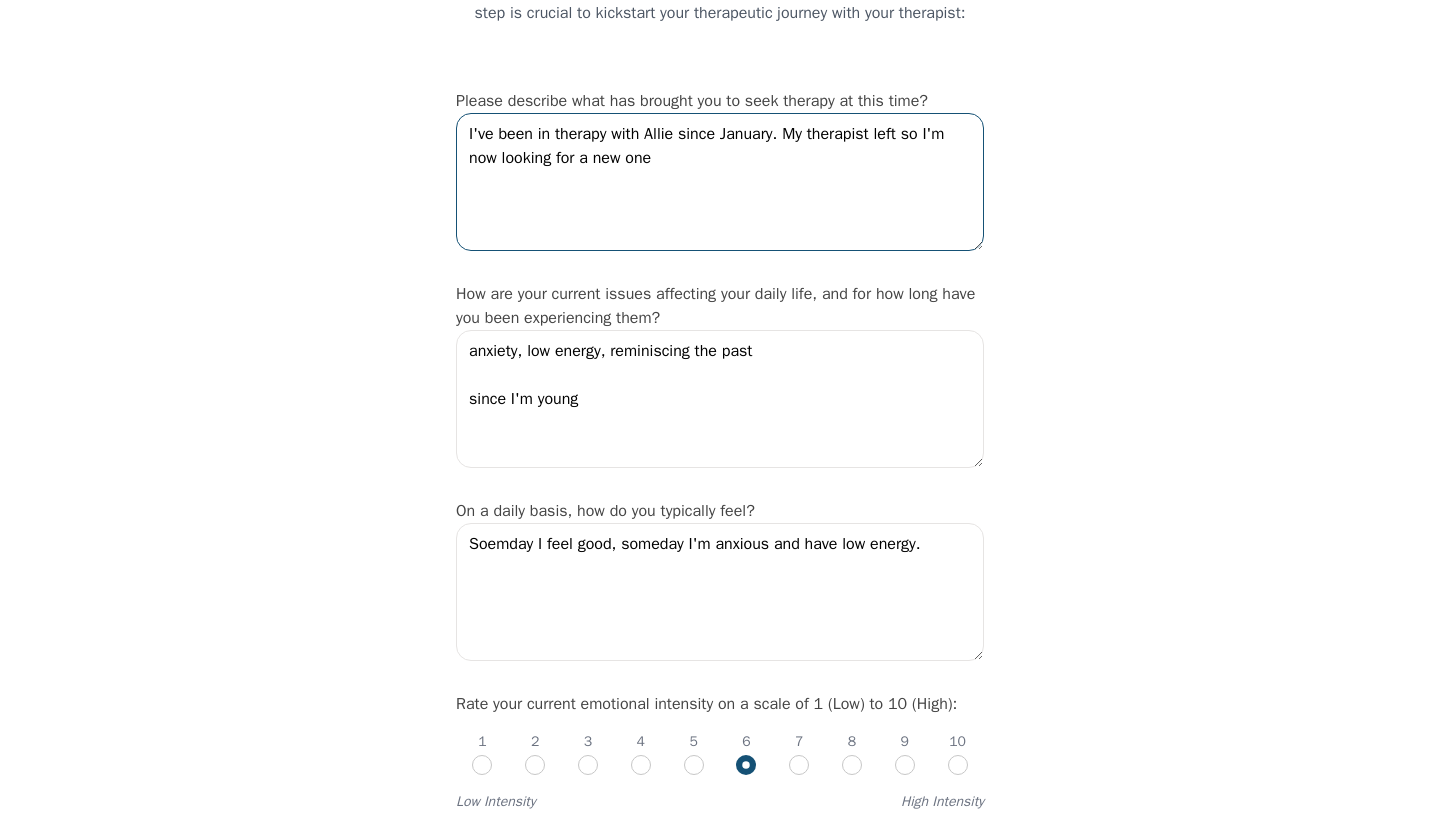 scroll, scrollTop: 220, scrollLeft: 0, axis: vertical 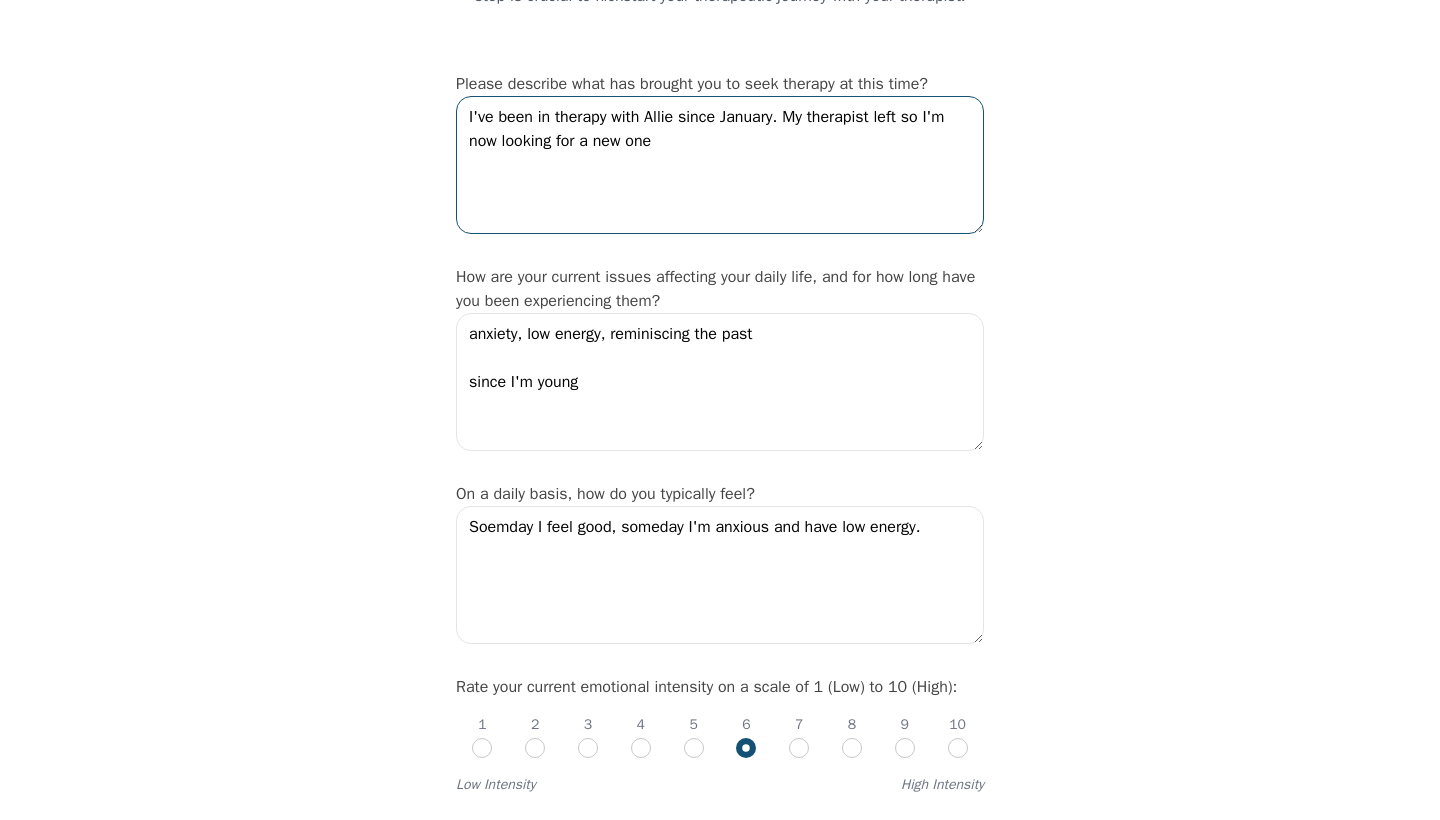 type on "I've been in therapy with Allie since January. My therapist left so I'm now looking for a new one" 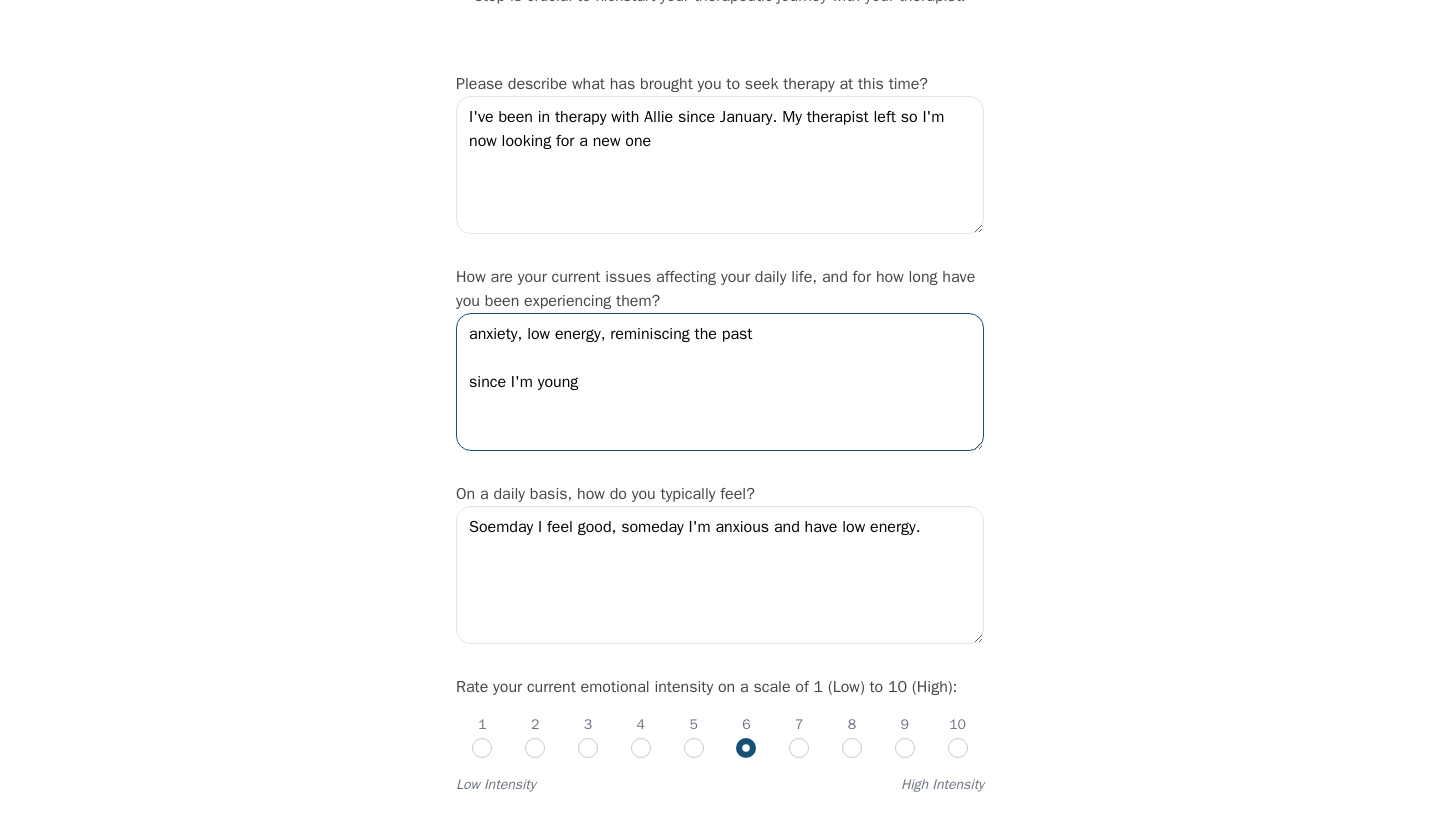 drag, startPoint x: 611, startPoint y: 361, endPoint x: 445, endPoint y: 359, distance: 166.01205 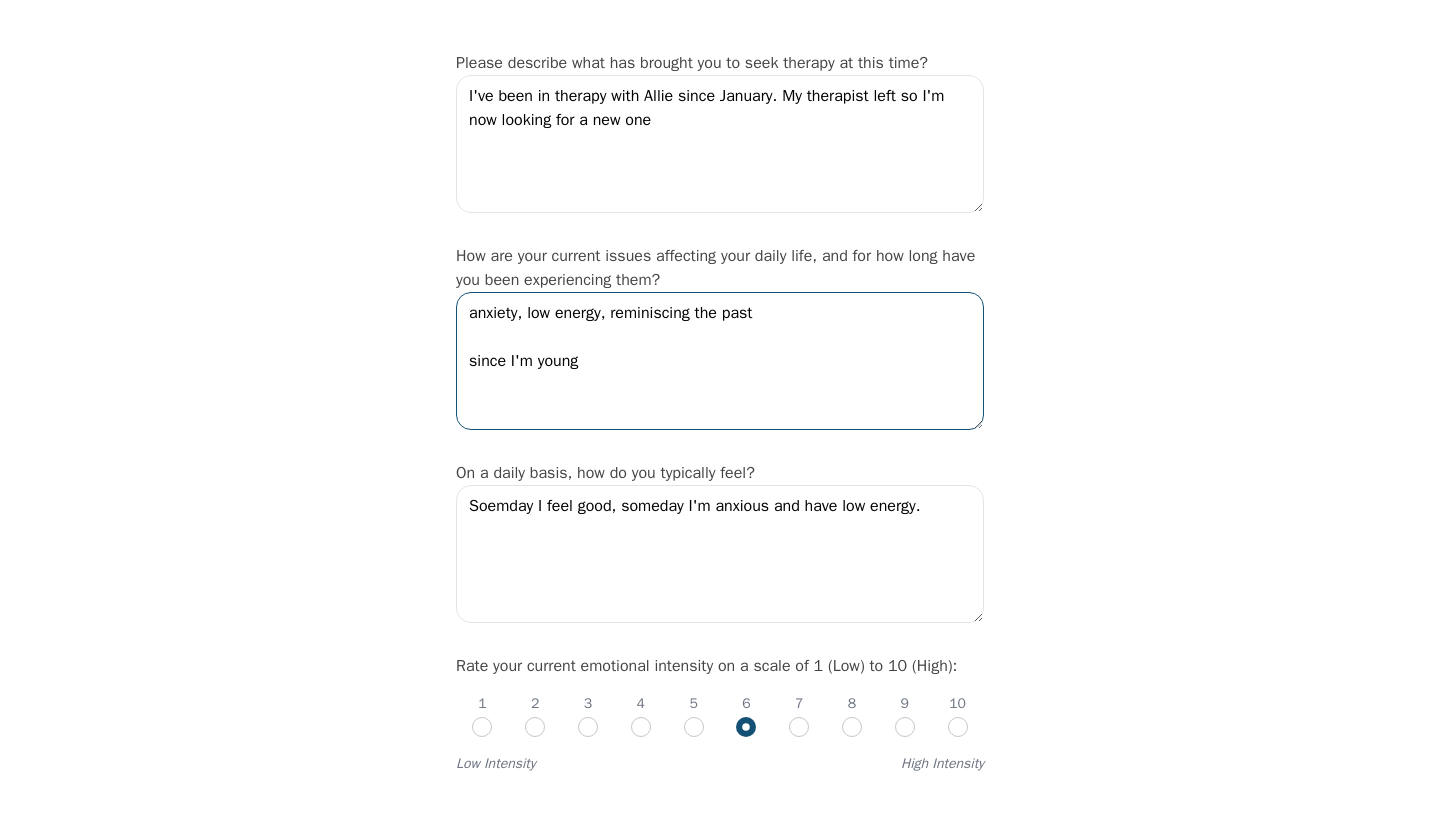 scroll, scrollTop: 225, scrollLeft: 0, axis: vertical 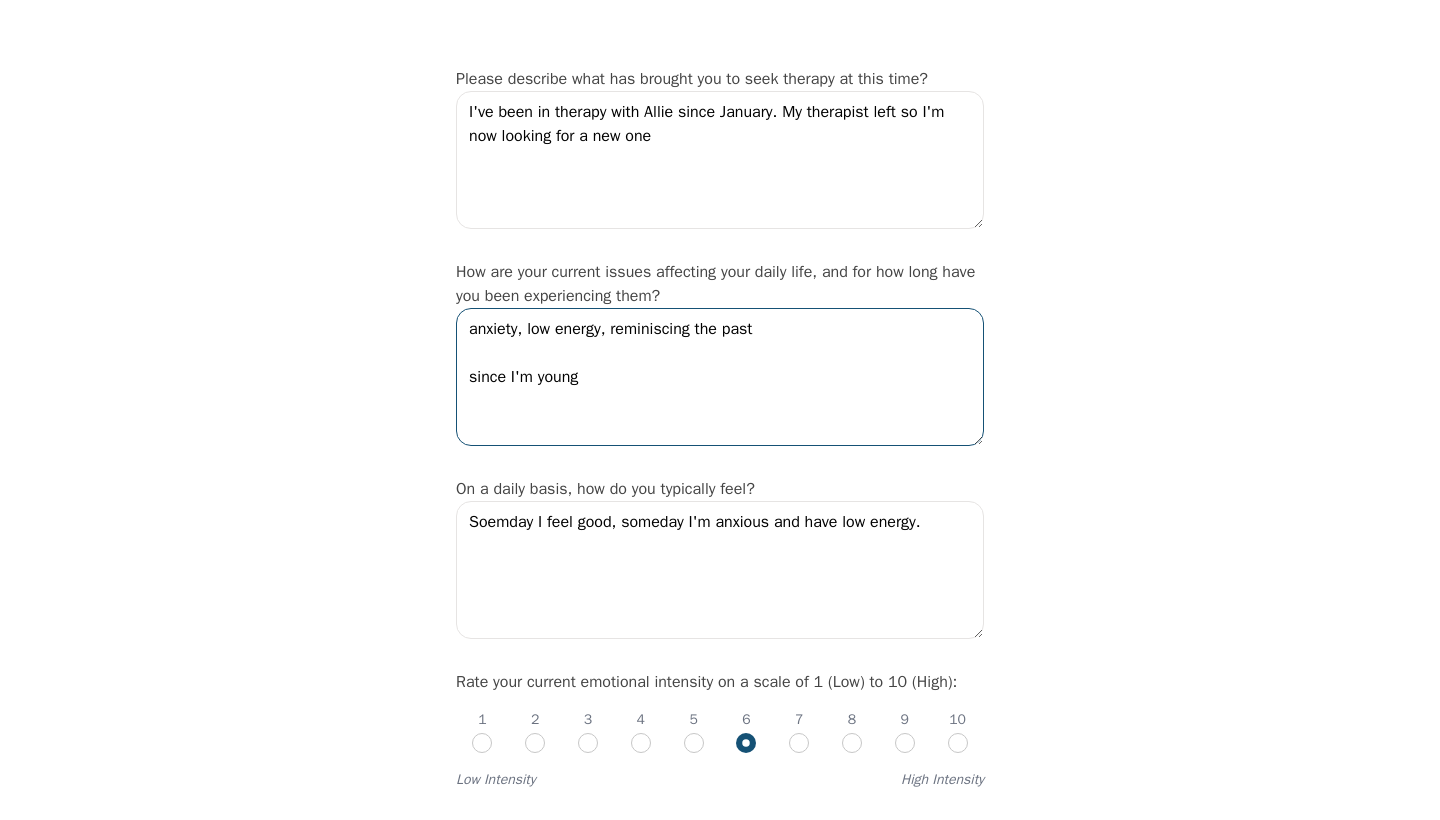 click on "anxiety, low energy, reminiscing the past
since I'm young" at bounding box center (720, 377) 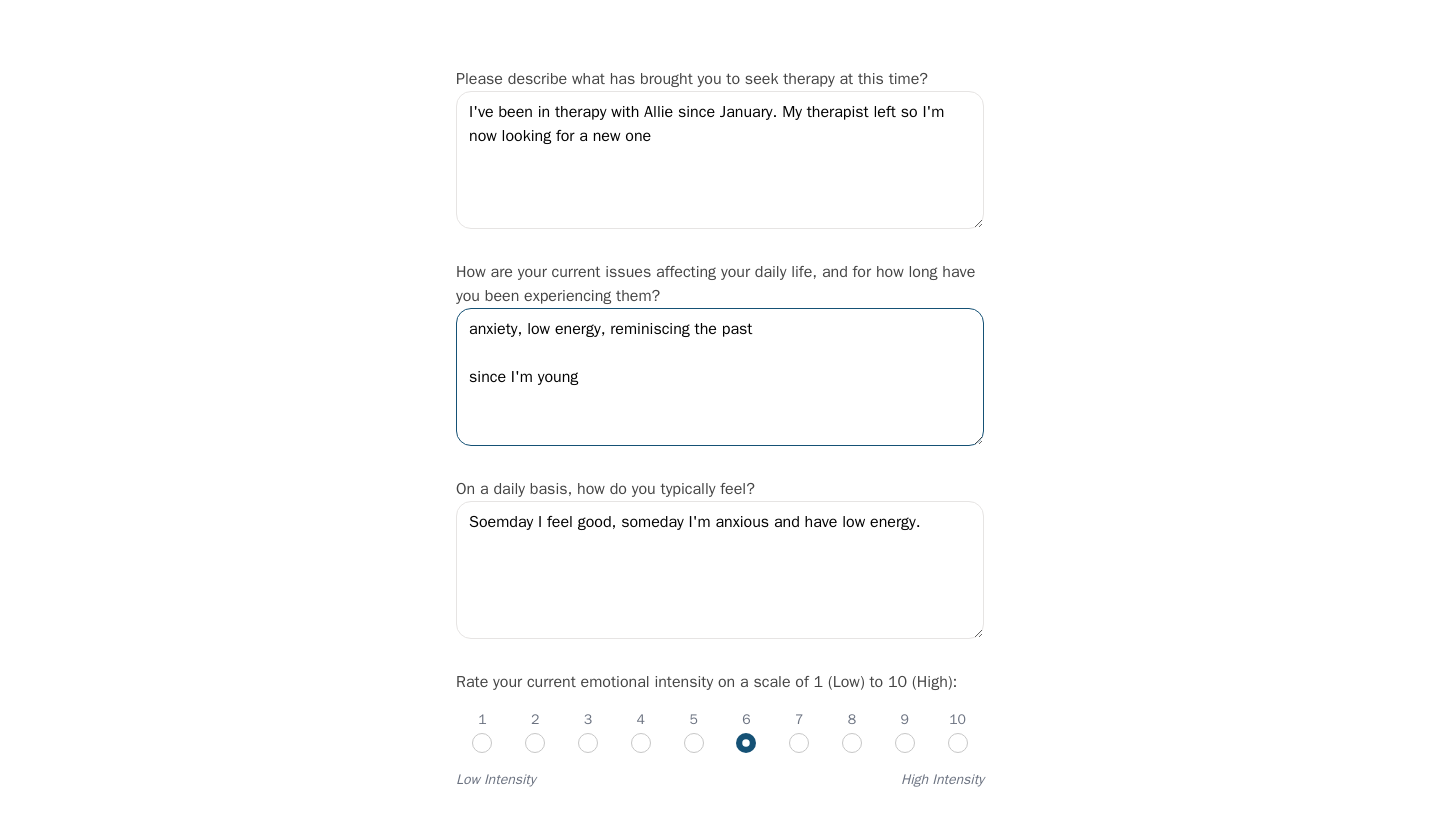 drag, startPoint x: 669, startPoint y: 403, endPoint x: 454, endPoint y: 320, distance: 230.46475 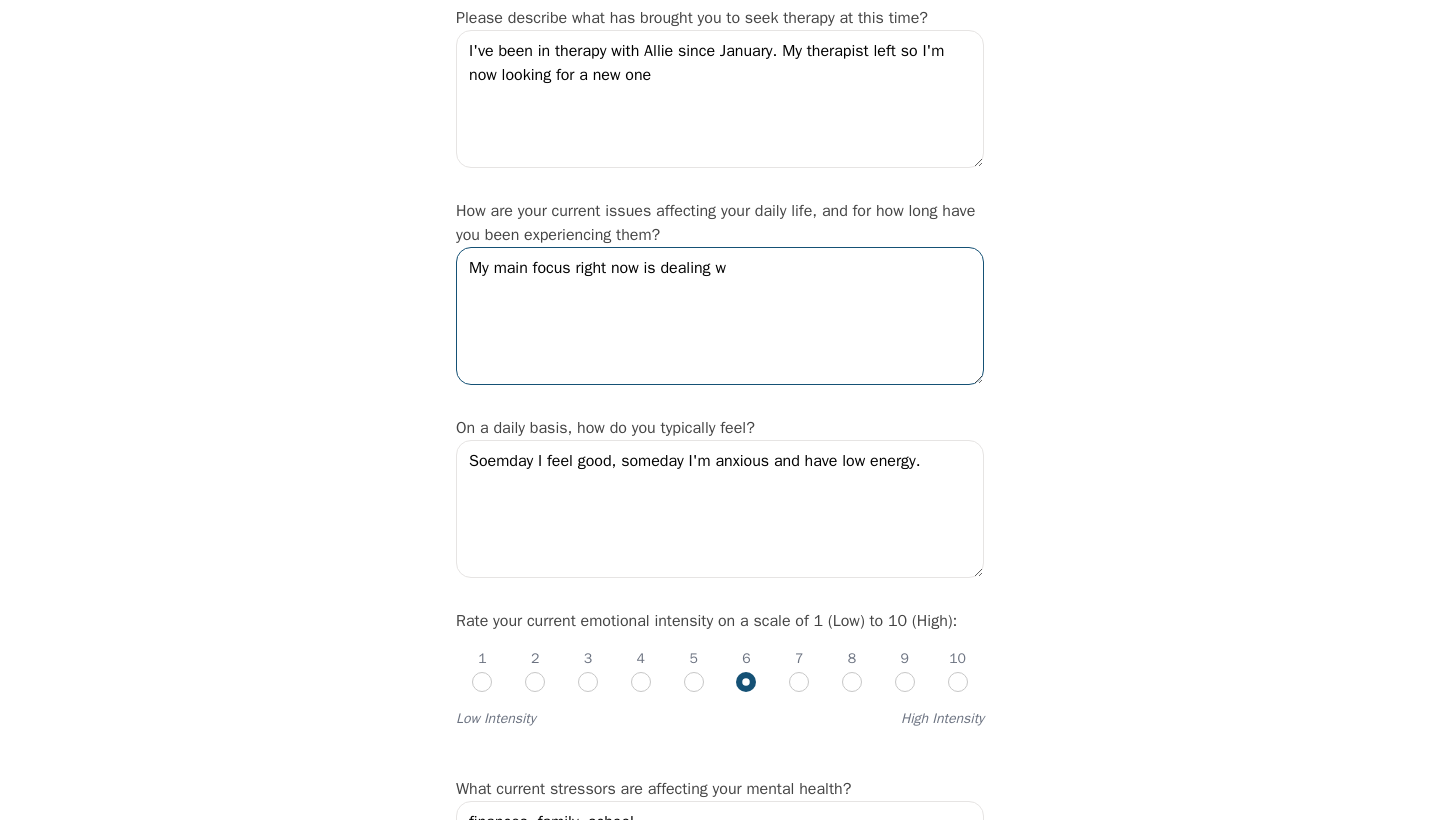 scroll, scrollTop: 287, scrollLeft: 0, axis: vertical 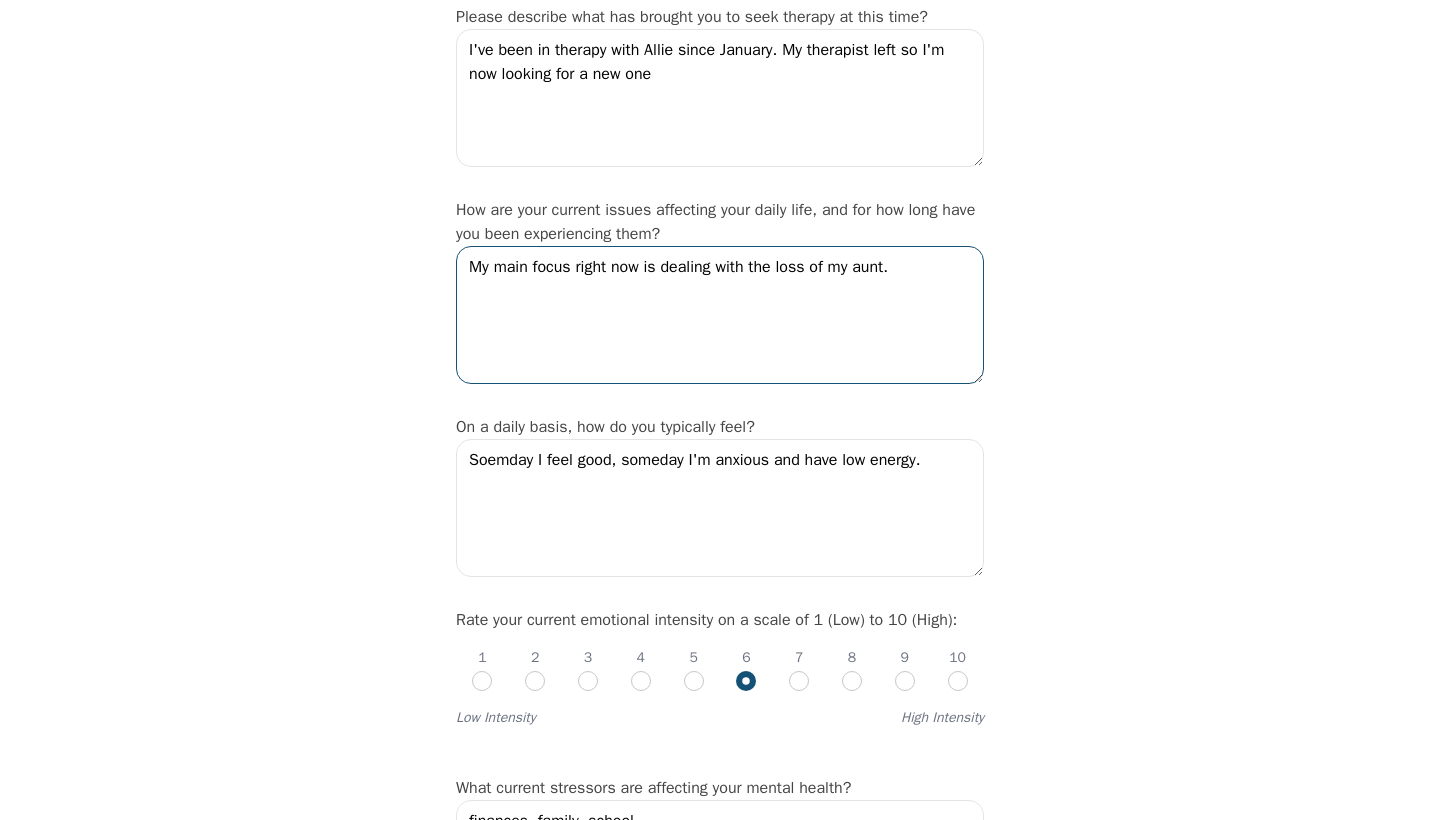 click on "My main focus right now is dealing with the loss of my aunt." at bounding box center (720, 315) 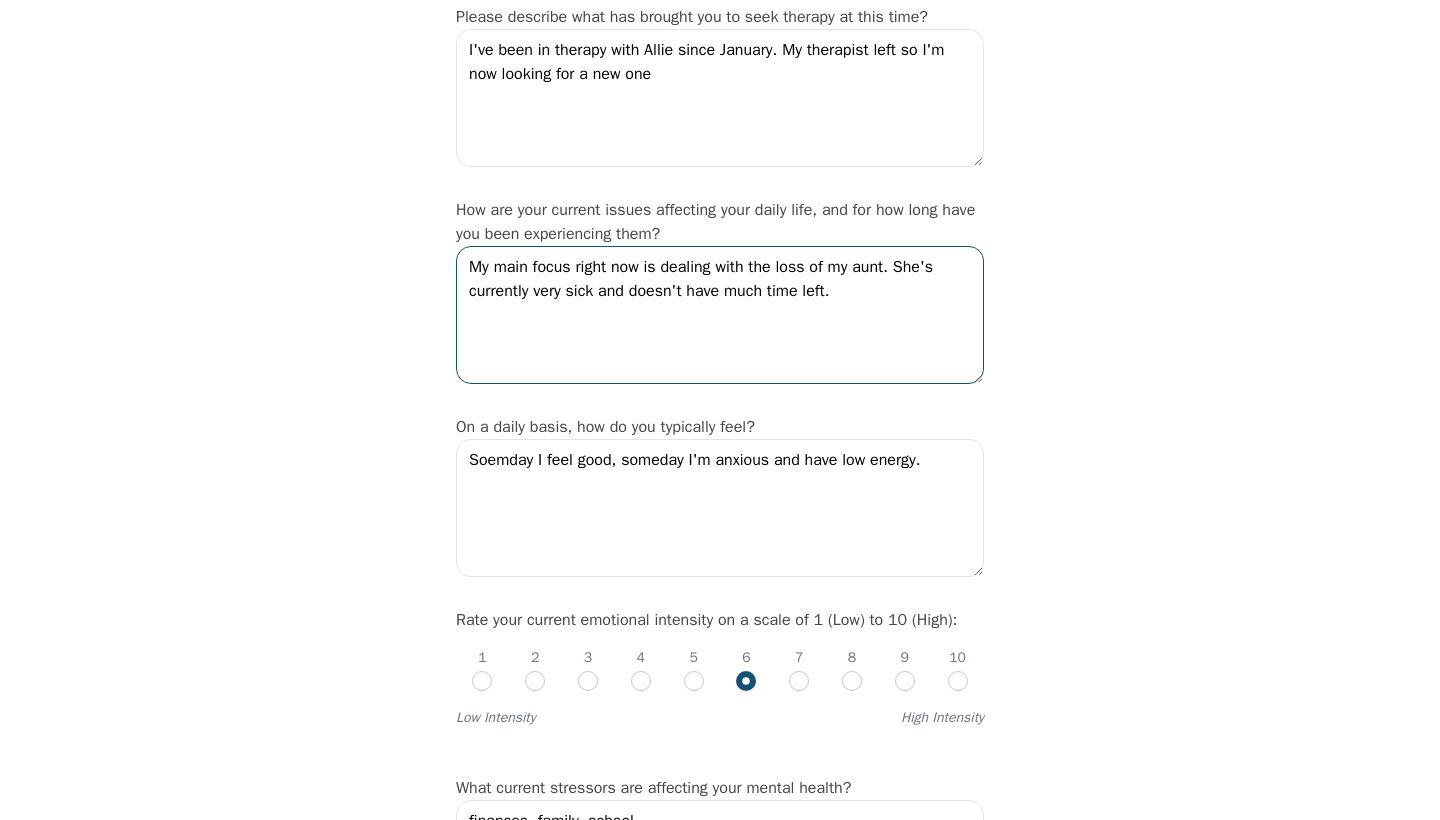 type on "My main focus right now is dealing with the loss of my aunt. She's currently very sick and doesn't have much time left." 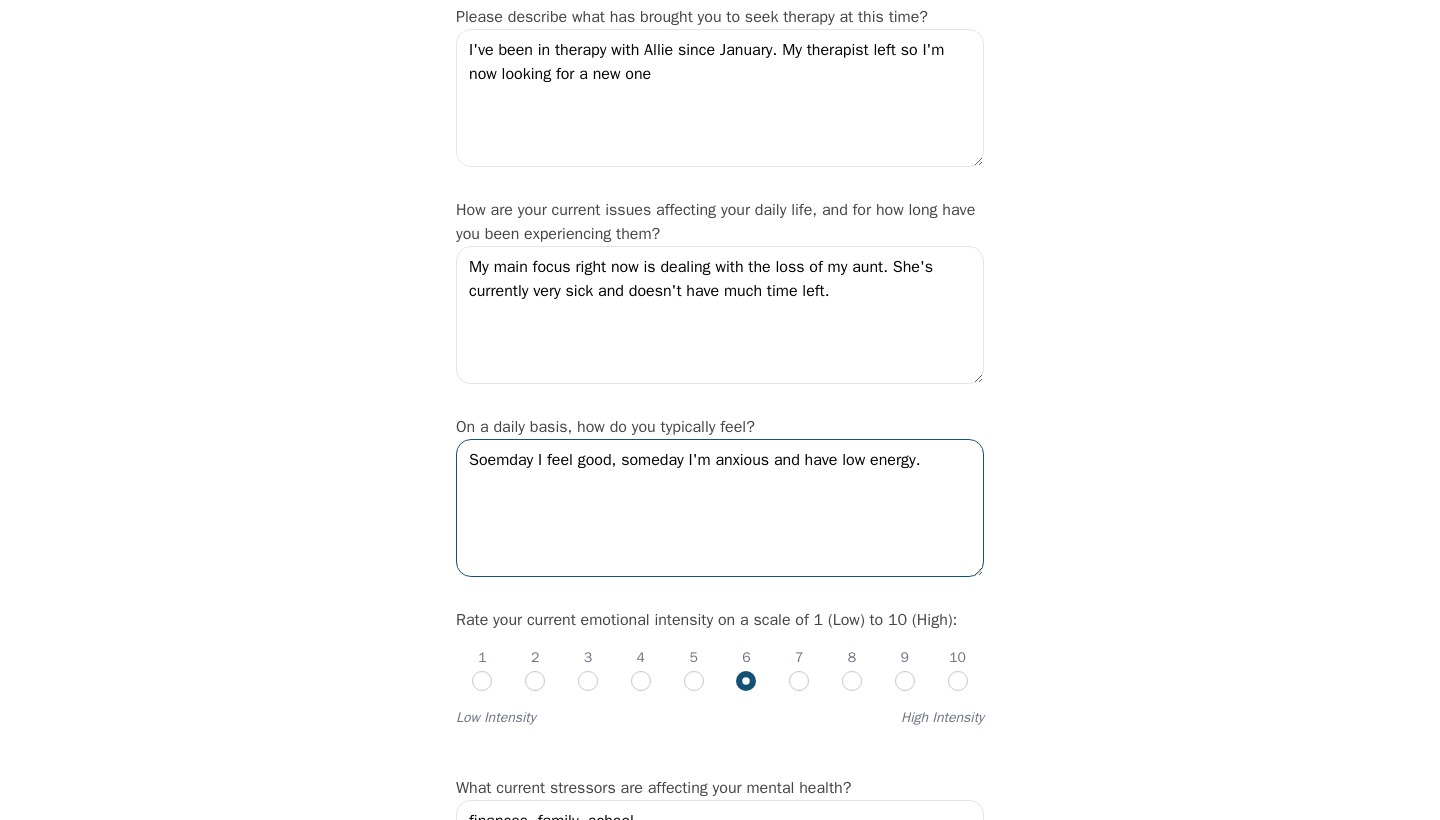 drag, startPoint x: 472, startPoint y: 477, endPoint x: 1028, endPoint y: 476, distance: 556.0009 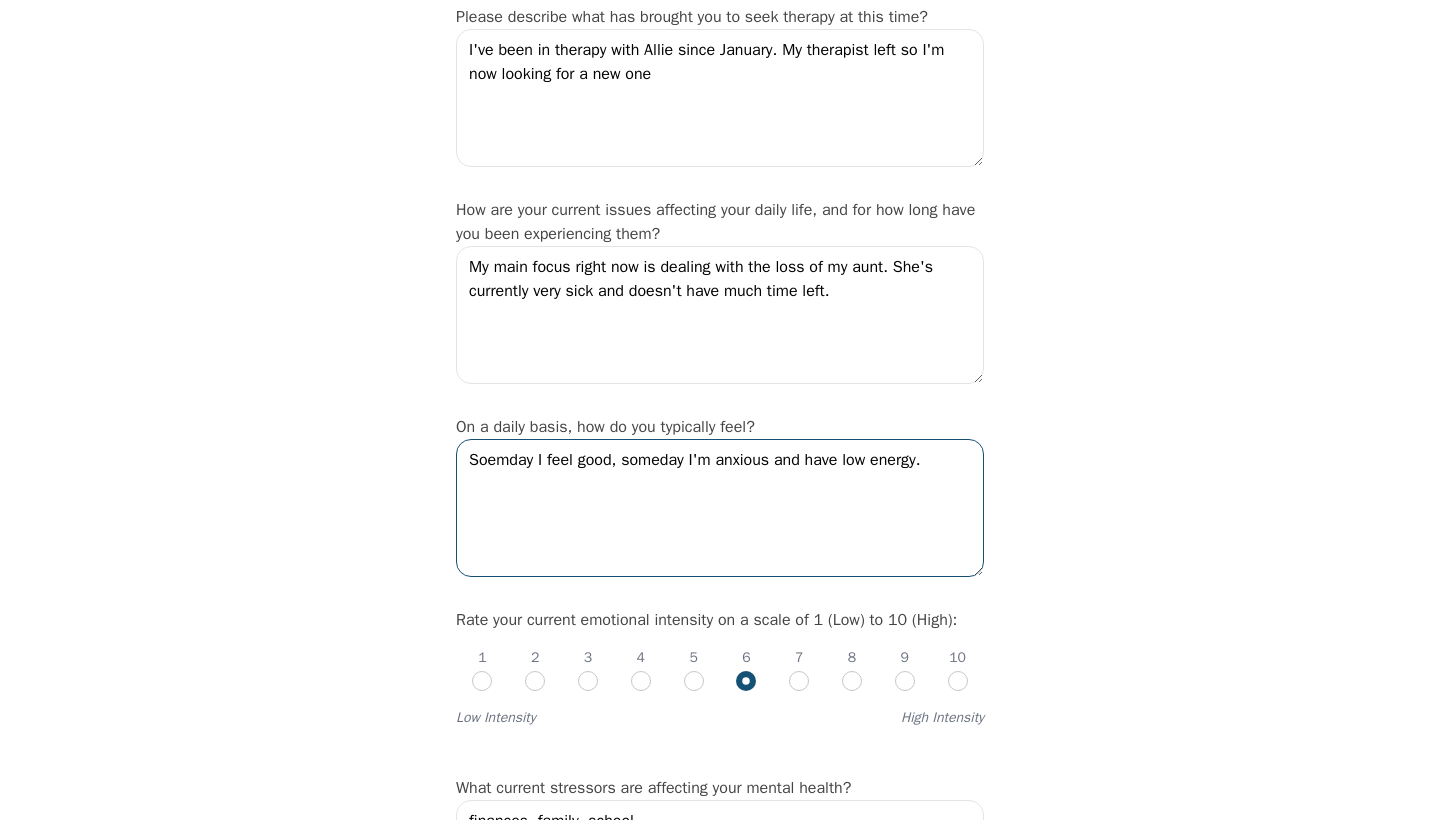 click on "Intake Assessment for [FIRST] [LAST] Part 2 of 2: Clinical Self-Report Please complete the following information before your initial session. This step is crucial to kickstart your therapeutic journey with your therapist: Please describe what has brought you to seek therapy at this time? I've been in therapy with [FIRST] since [MONTH]. My therapist left so I'm now looking for a new one
How are your current issues affecting your daily life, and for how long have you been experiencing them? My main focus right now is dealing with the loss of my aunt. She's currently very sick and doesn't have much time left.   On a daily basis, how do you typically feel? Soemday I feel good, someday I'm anxious and have low energy. Rate your current emotional intensity on a scale of 1 (Low) to 10 (High): 1 2 3 4 5 6 7 8 9 10 Low Intensity High Intensity What current stressors are affecting your mental health? finances, family, school  Lack of motivation Talking too fast Fatigue/no energy Feeling hopeless/helpless Overeating Yes" at bounding box center [720, 1941] 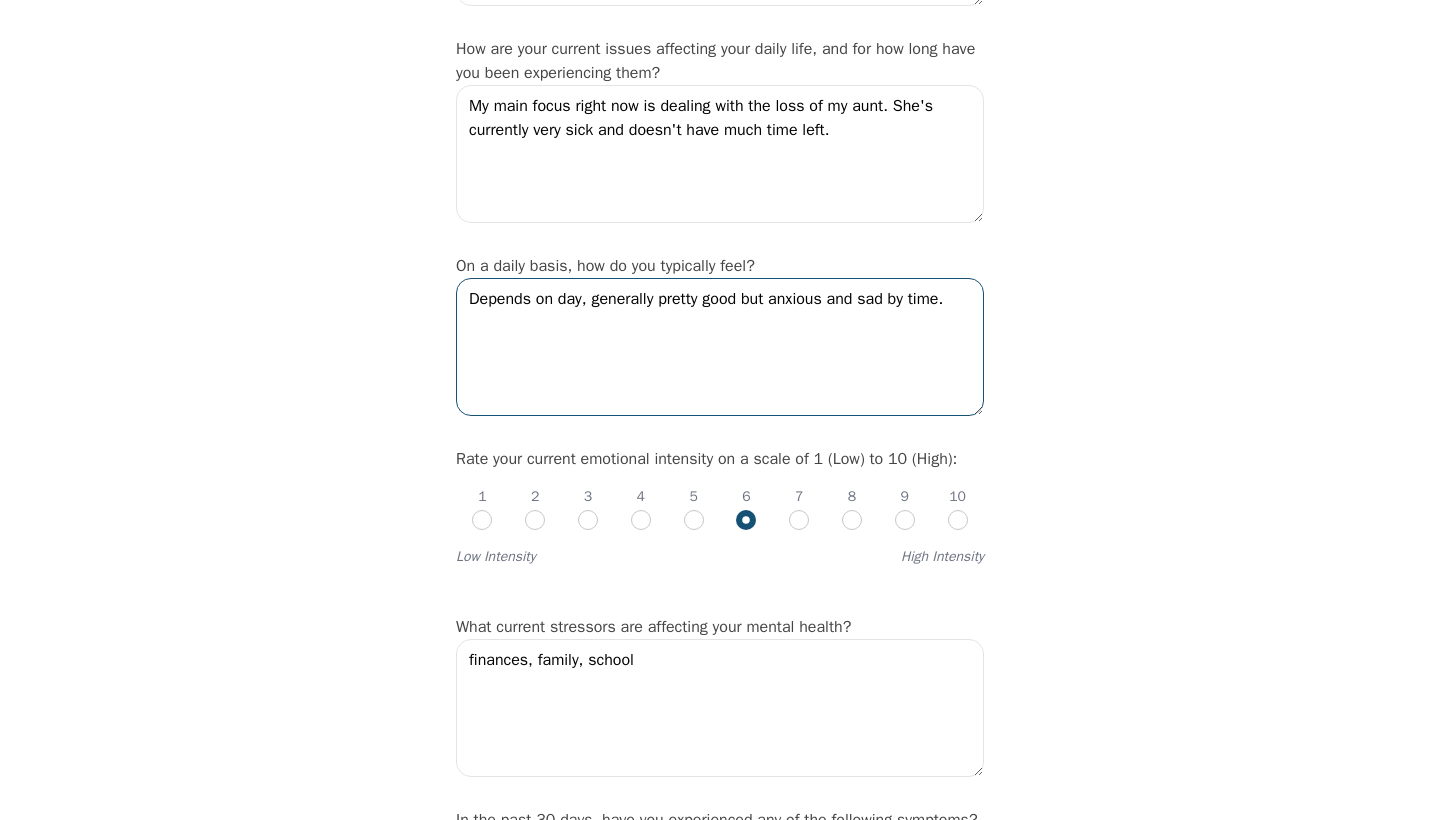 scroll, scrollTop: 453, scrollLeft: 0, axis: vertical 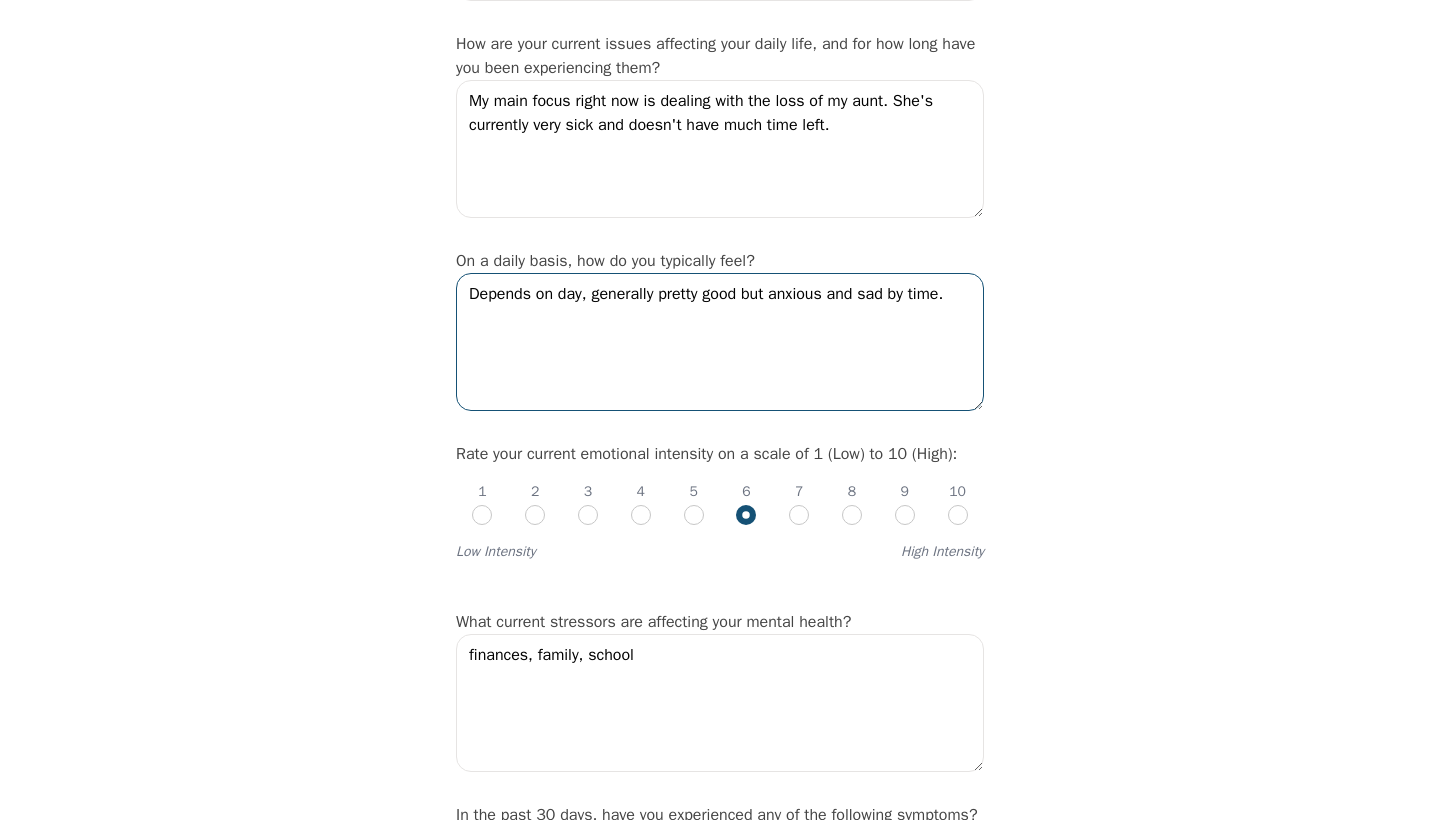 type on "Depends on day, generally pretty good but anxious and sad by time." 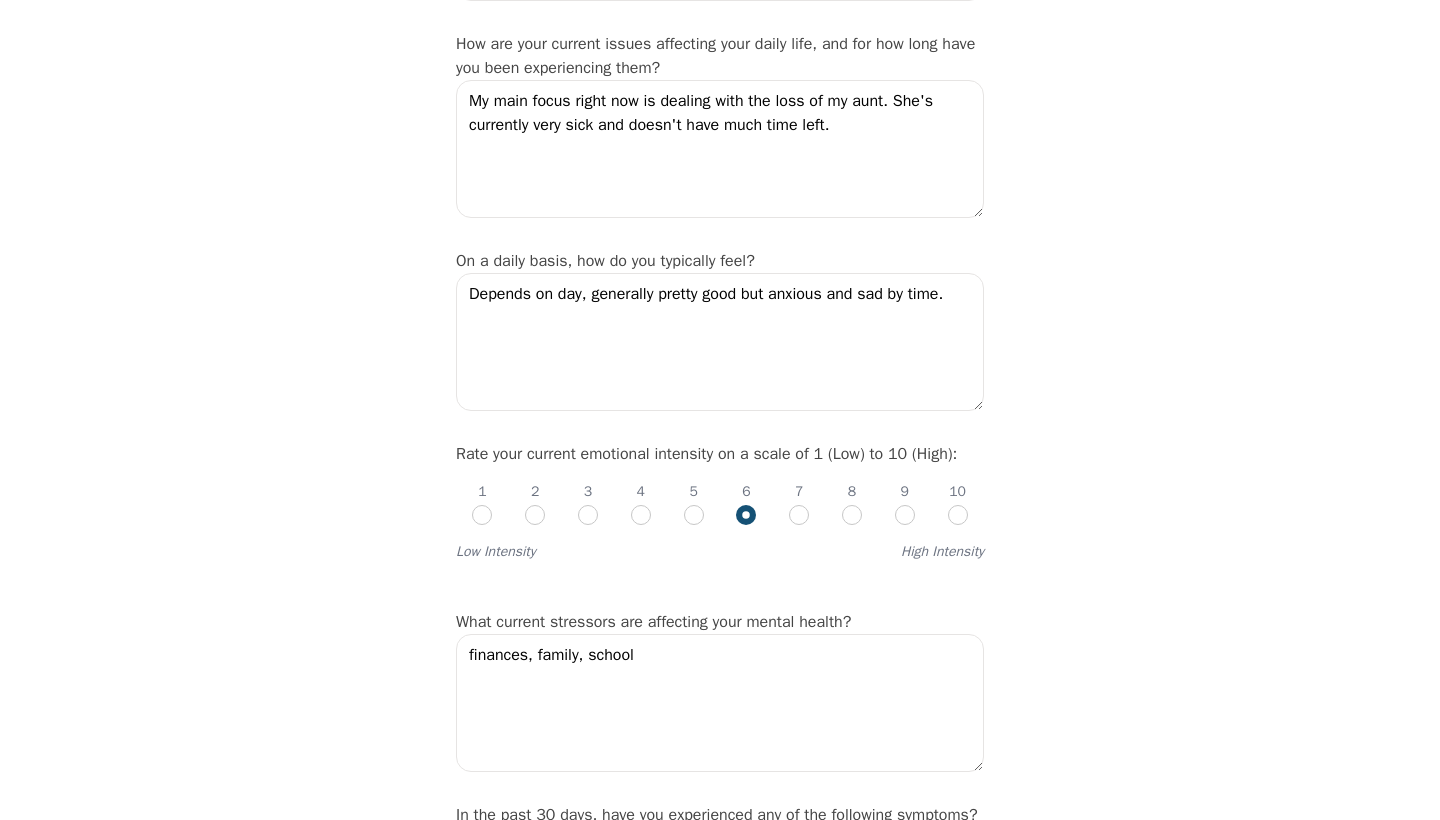 click at bounding box center (641, 515) 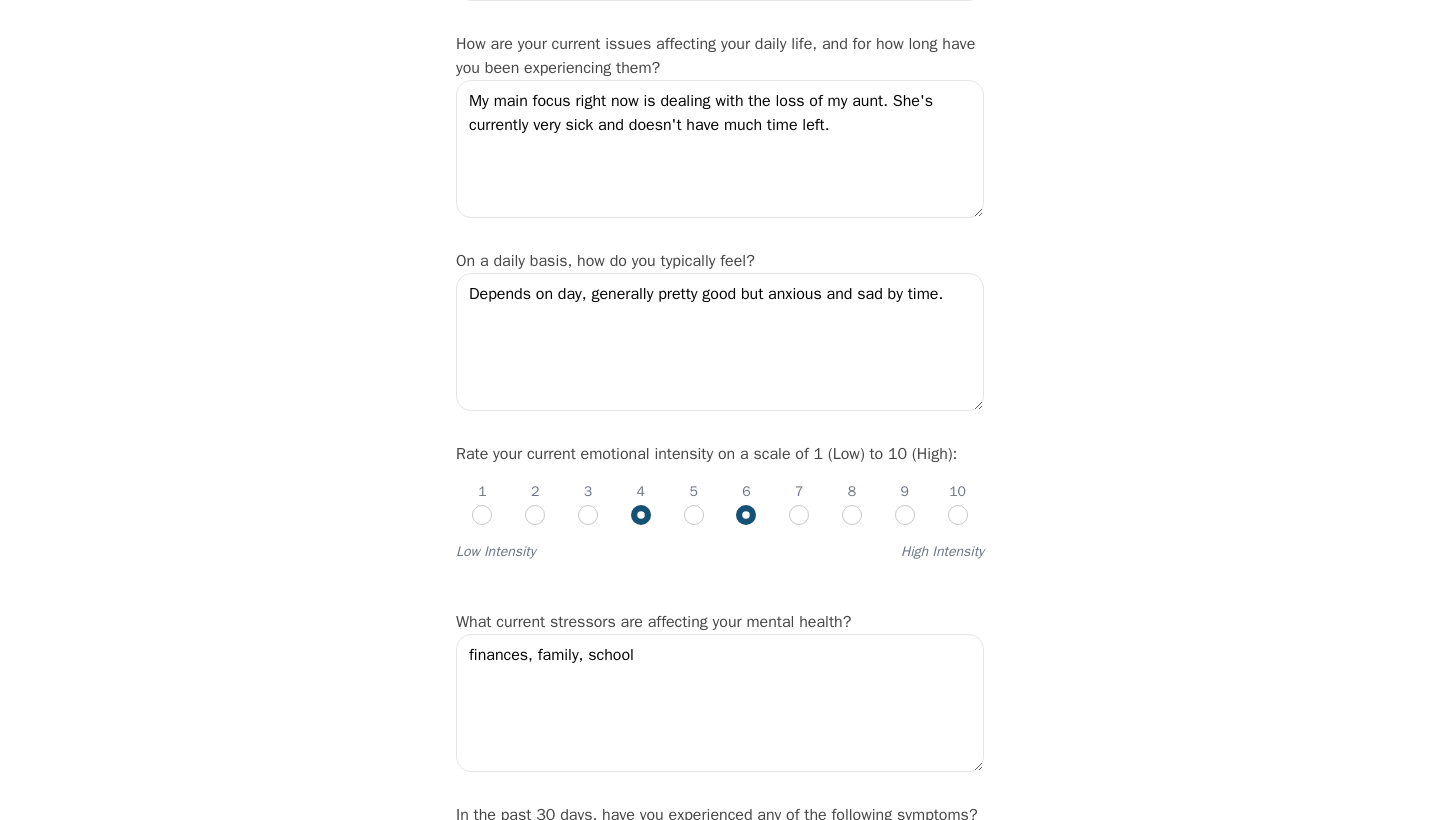 radio on "true" 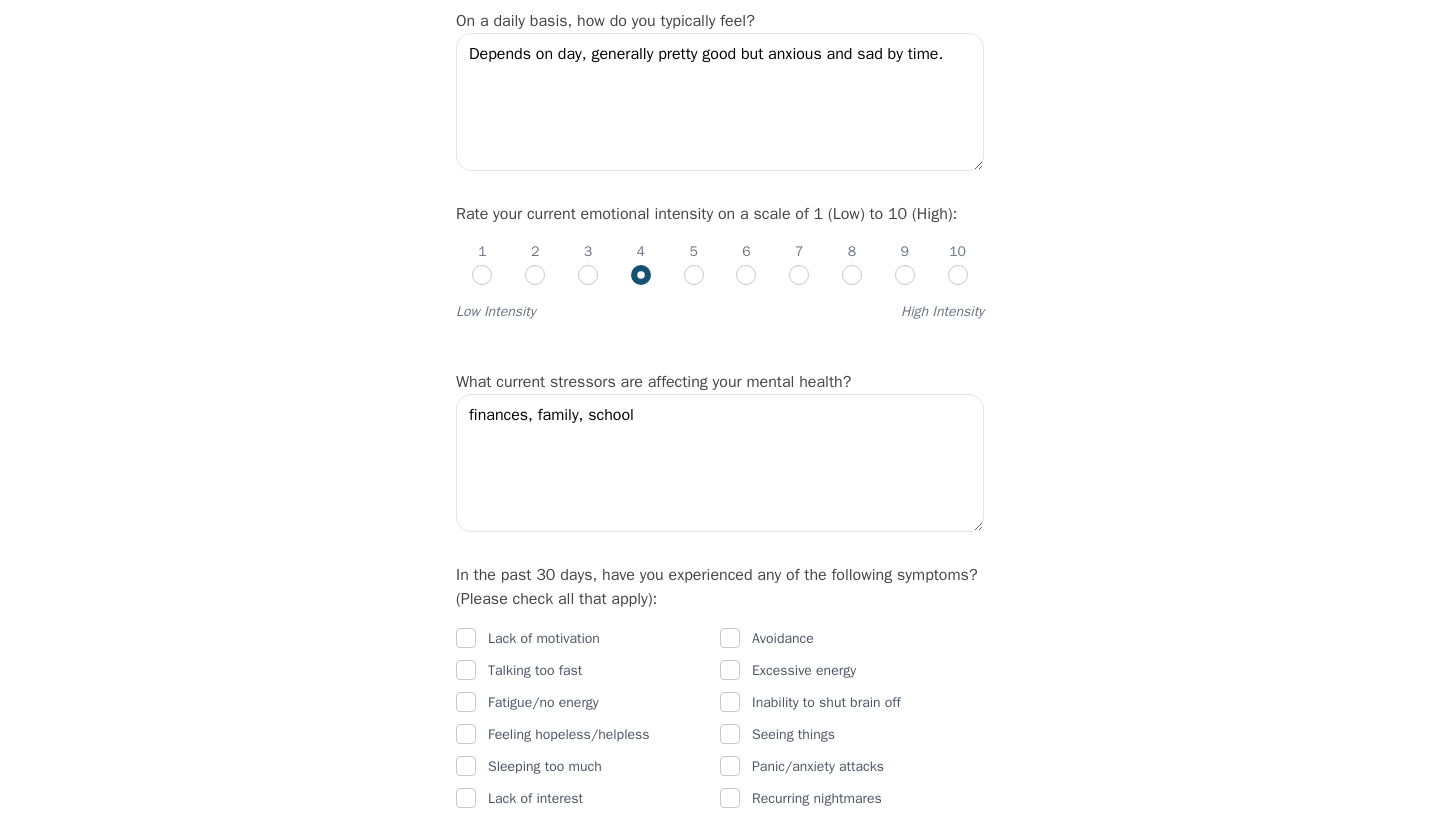 scroll, scrollTop: 694, scrollLeft: 0, axis: vertical 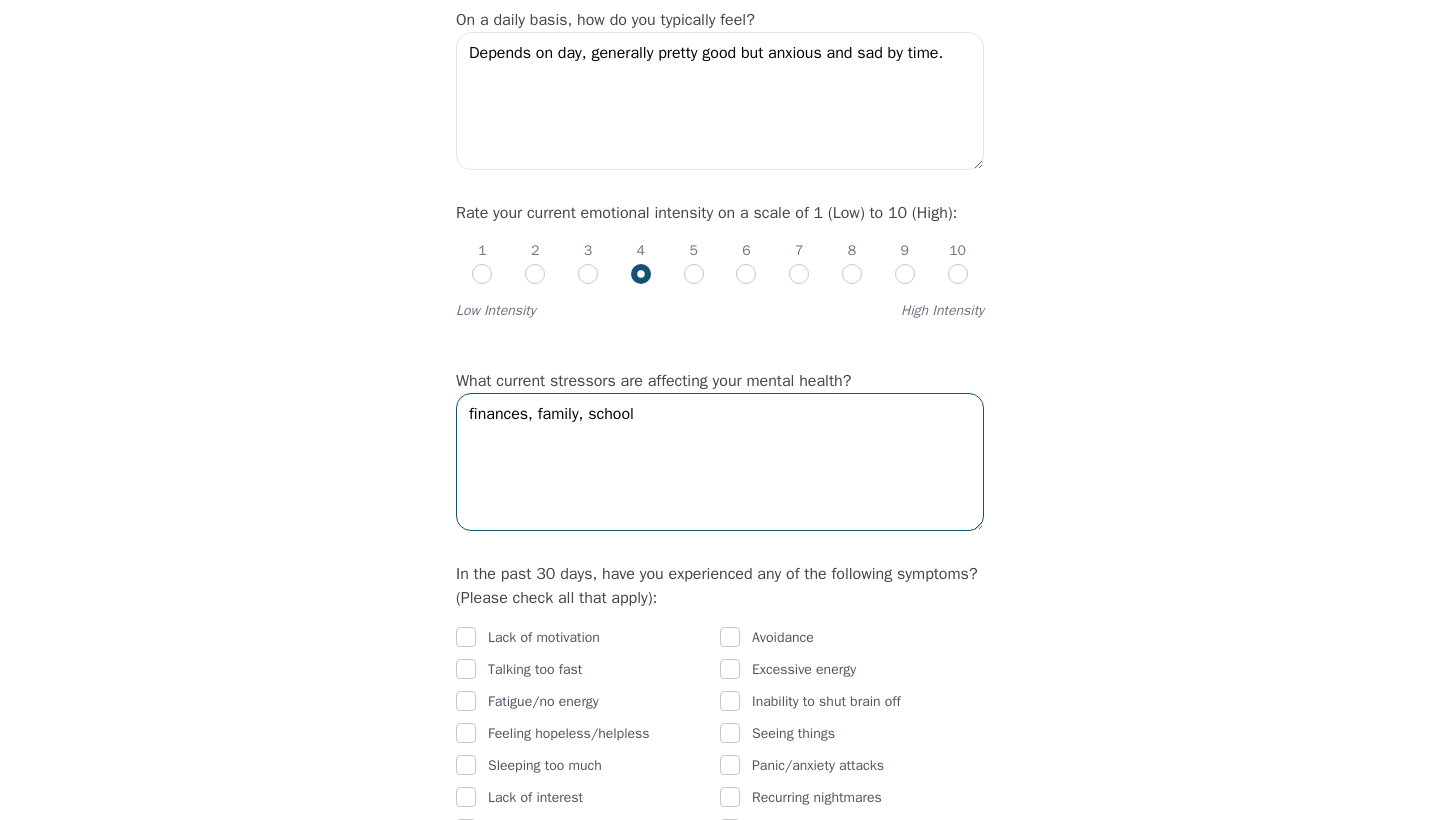 click on "finances, family, school" at bounding box center [720, 462] 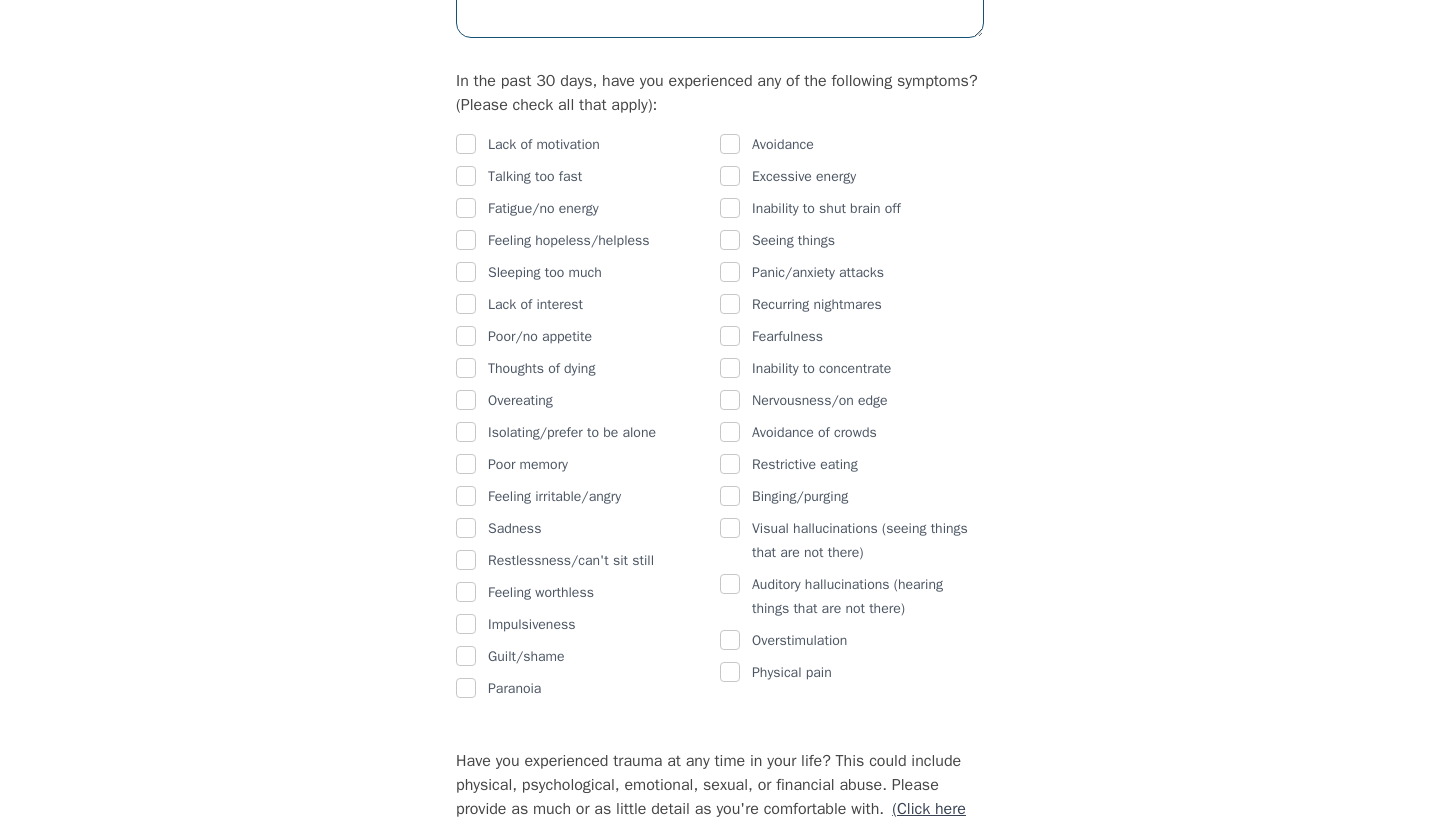 scroll, scrollTop: 1187, scrollLeft: 0, axis: vertical 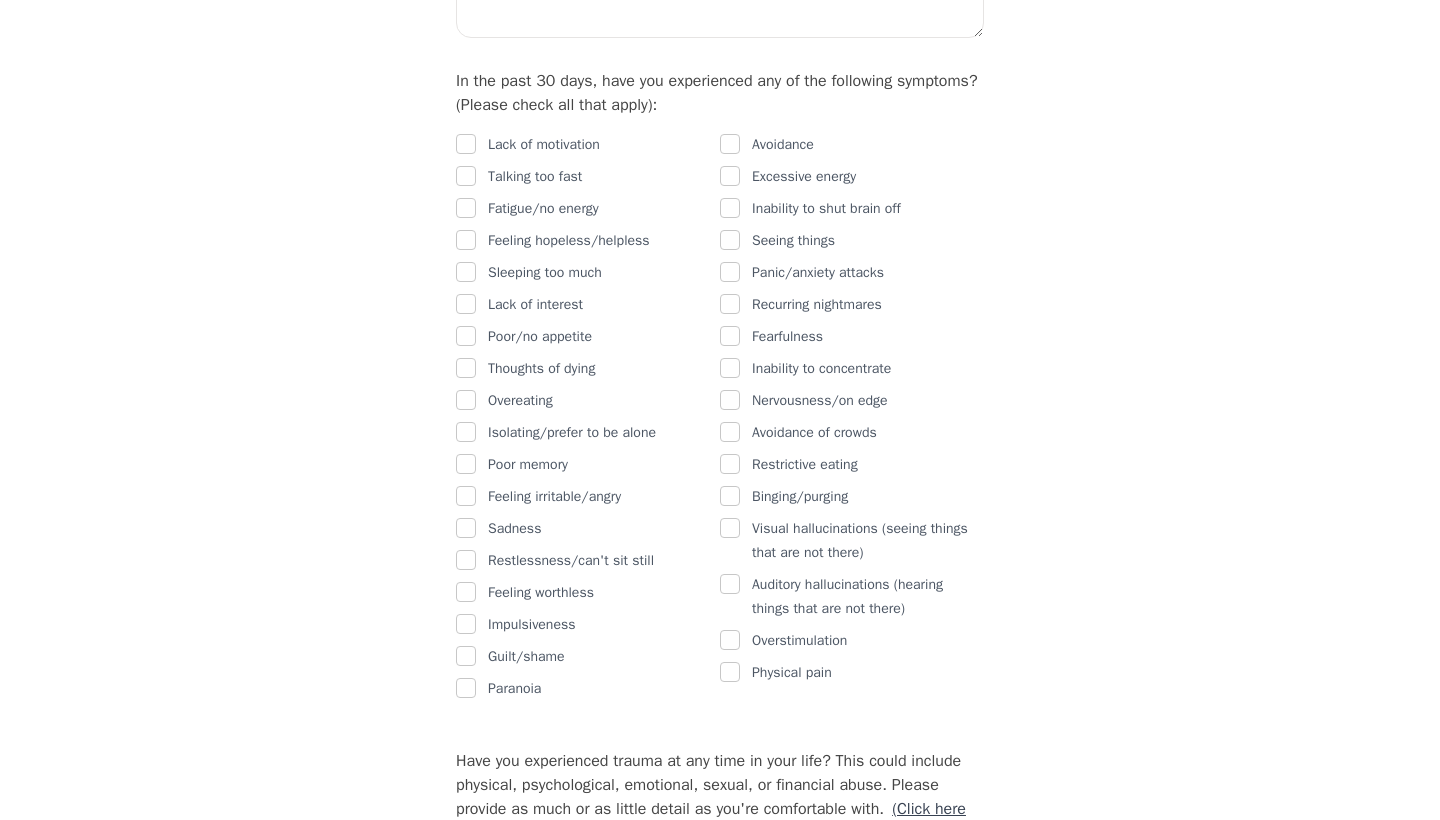 click on "Intake Assessment for [FIRST] [LAST] Part 2 of 2: Clinical Self-Report Please complete the following information before your initial session. This step is crucial to kickstart your therapeutic journey with your therapist: Please describe what has brought you to seek therapy at this time? I've been in therapy with Allie since [MONTH]. My therapist left so I'm now looking for a new one
How are your current issues affecting your daily life, and for how long have you been experiencing them? My main focus right now is dealing with the loss of my aunt. She's currently very sick and doesn't have much time left.   On a daily basis, how do you typically feel? Depends on day, generally pretty good but anxious and sad by time.  Rate your current emotional intensity on a scale of 1 (Low) to 10 (High): 1 2 3 4 5 6 7 8 9 10 Low Intensity High Intensity What current stressors are affecting your mental health? family (health), finances, school  Lack of motivation Talking too fast Fatigue/no energy Feeling hopeless/helpless" at bounding box center [720, 1041] 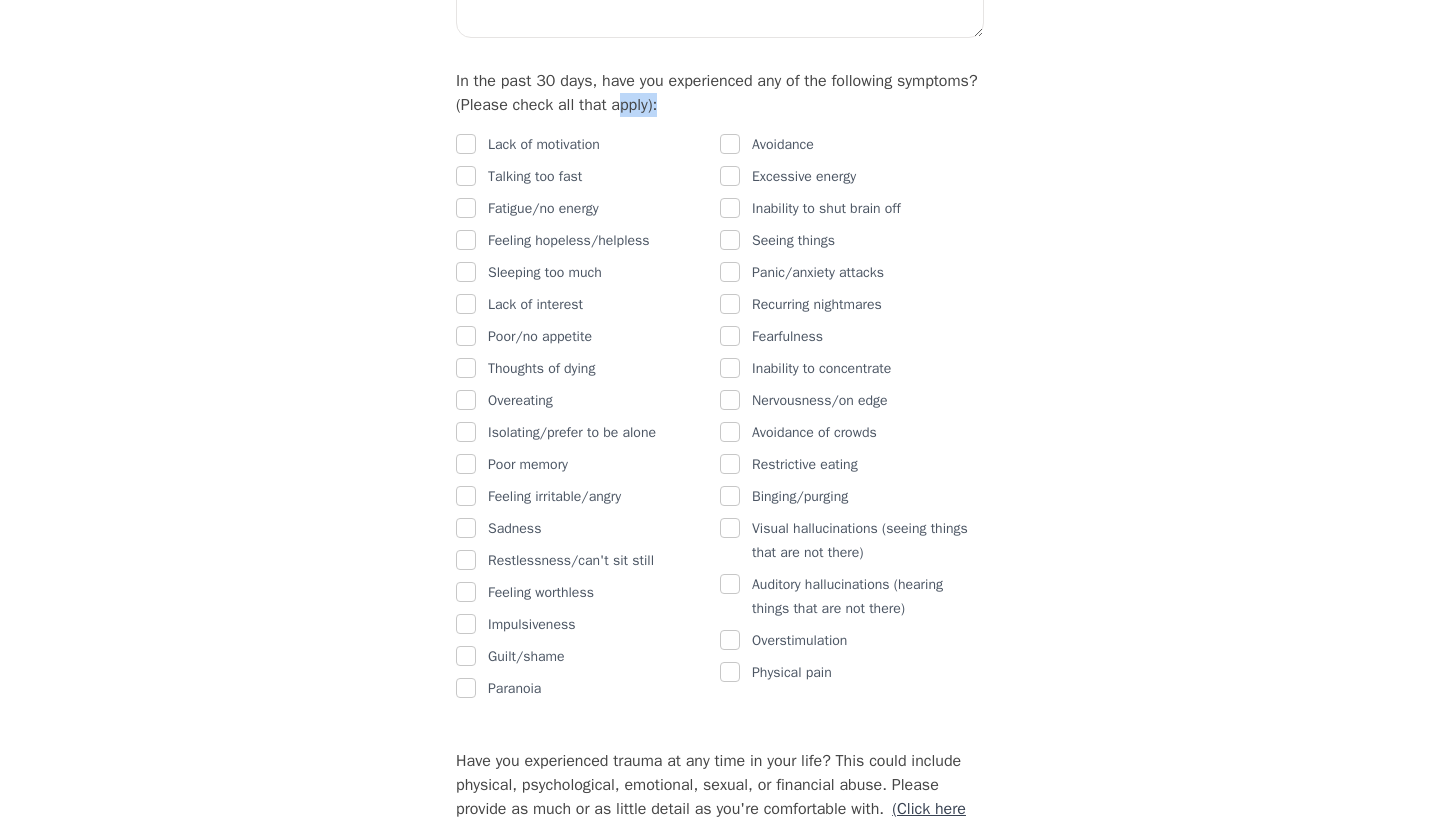 drag, startPoint x: 797, startPoint y: 122, endPoint x: 709, endPoint y: 110, distance: 88.814415 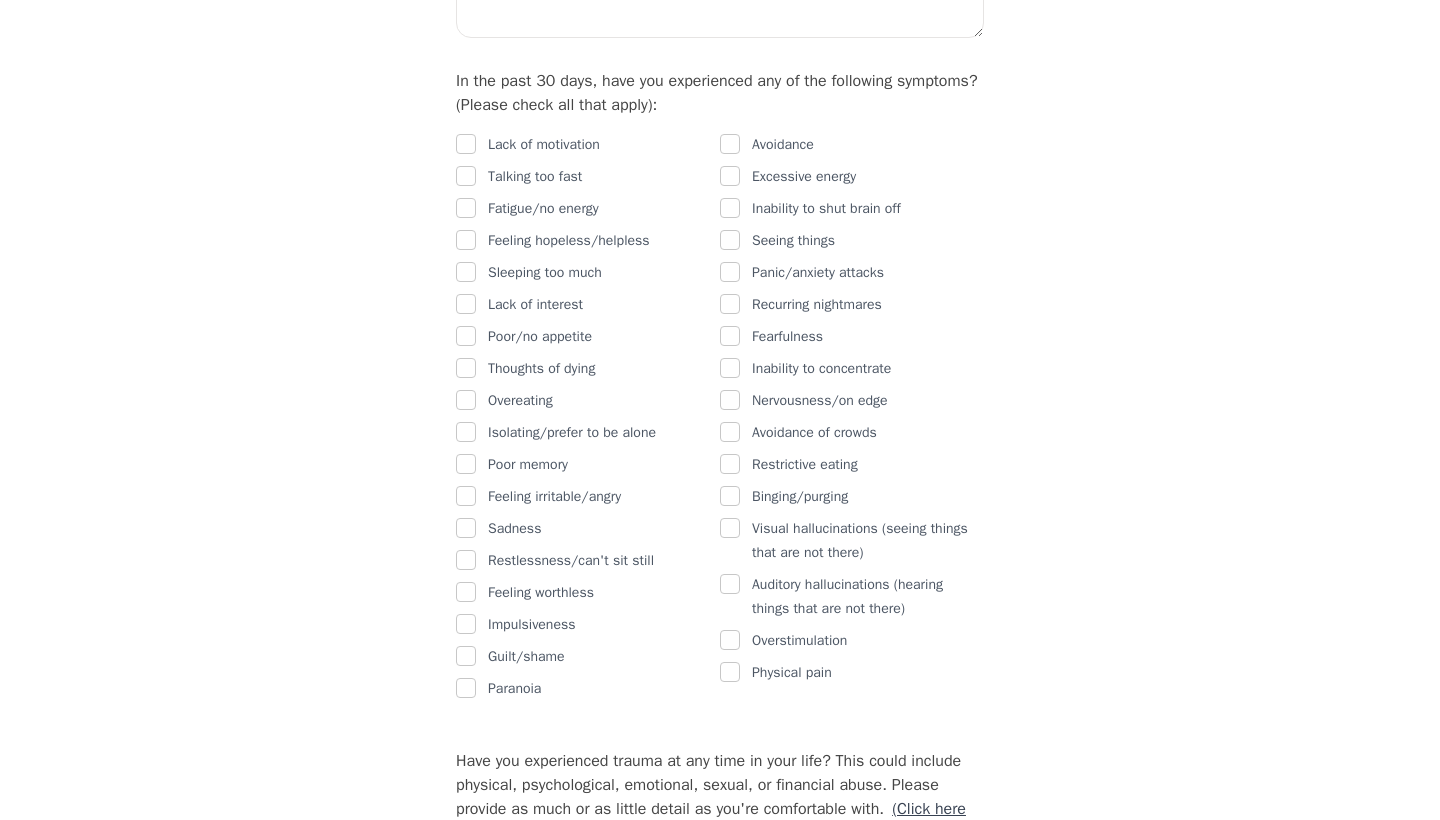 drag, startPoint x: 755, startPoint y: 116, endPoint x: 794, endPoint y: 114, distance: 39.051247 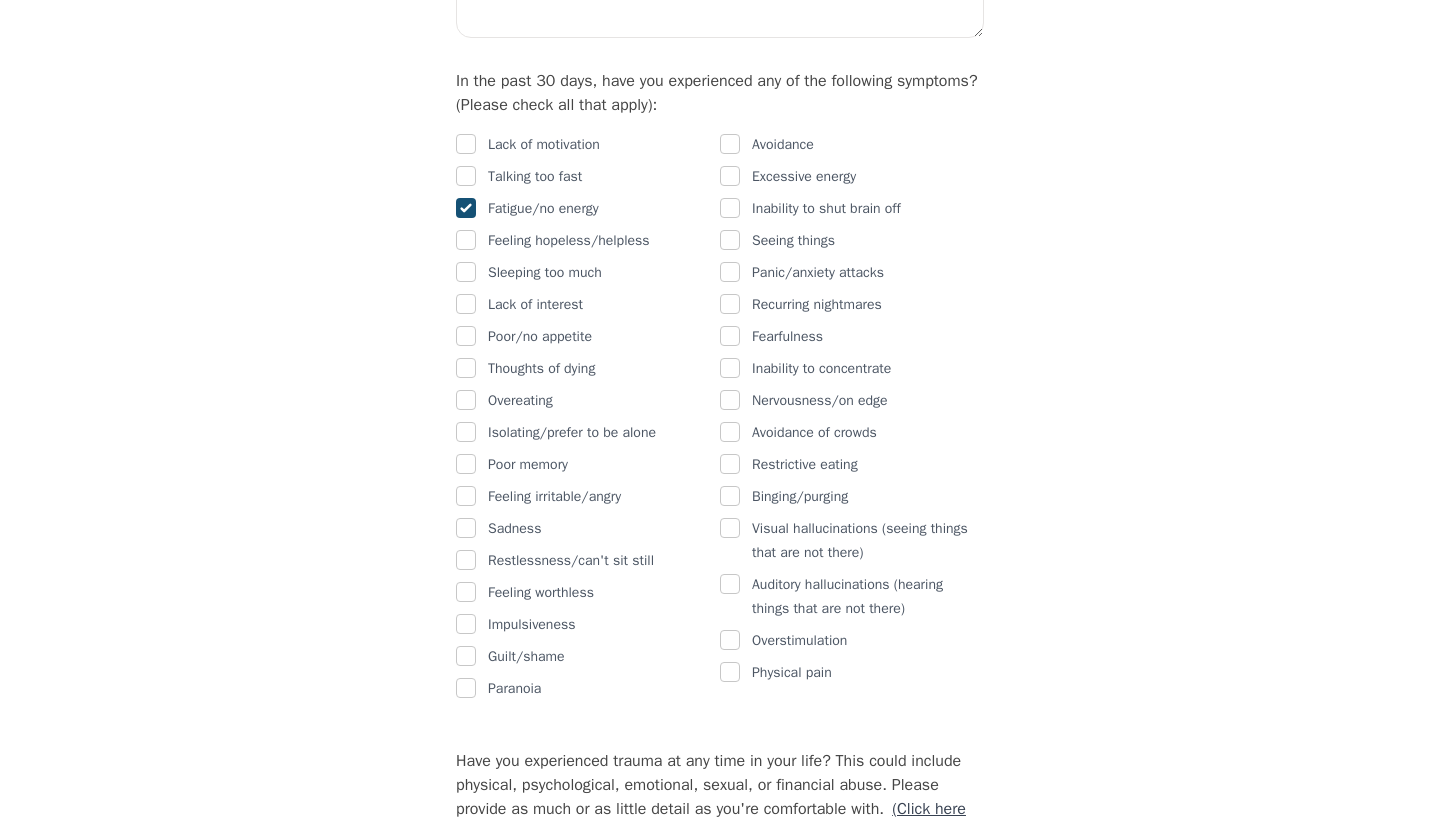 checkbox on "true" 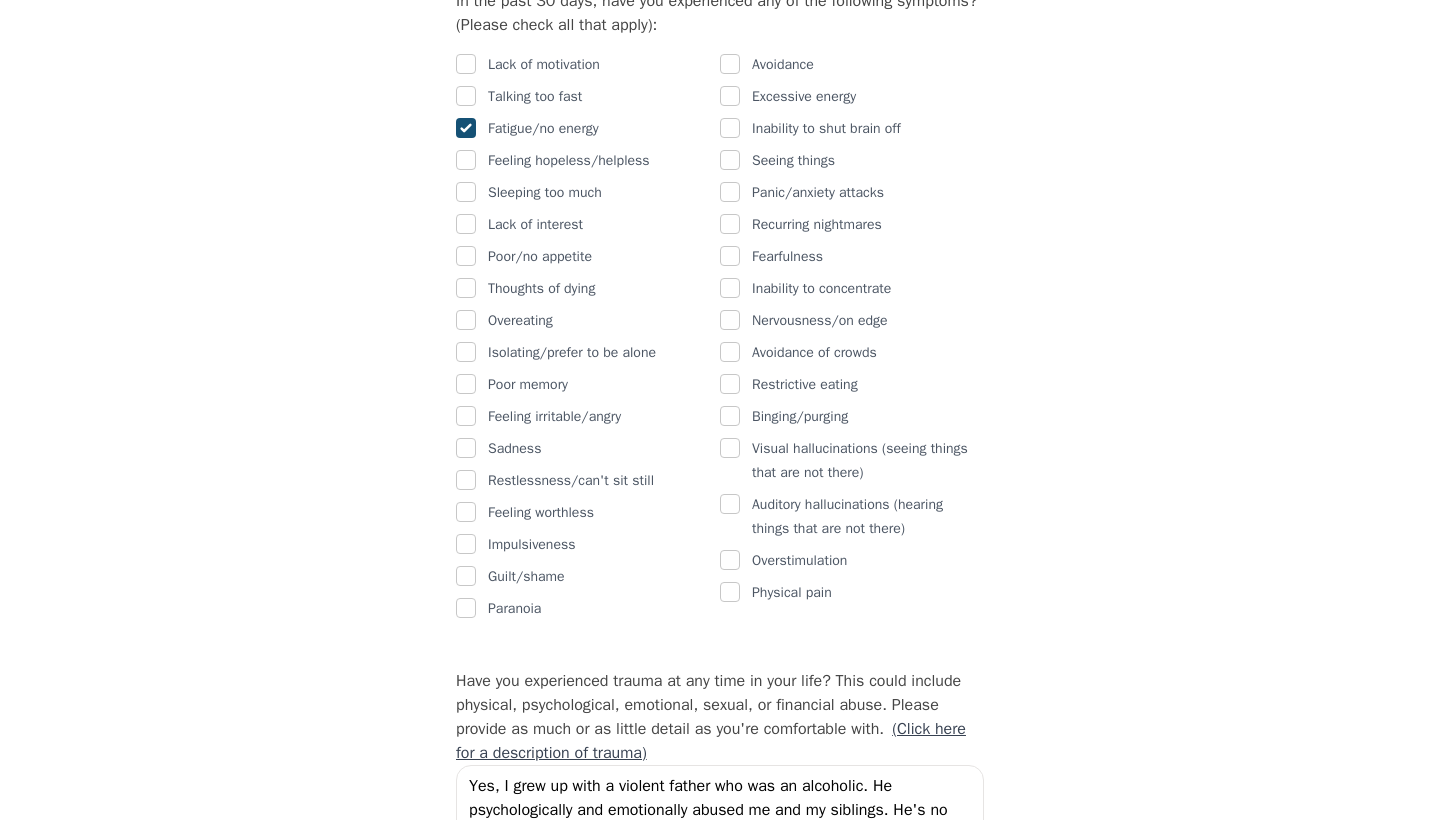 scroll, scrollTop: 1275, scrollLeft: 0, axis: vertical 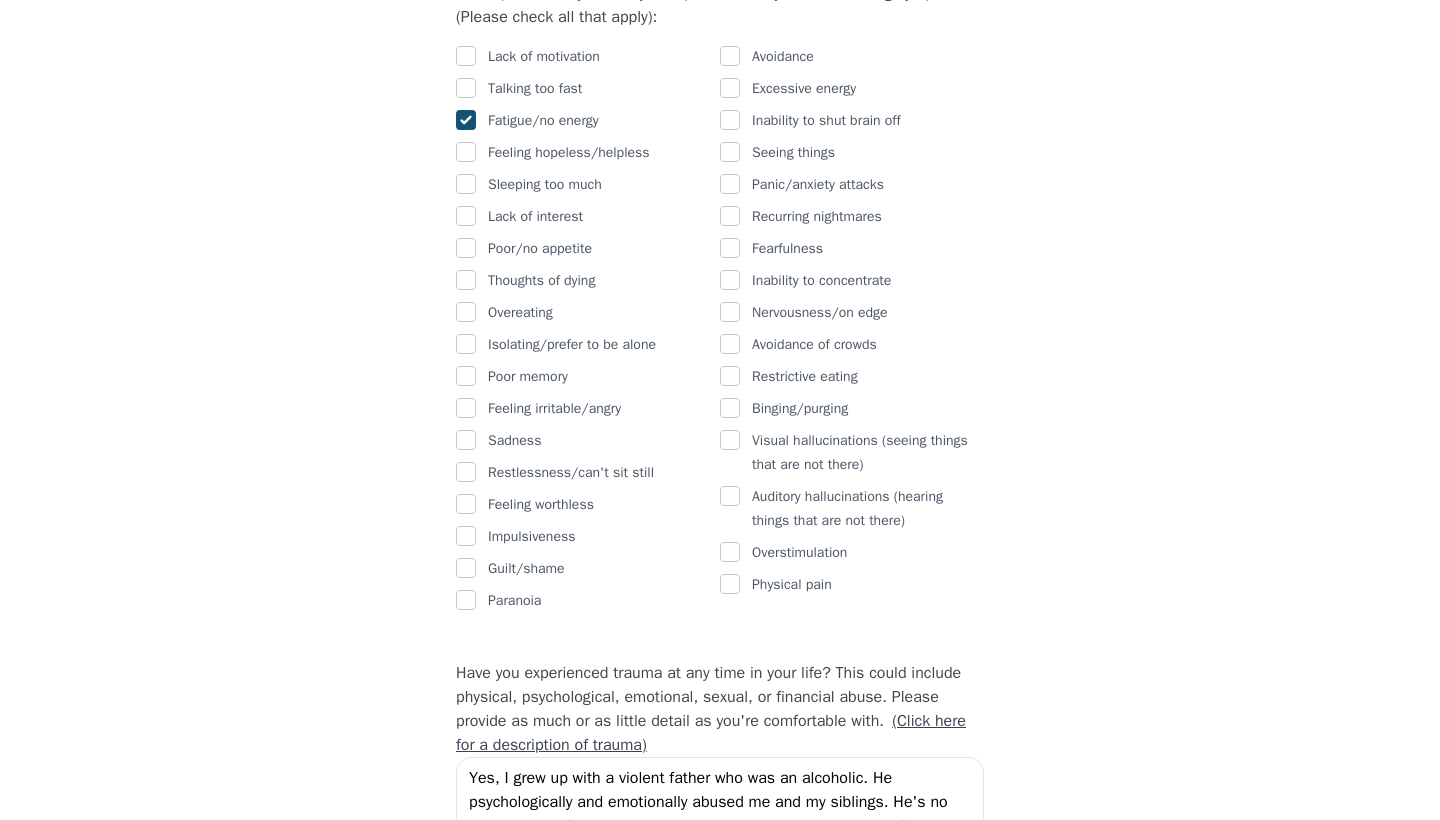 click at bounding box center (466, 440) 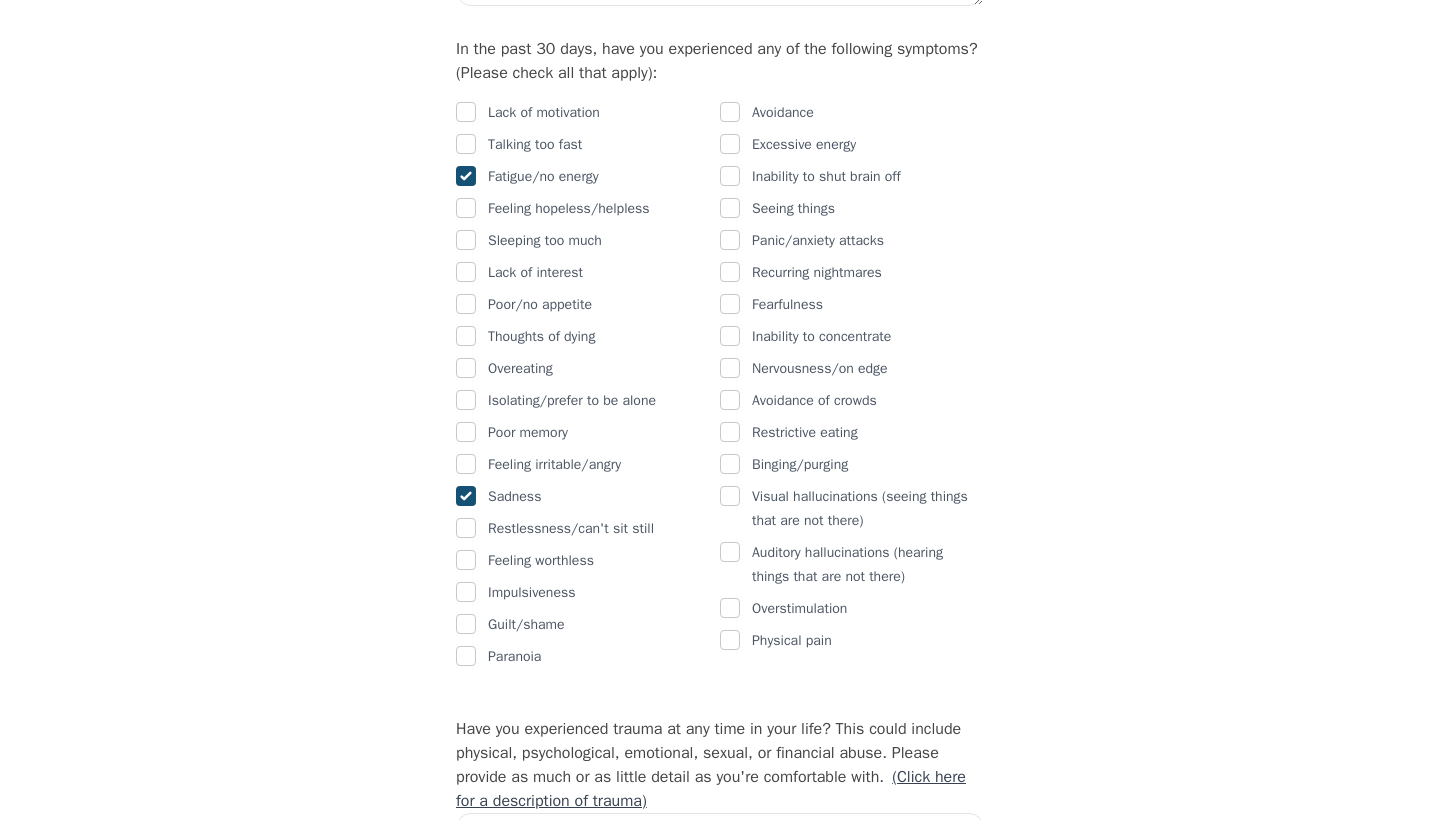 scroll, scrollTop: 1210, scrollLeft: 0, axis: vertical 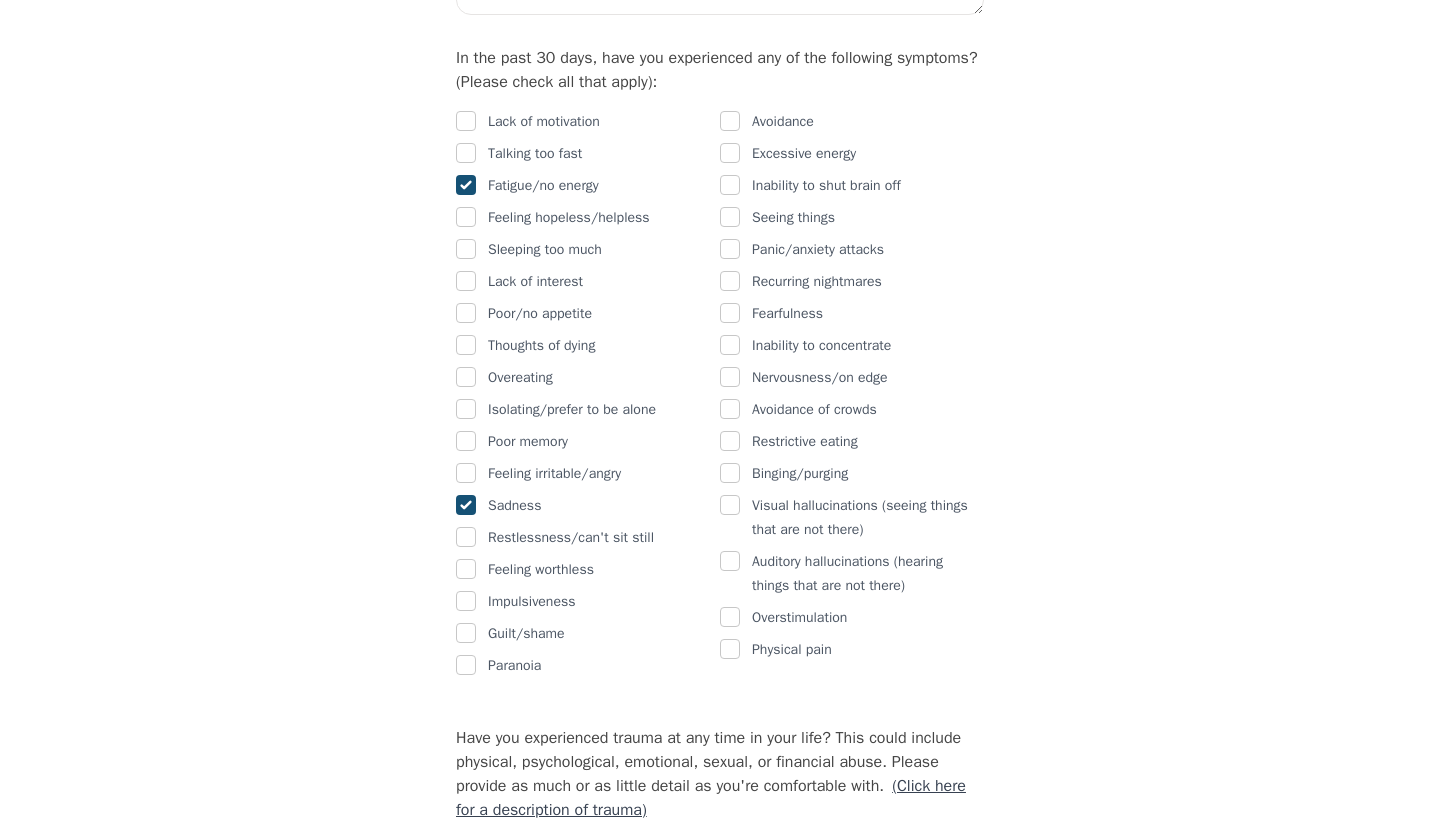 click at bounding box center [730, 345] 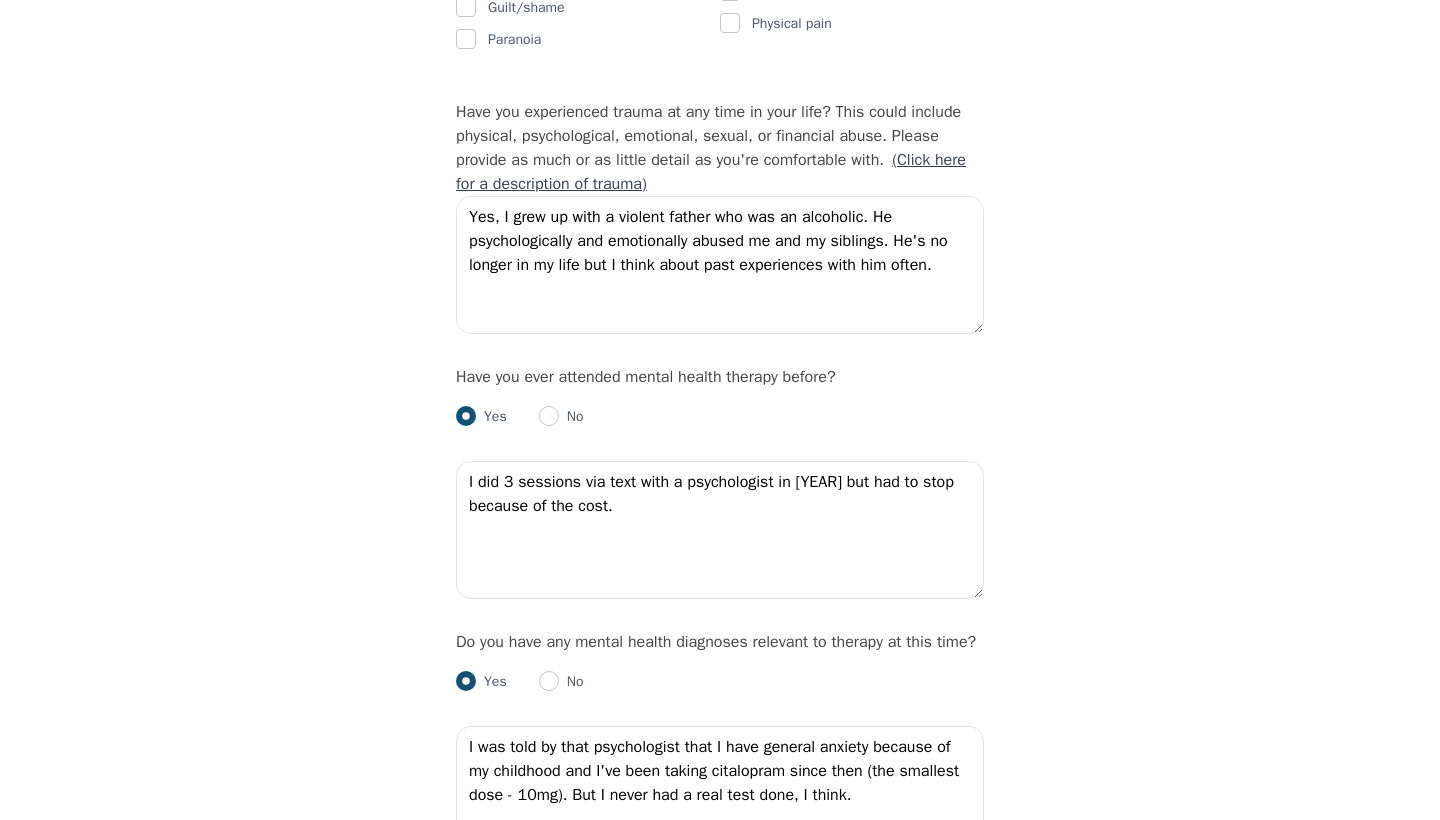 scroll, scrollTop: 1841, scrollLeft: 0, axis: vertical 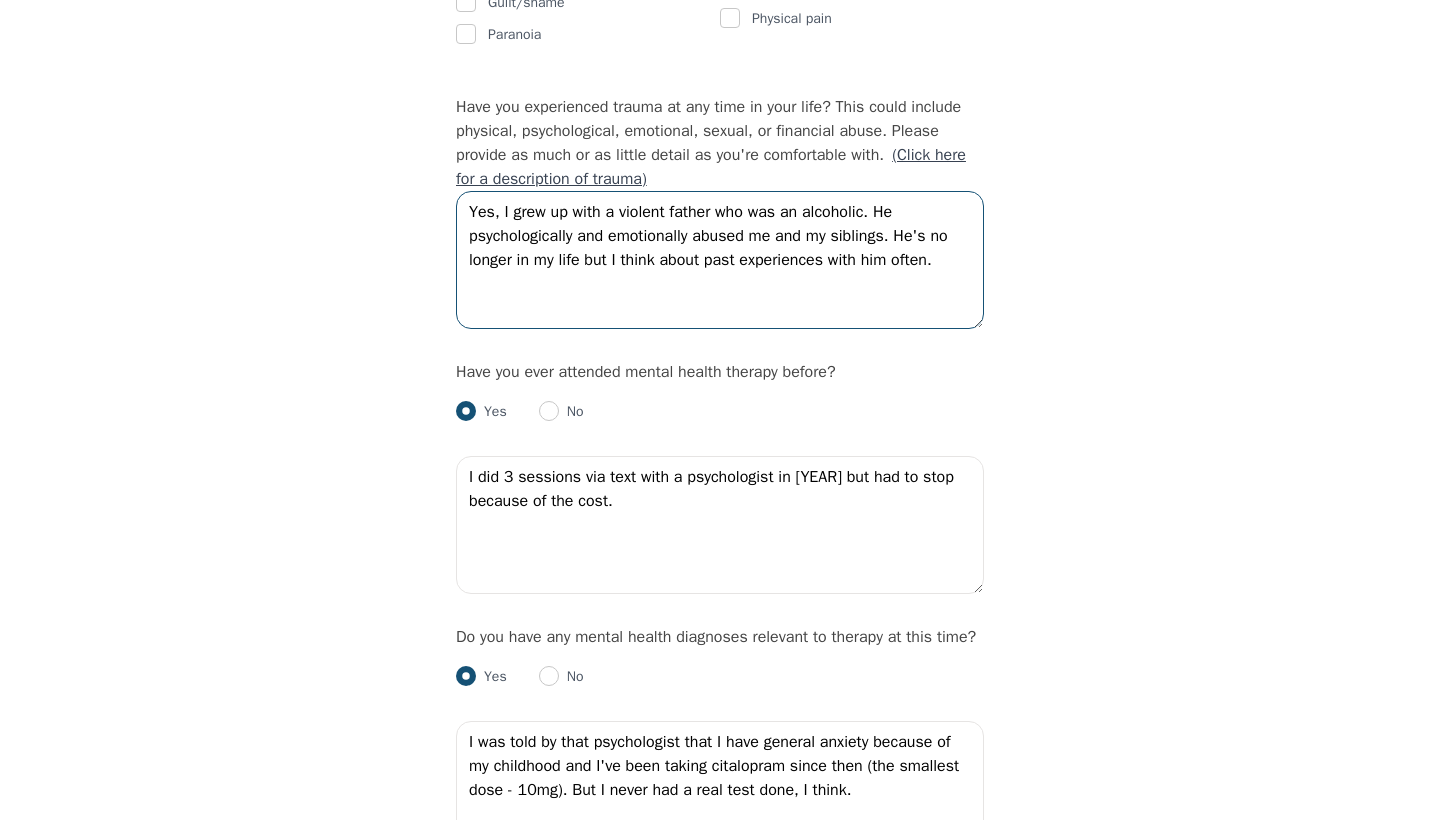 click on "Yes, I grew up with a violent father who was an alcoholic. He psychologically and emotionally abused me and my siblings. He's no longer in my life but I think about past experiences with him often." at bounding box center [720, 260] 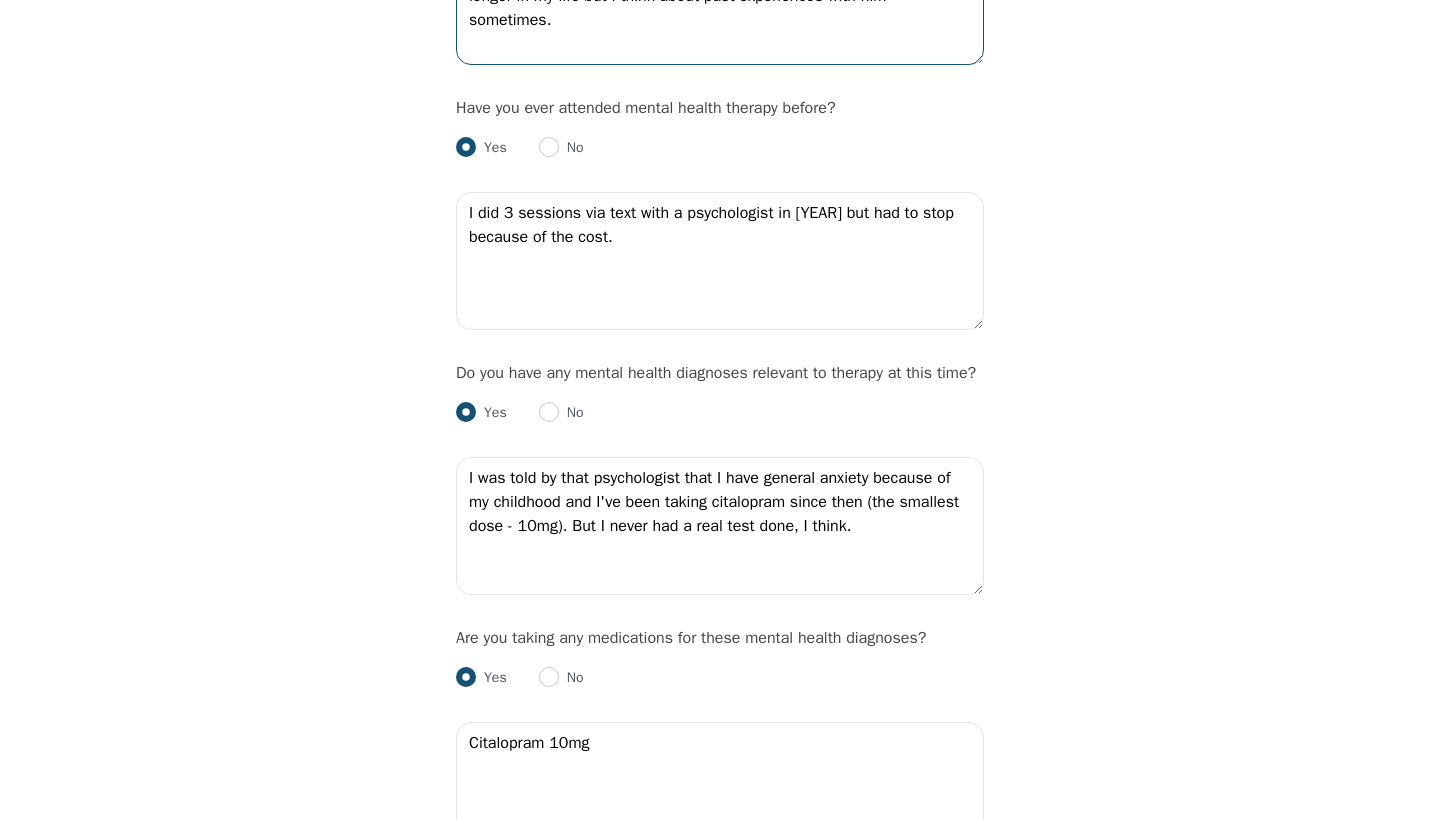 scroll, scrollTop: 2110, scrollLeft: 0, axis: vertical 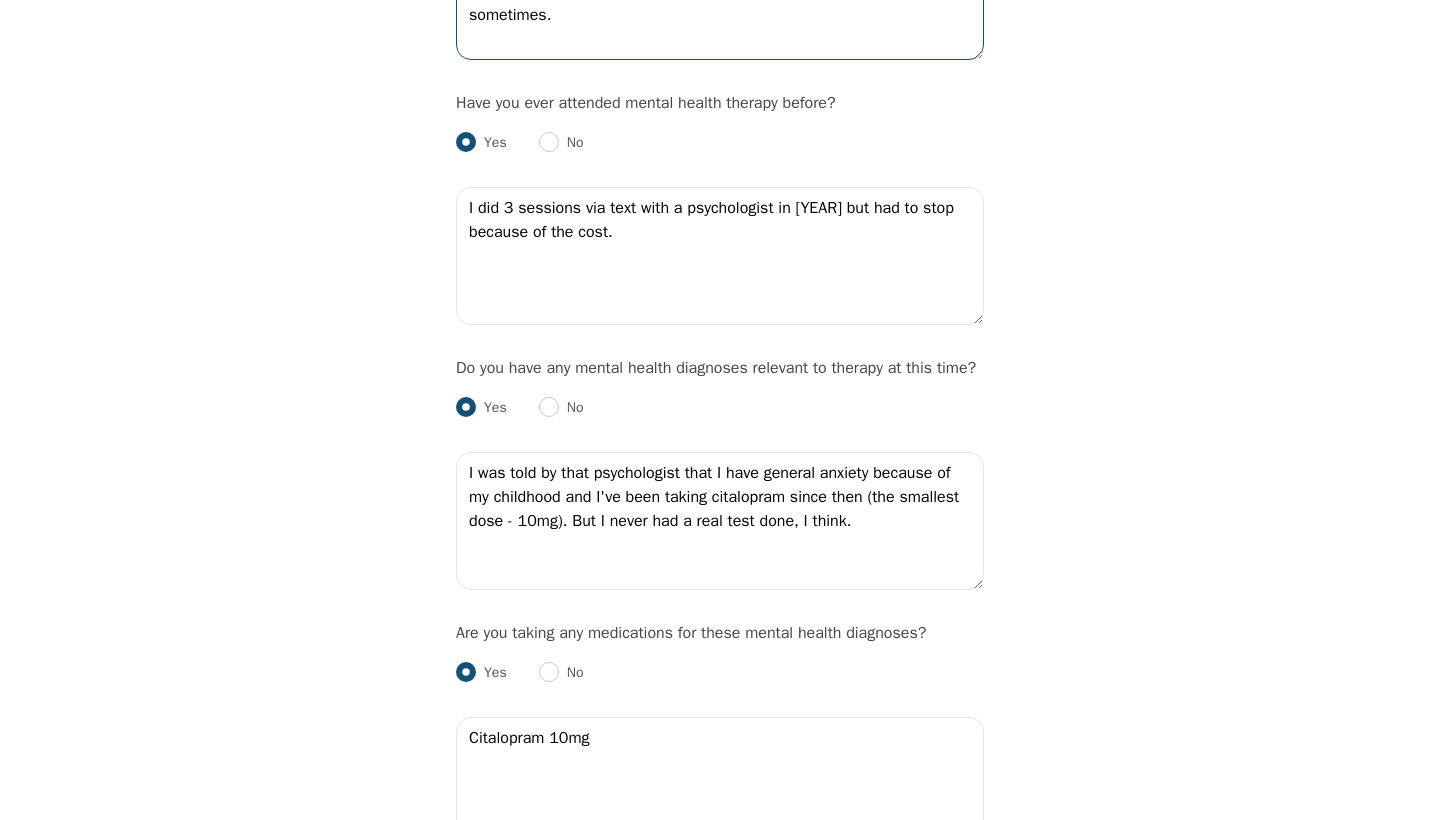 type on "Yes, I grew up with a violent father who was an alcoholic. He psychologically and emotionally abused me and my siblings. He's no longer in my life but I think about past experiences with him sometimes." 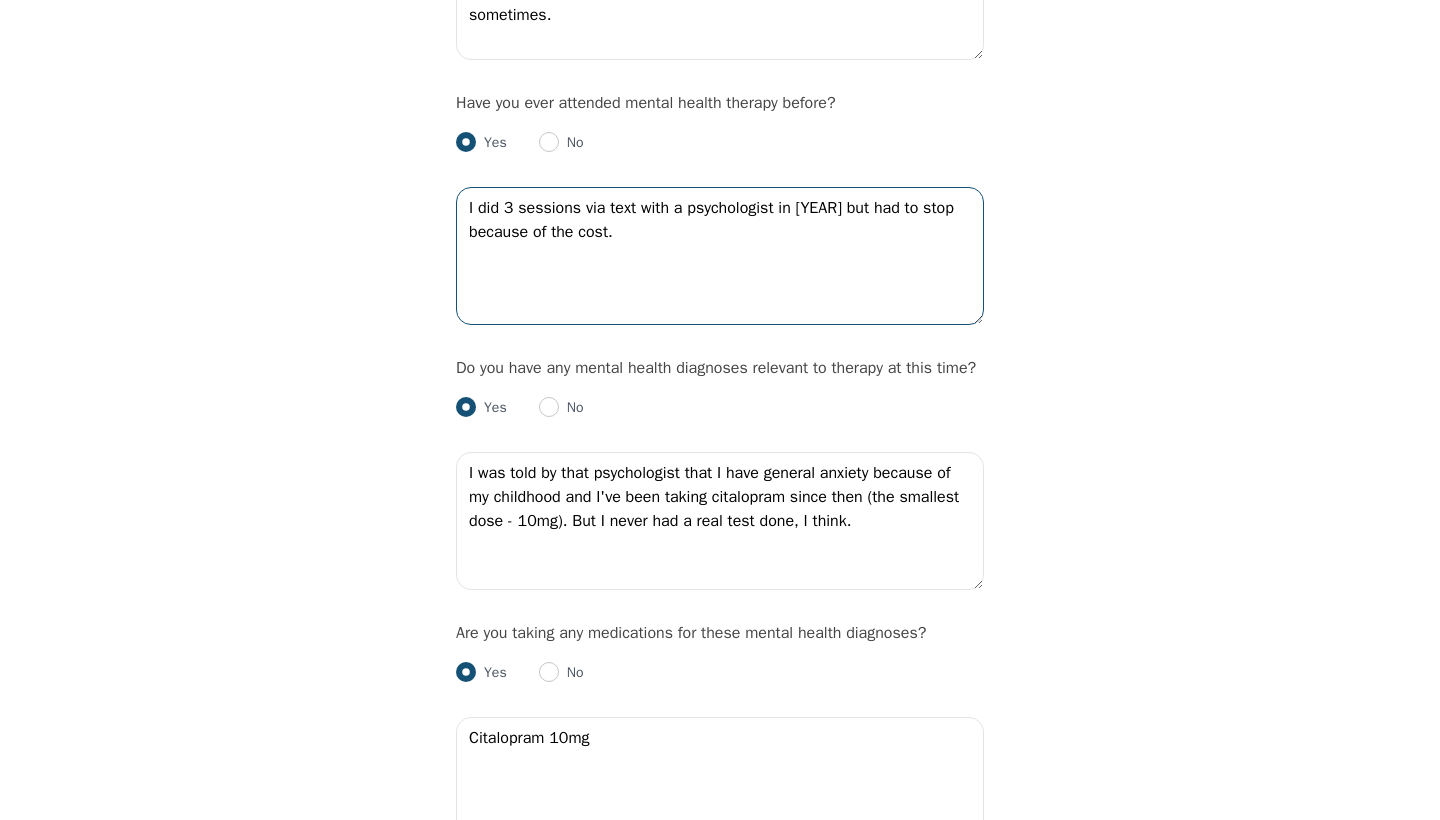 click on "I did 3 sessions via text with a psychologist in [YEAR] but had to stop because of the cost." at bounding box center (720, 256) 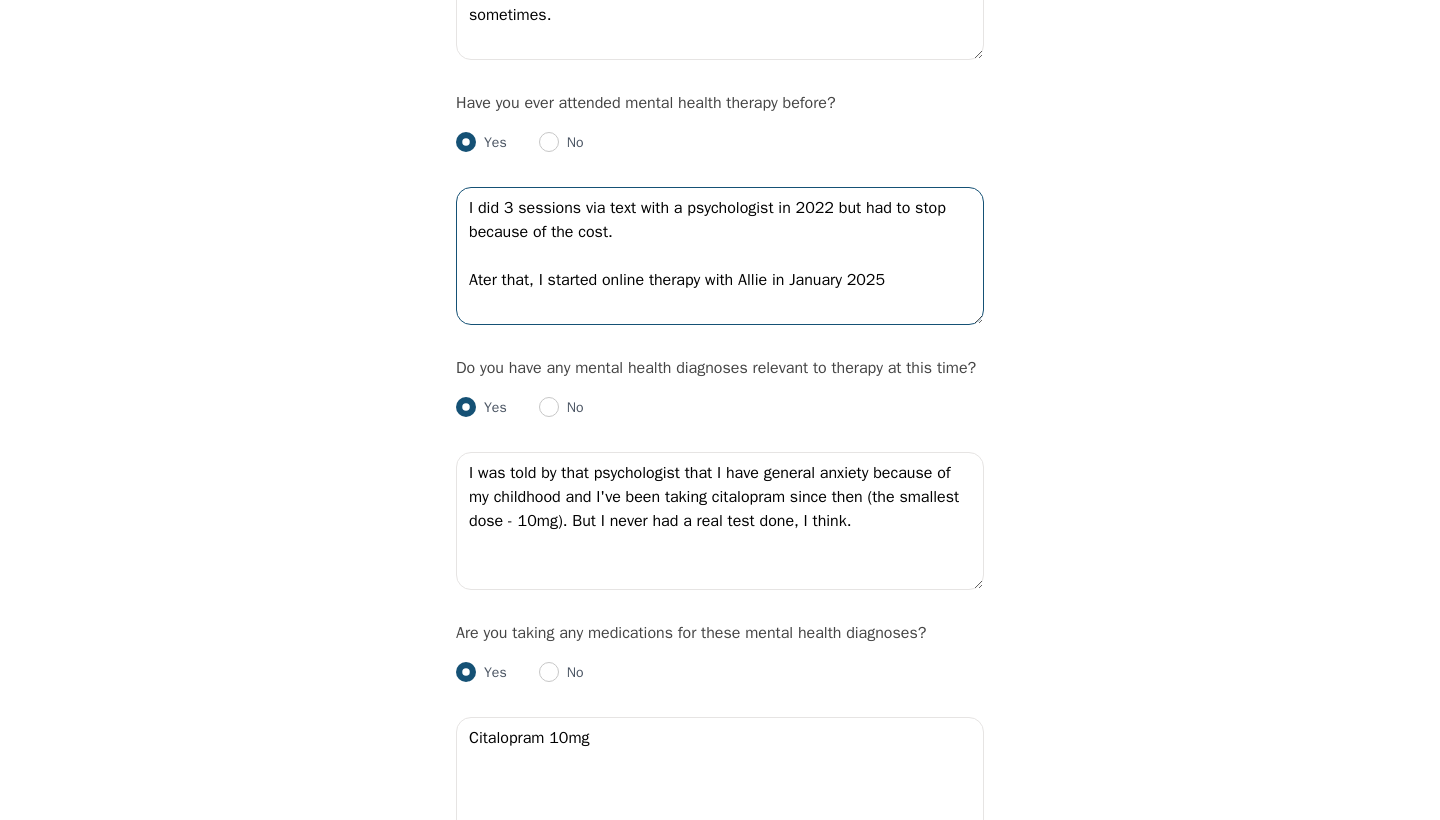 click on "I did 3 sessions via text with a psychologist in 2022 but had to stop because of the cost.
Ater that, I started online therapy with Allie in January 2025" at bounding box center [720, 256] 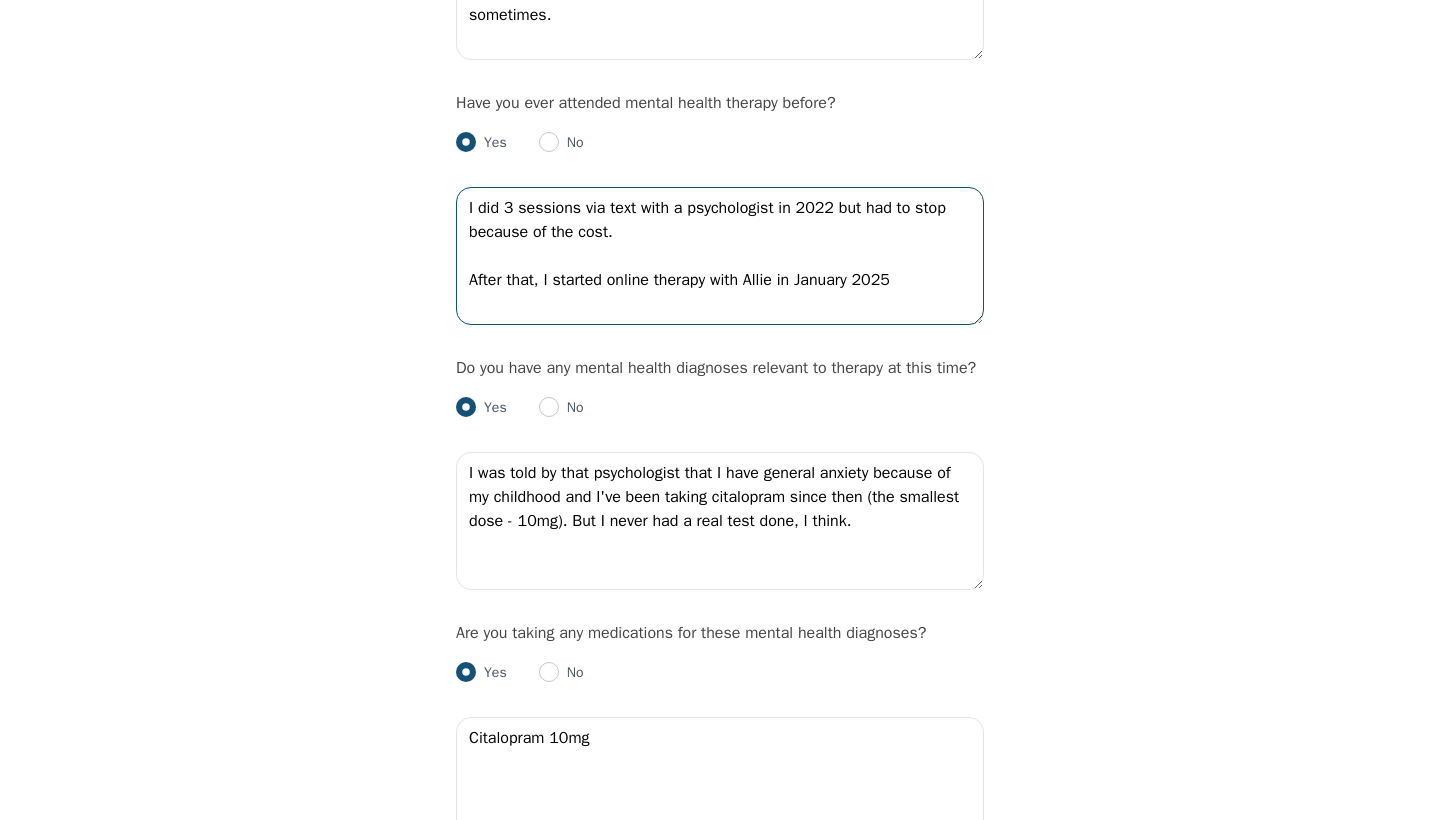 click on "I did 3 sessions via text with a psychologist in 2022 but had to stop because of the cost.
After that, I started online therapy with Allie in January 2025" at bounding box center [720, 256] 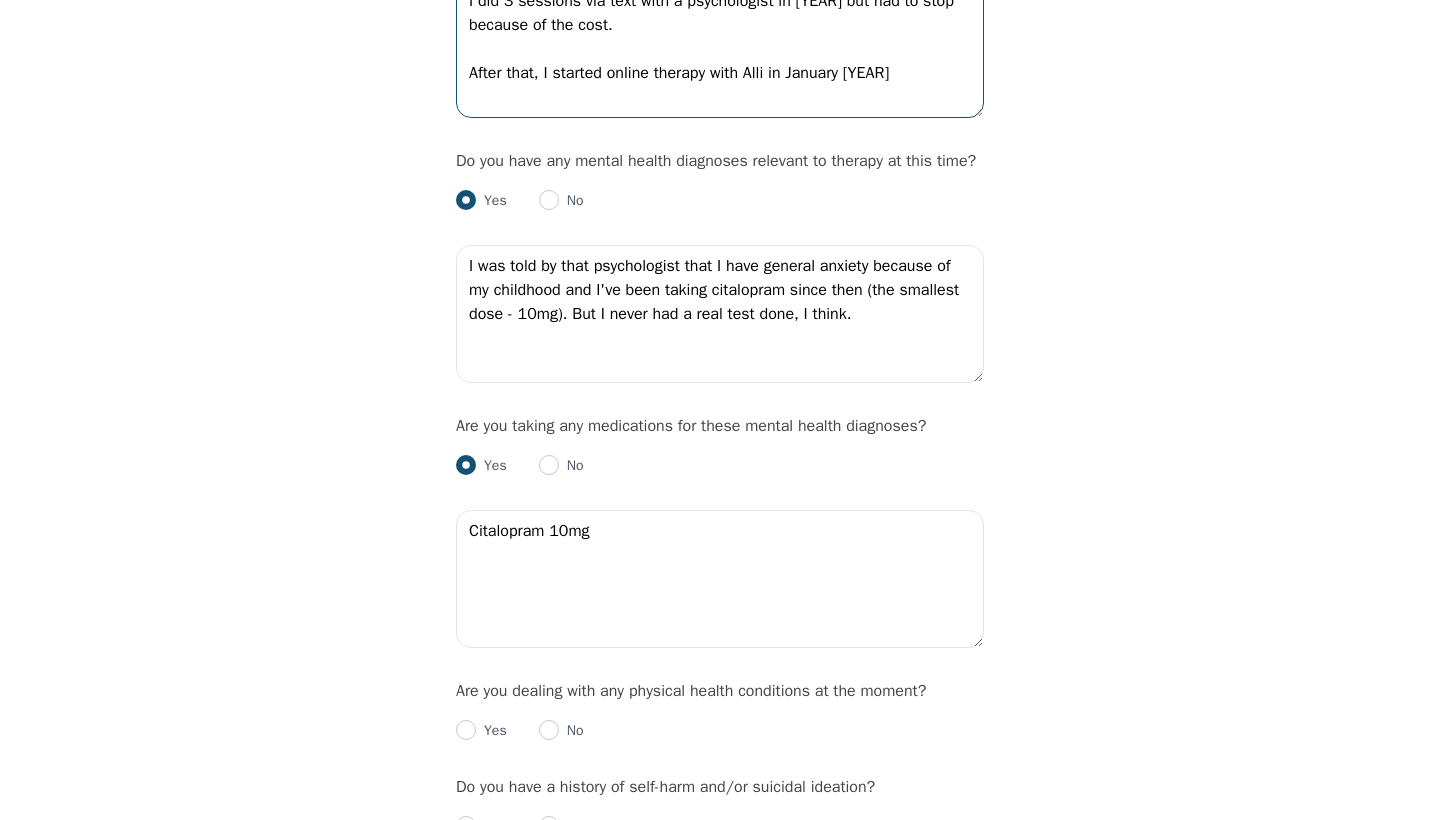 scroll, scrollTop: 2325, scrollLeft: 0, axis: vertical 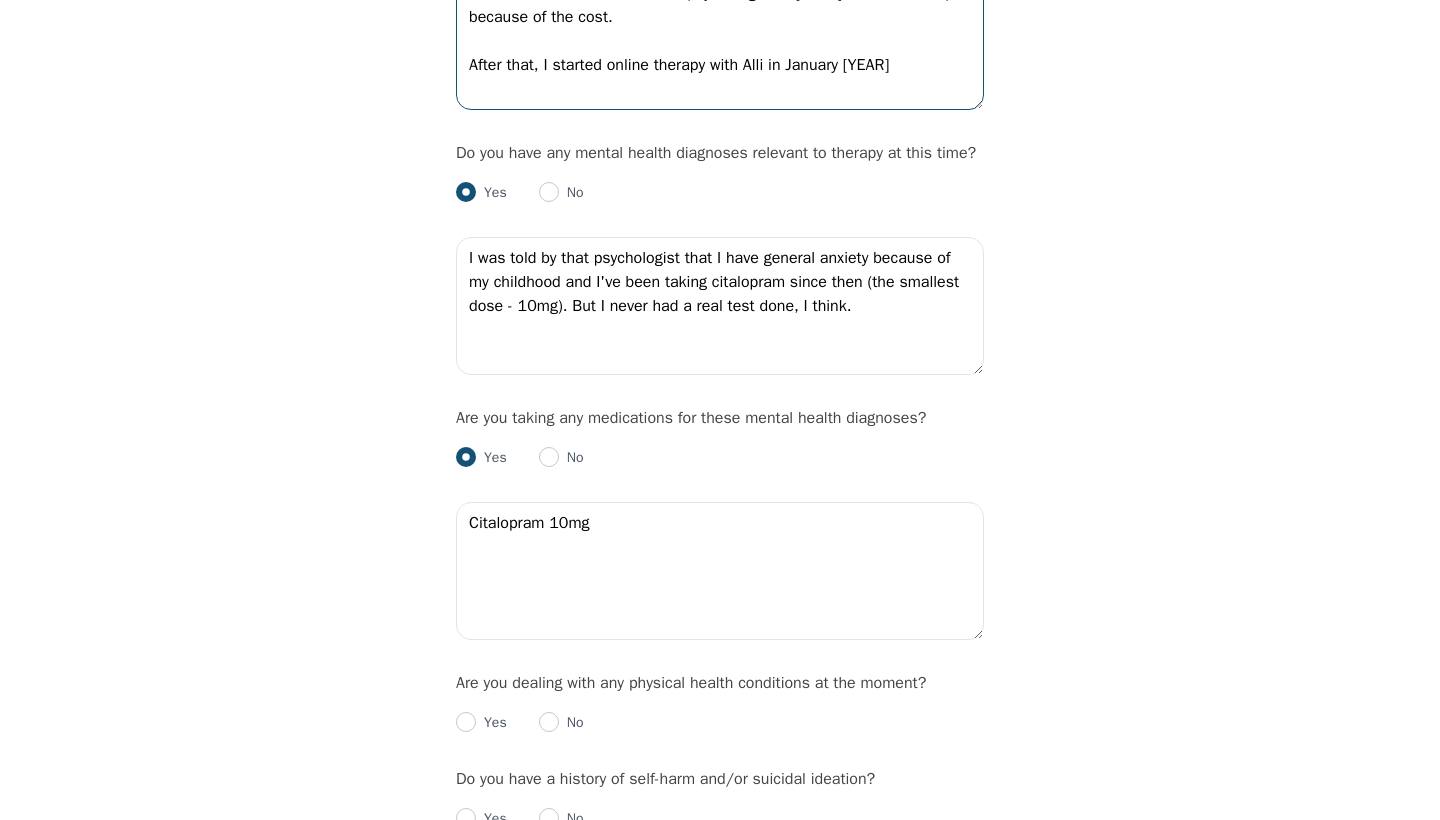 type on "I did 3 sessions via text with a psychologist in [YEAR] but had to stop because of the cost.
After that, I started online therapy with Alli in January [YEAR]" 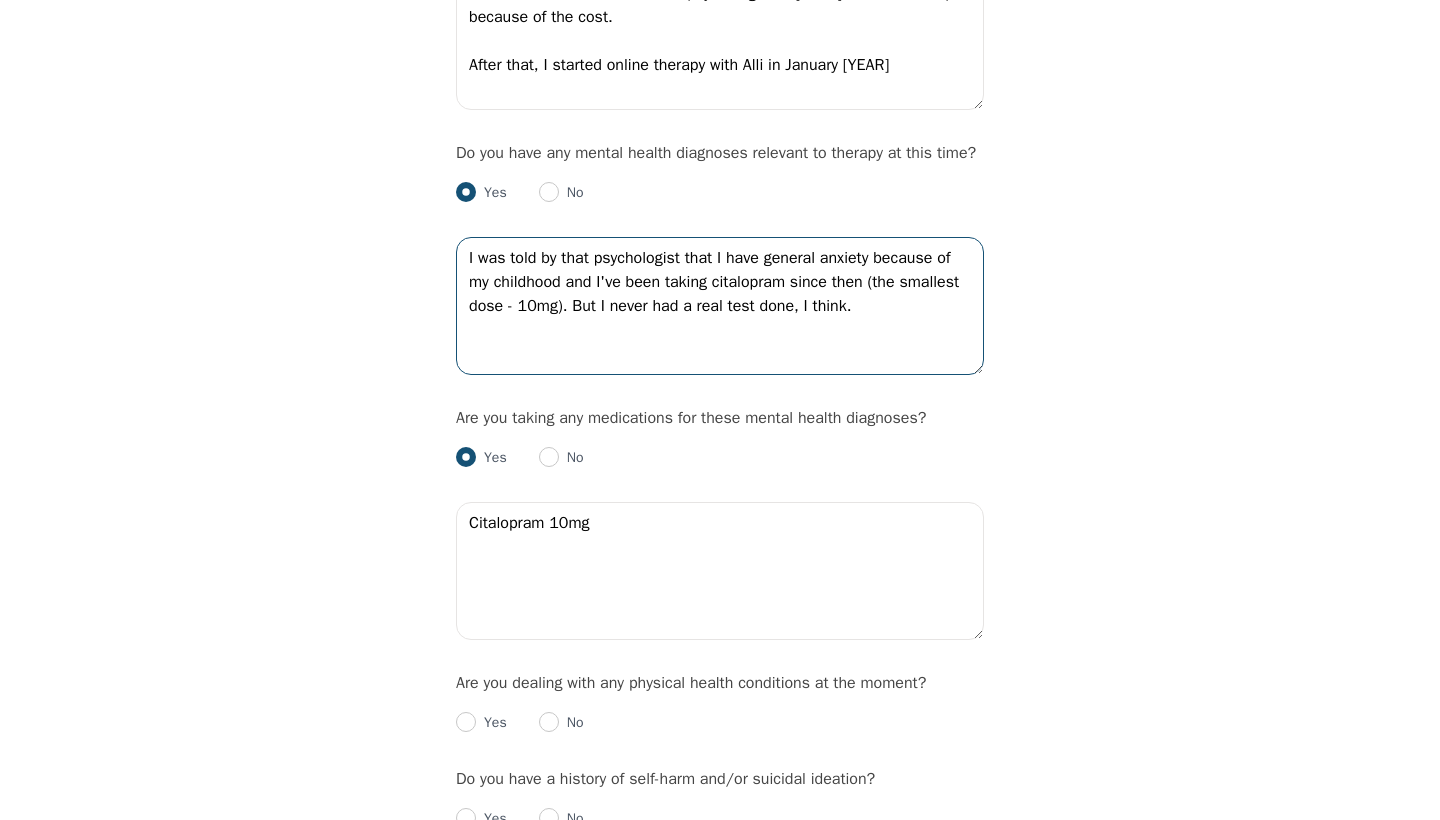 drag, startPoint x: 865, startPoint y: 348, endPoint x: 924, endPoint y: 361, distance: 60.41523 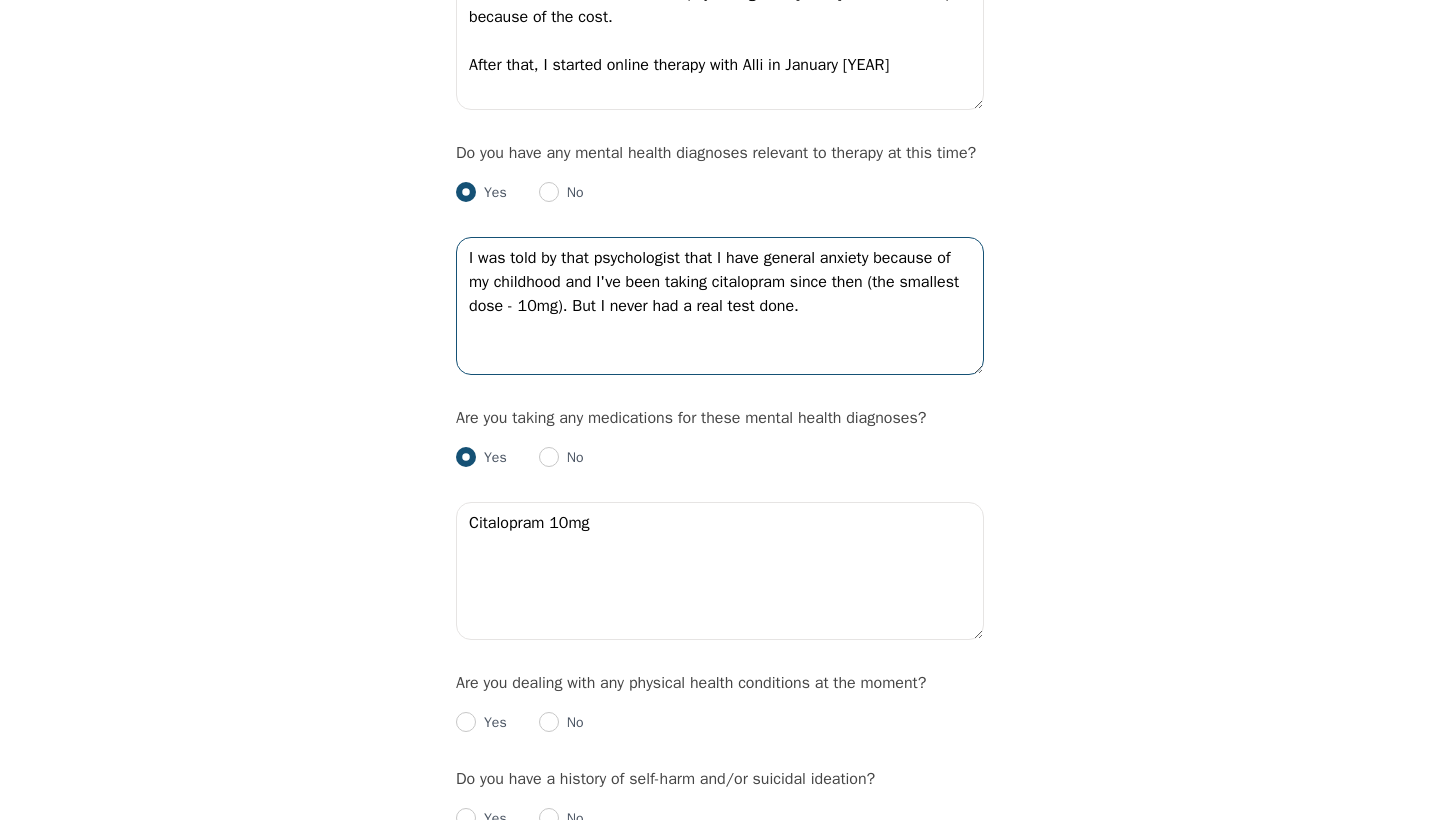 click on "I was told by that psychologist that I have general anxiety because of my childhood and I've been taking citalopram since then (the smallest dose - 10mg). But I never had a real test done." at bounding box center [720, 306] 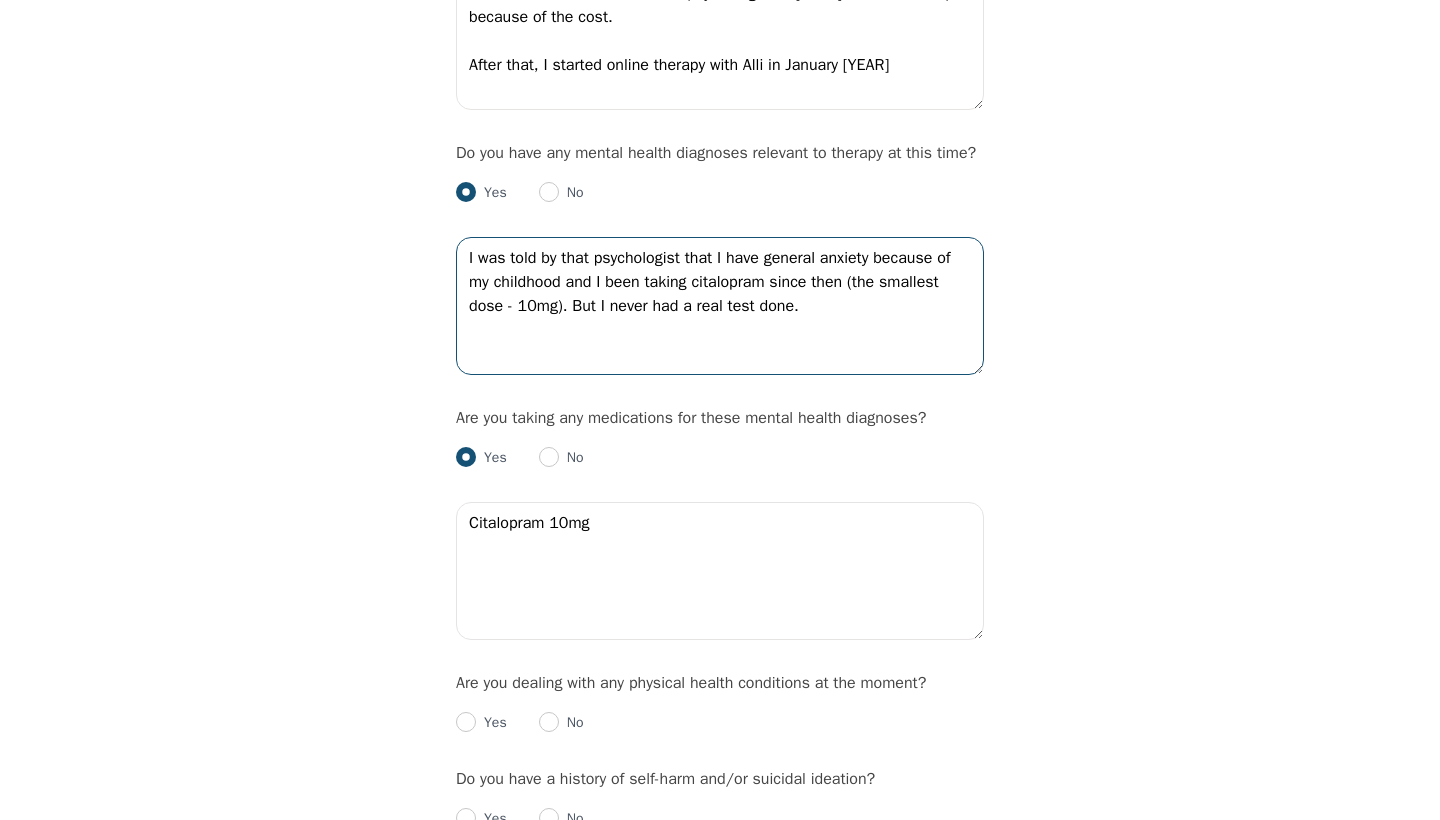 drag, startPoint x: 820, startPoint y: 353, endPoint x: 737, endPoint y: 389, distance: 90.47099 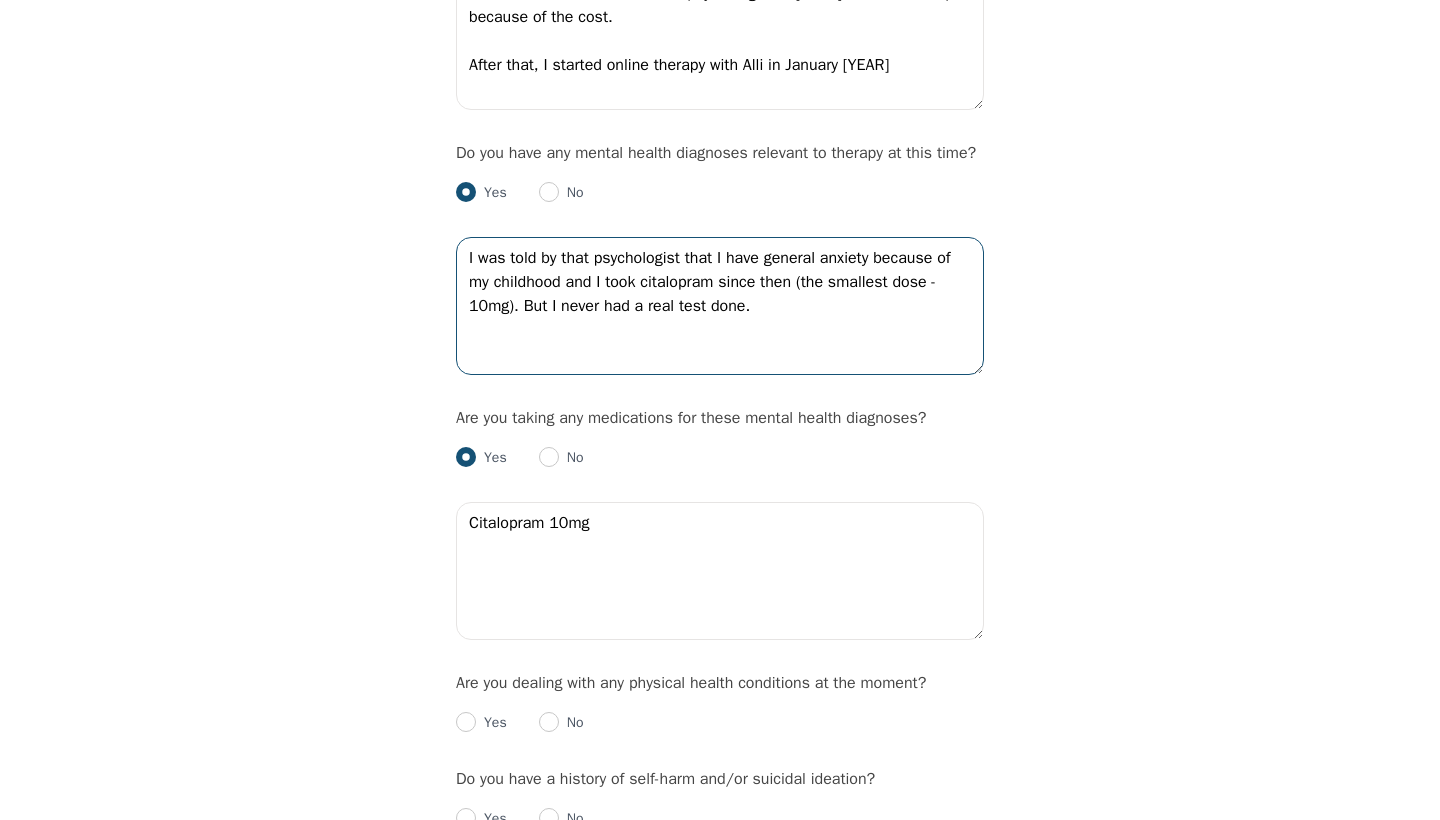 drag, startPoint x: 732, startPoint y: 326, endPoint x: 801, endPoint y: 326, distance: 69 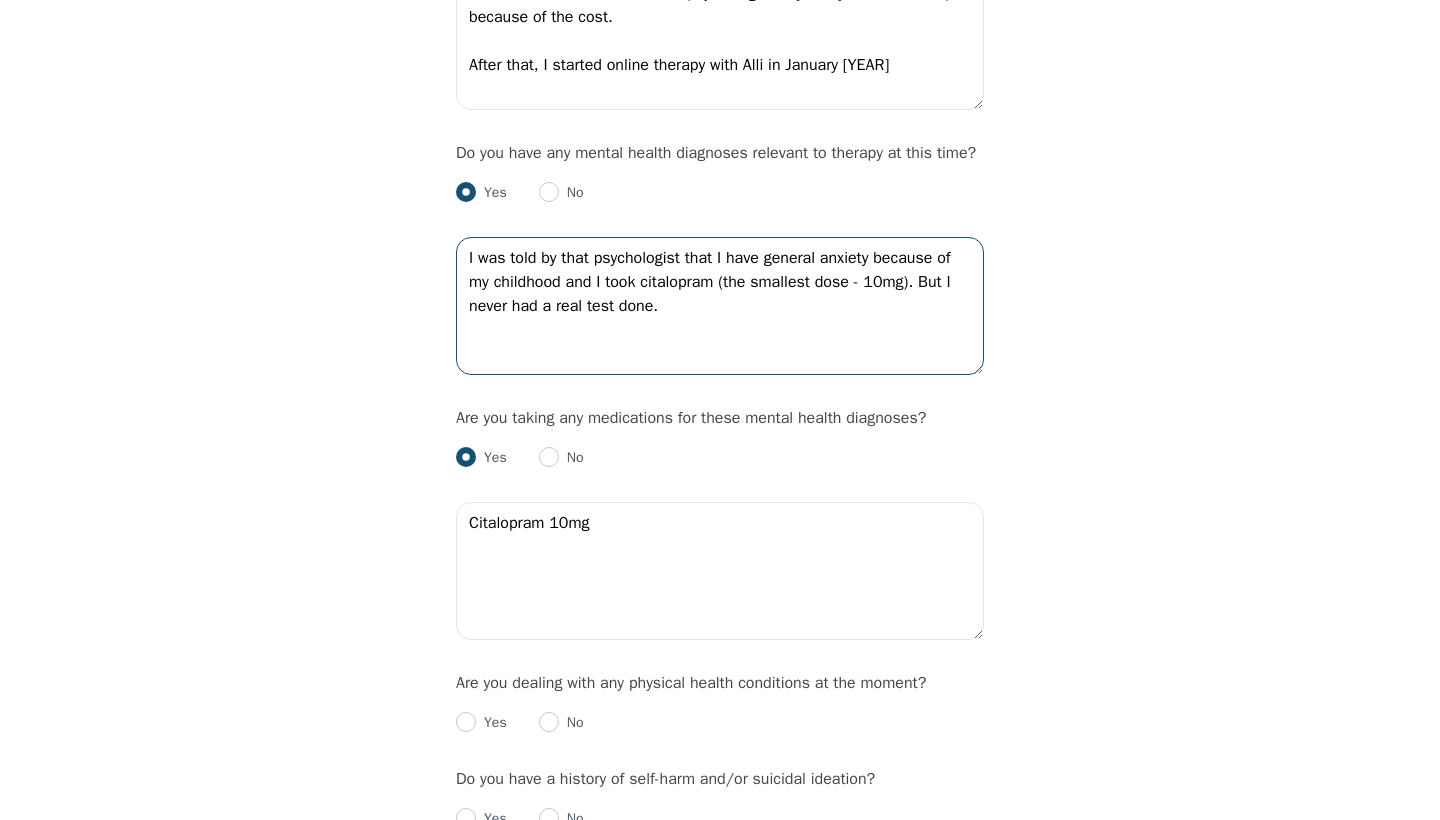 click on "I was told by that psychologist that I have general anxiety because of my childhood and I took citalopram (the smallest dose - 10mg). But I never had a real test done." at bounding box center (720, 306) 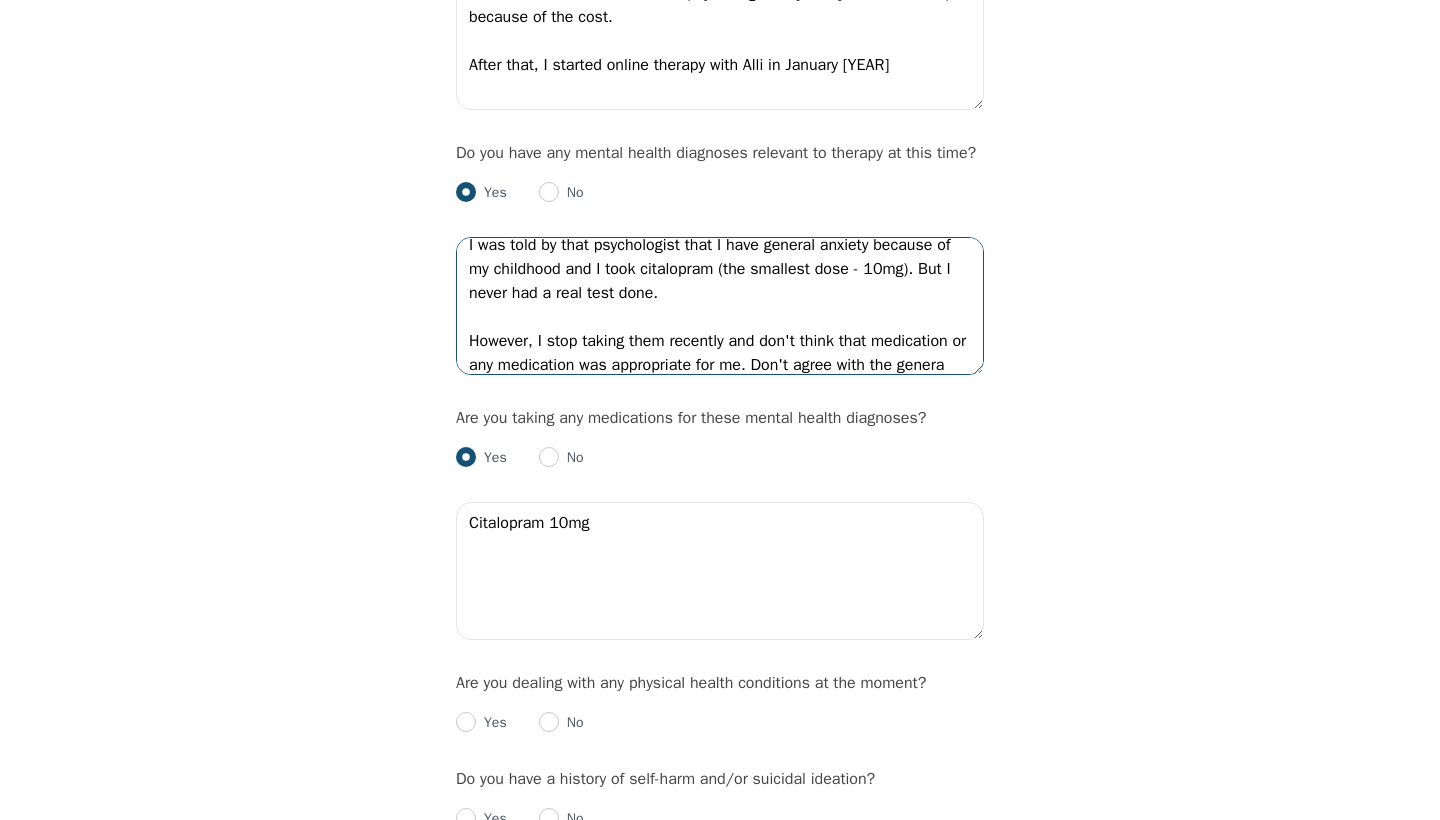 scroll, scrollTop: 48, scrollLeft: 0, axis: vertical 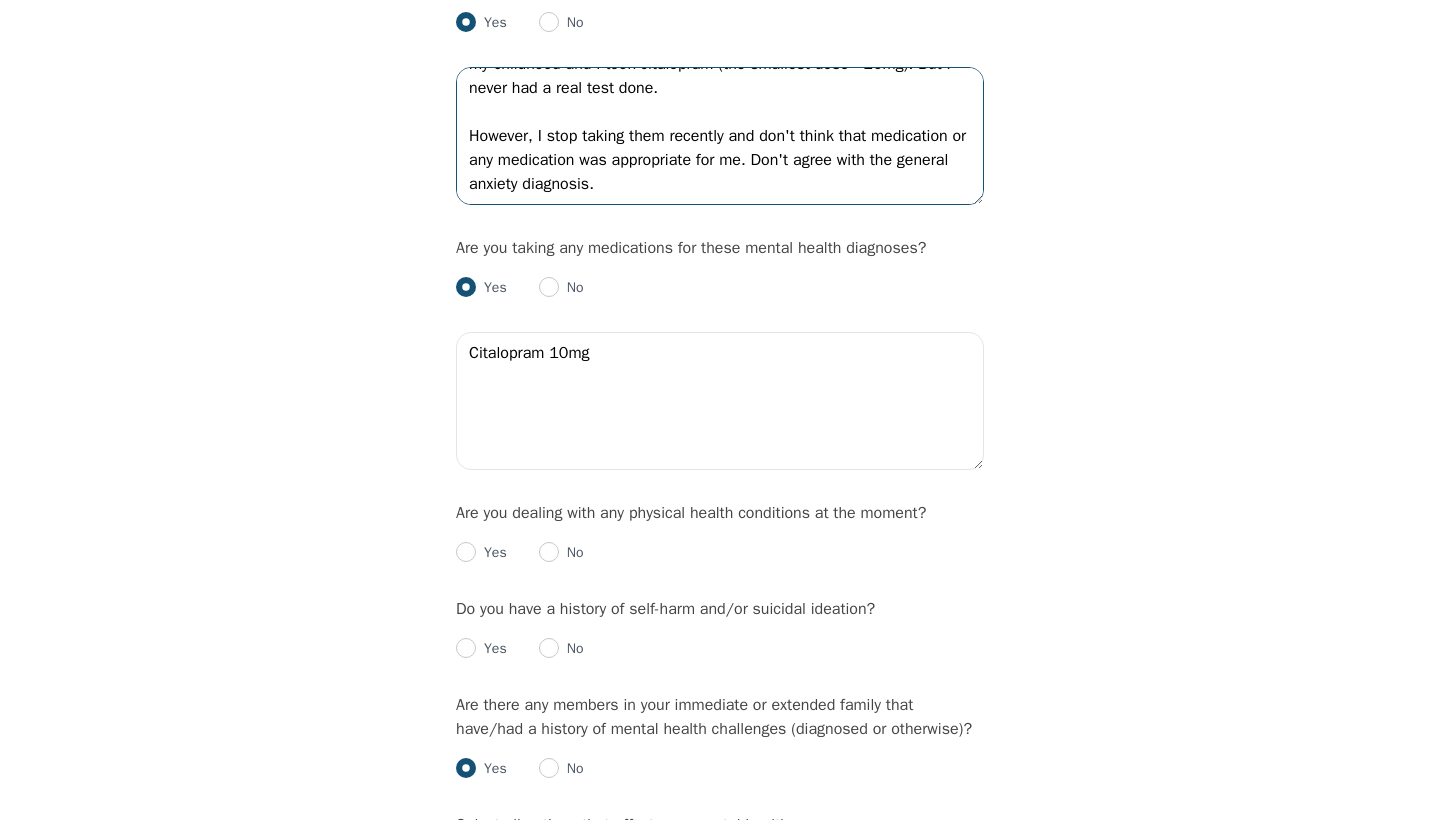 type on "I was told by that psychologist that I have general anxiety because of my childhood and I took citalopram (the smallest dose - 10mg). But I never had a real test done.
However, I stop taking them recently and don't think that medication or any medication was appropriate for me. Don't agree with the general anxiety diagnosis." 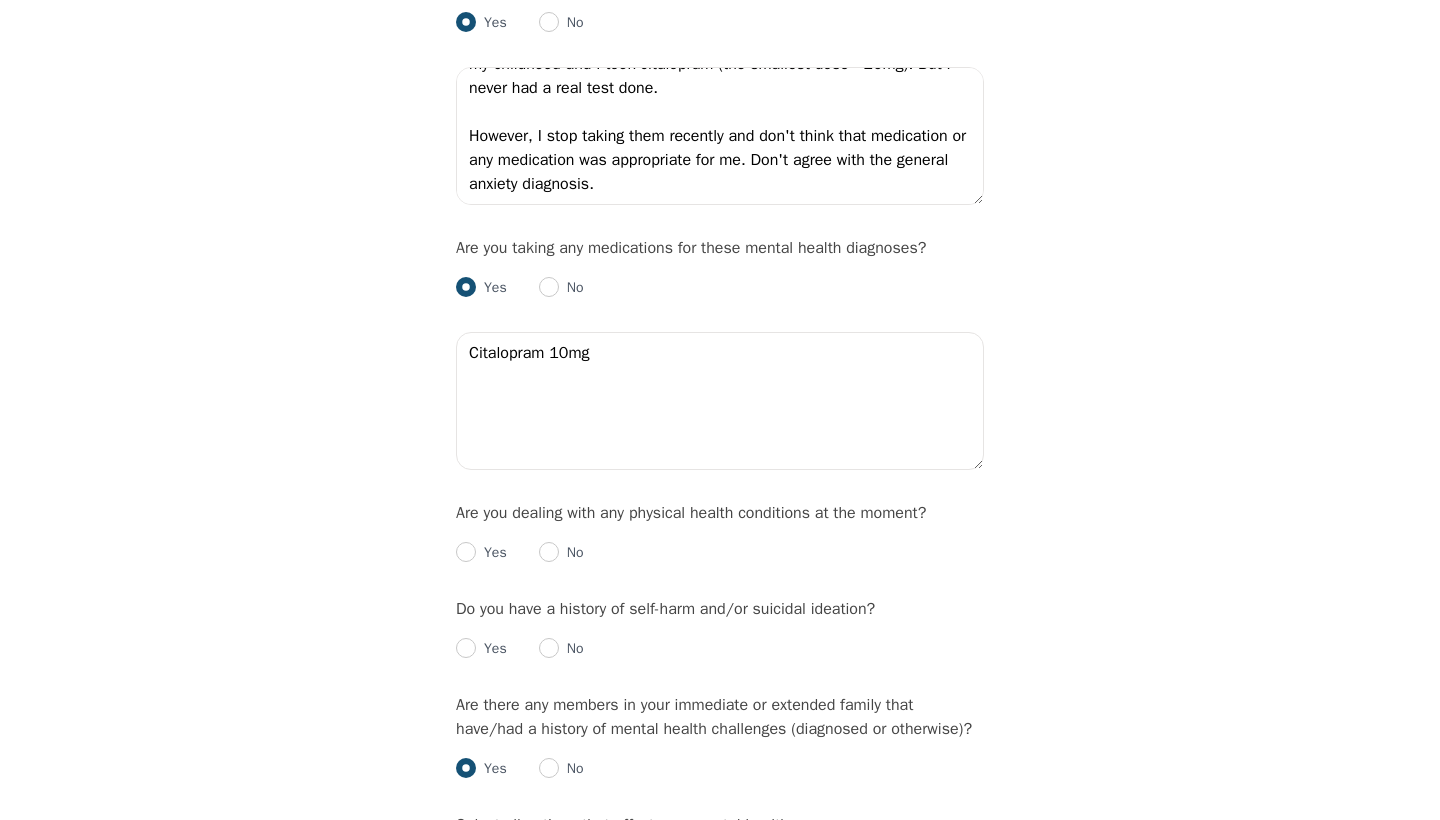 click at bounding box center [549, 287] 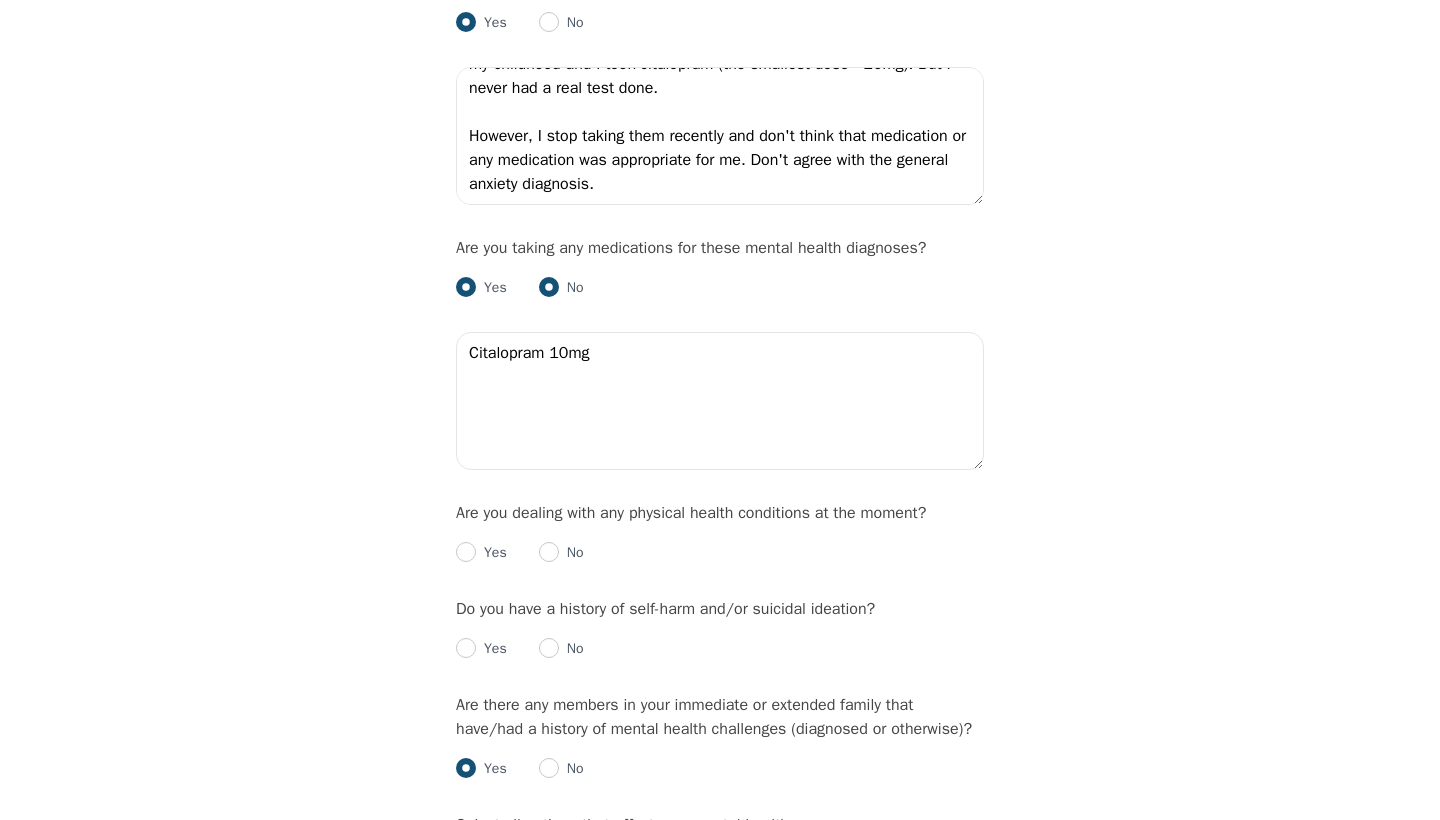 radio on "false" 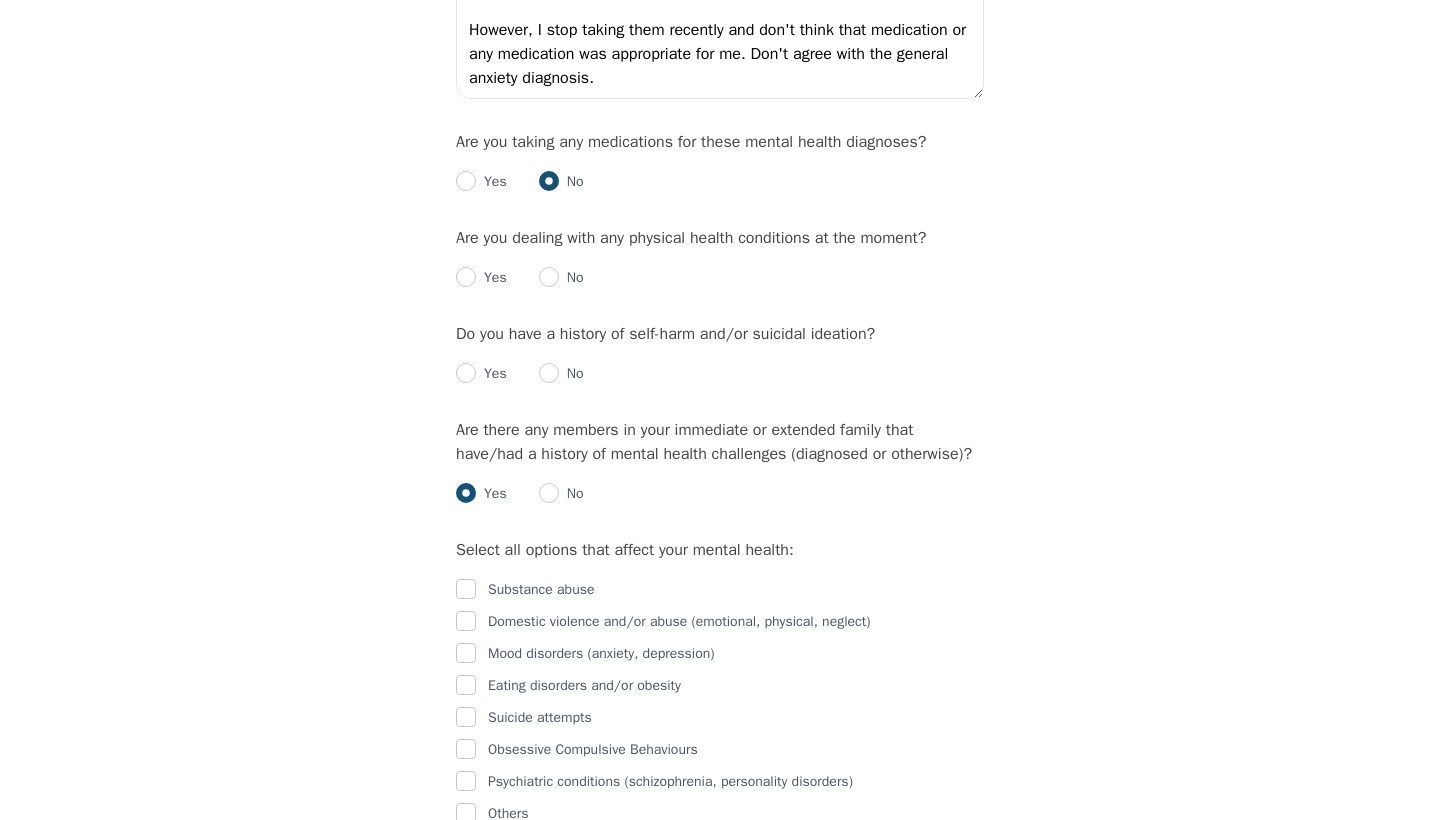 scroll, scrollTop: 2604, scrollLeft: 0, axis: vertical 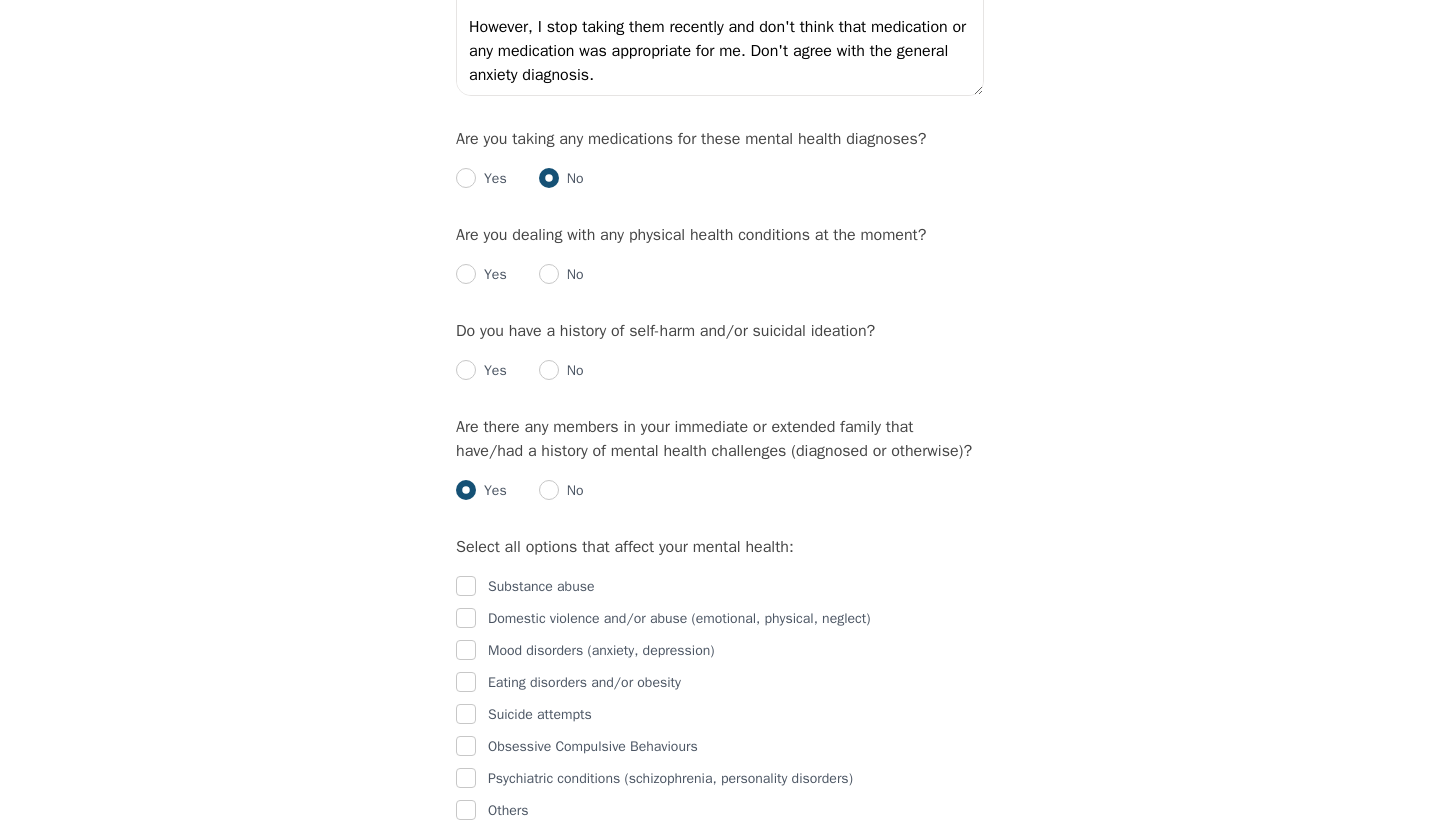 click at bounding box center [549, 274] 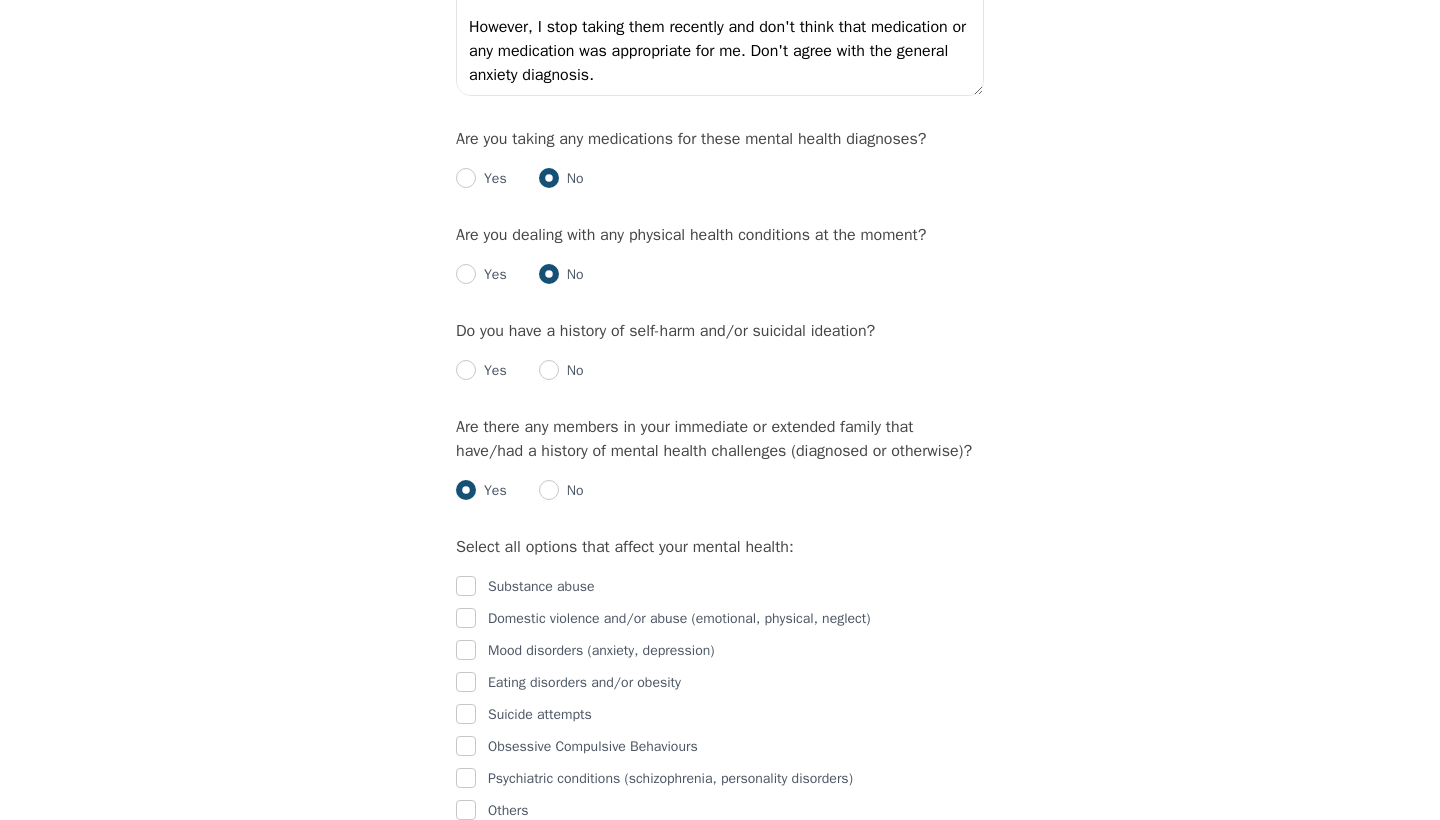 radio on "true" 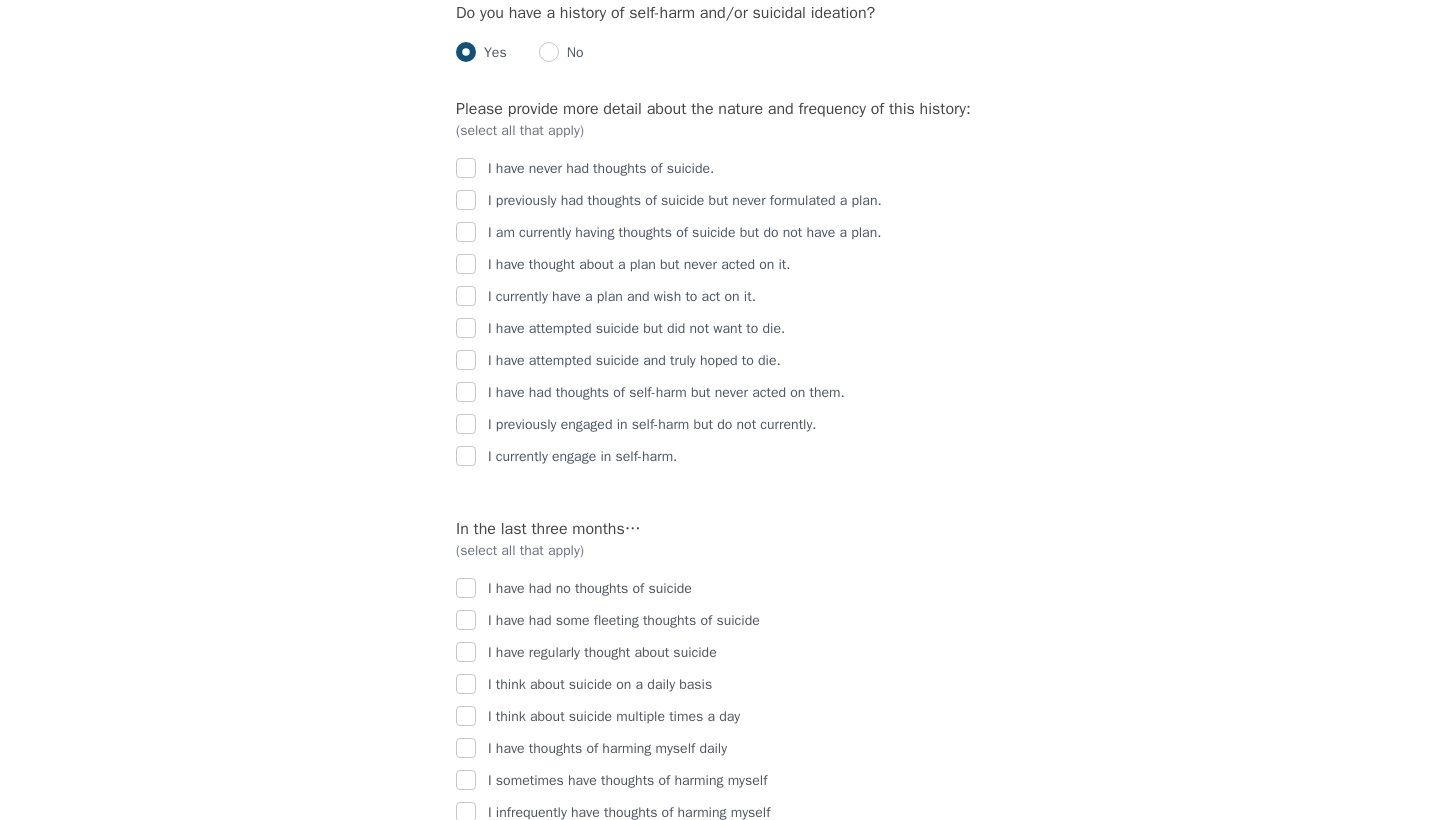 scroll, scrollTop: 2924, scrollLeft: 0, axis: vertical 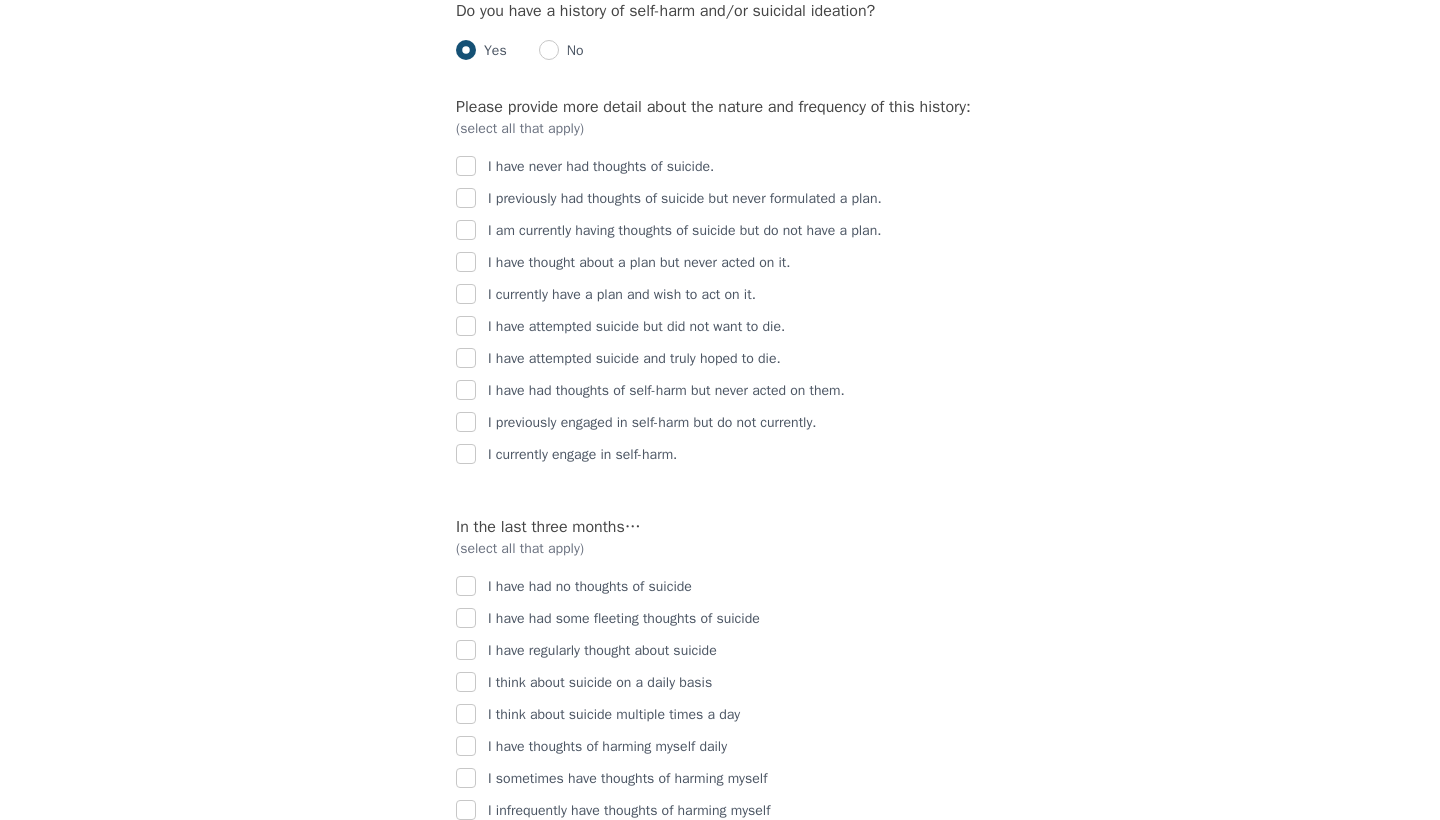 click at bounding box center [466, 422] 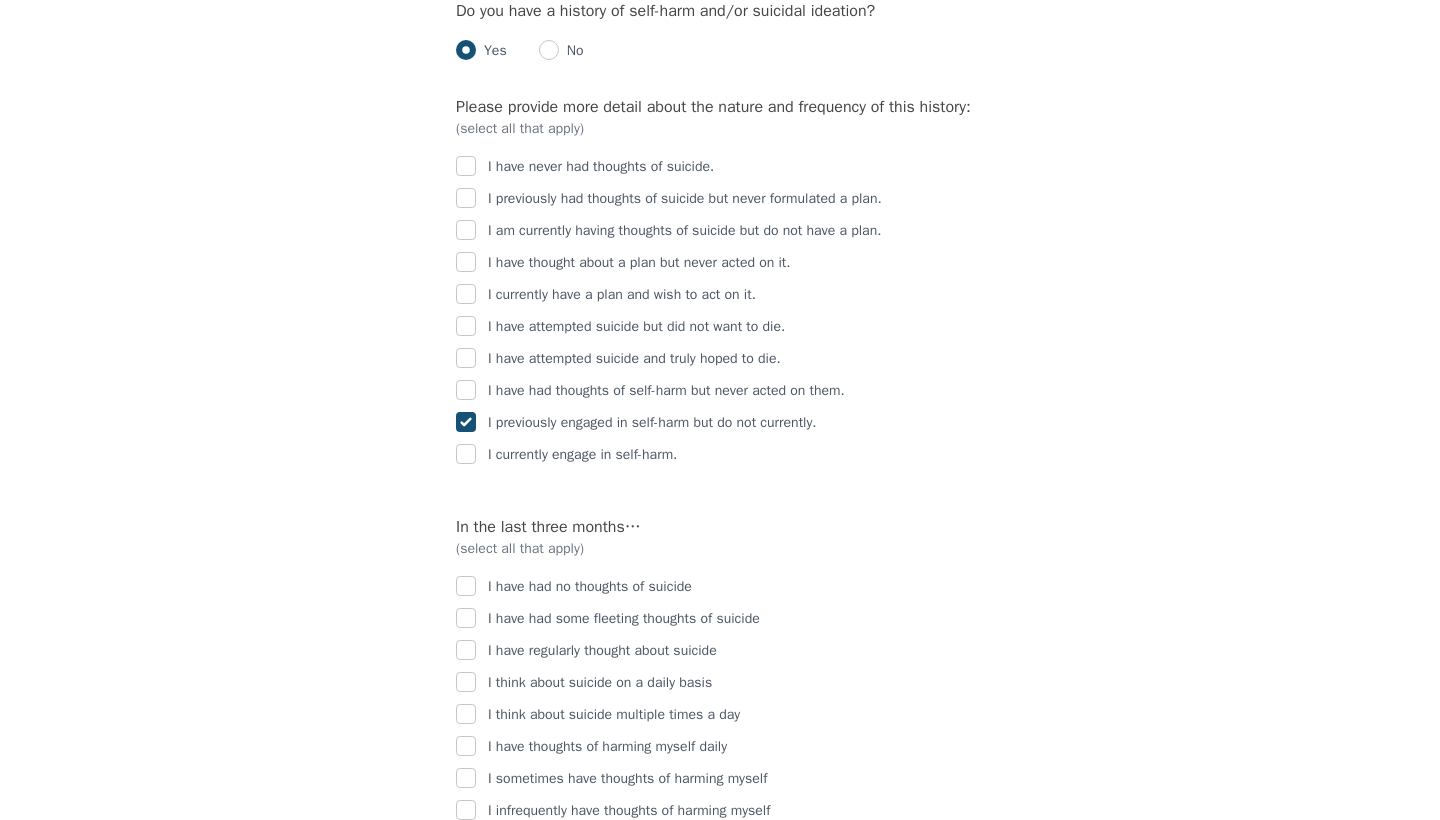 click at bounding box center (466, 326) 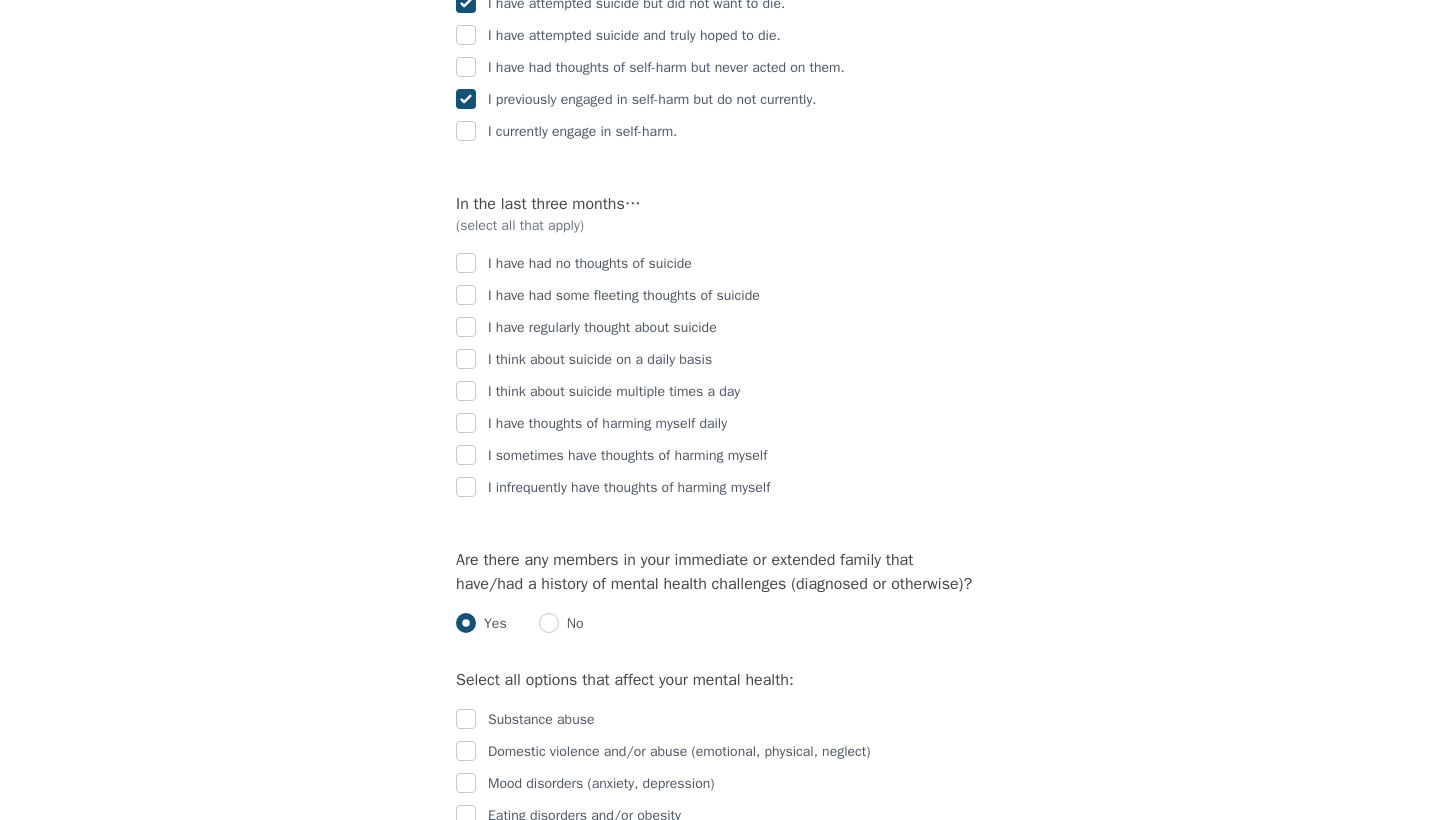 scroll, scrollTop: 3261, scrollLeft: 0, axis: vertical 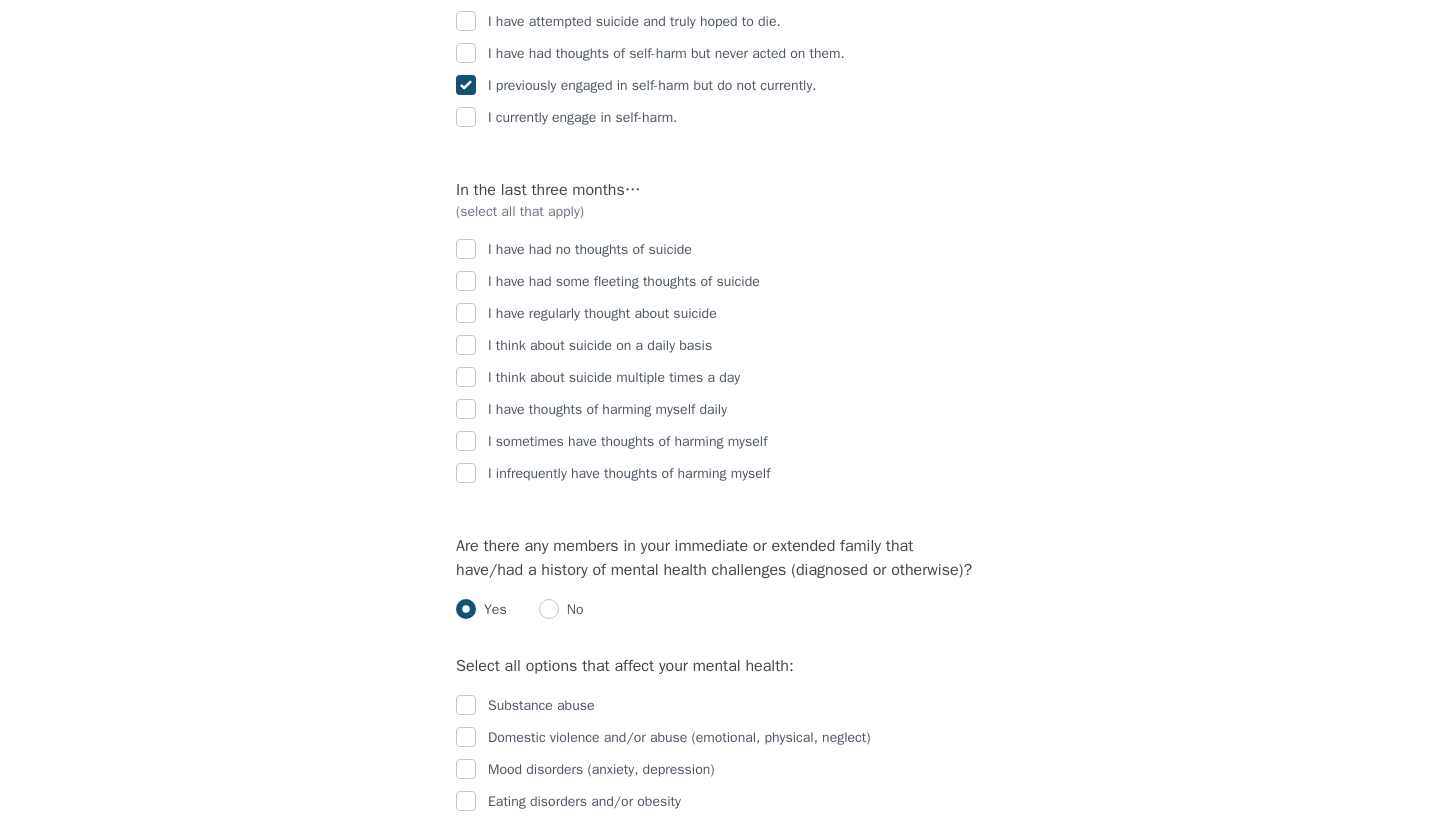 click at bounding box center [466, 249] 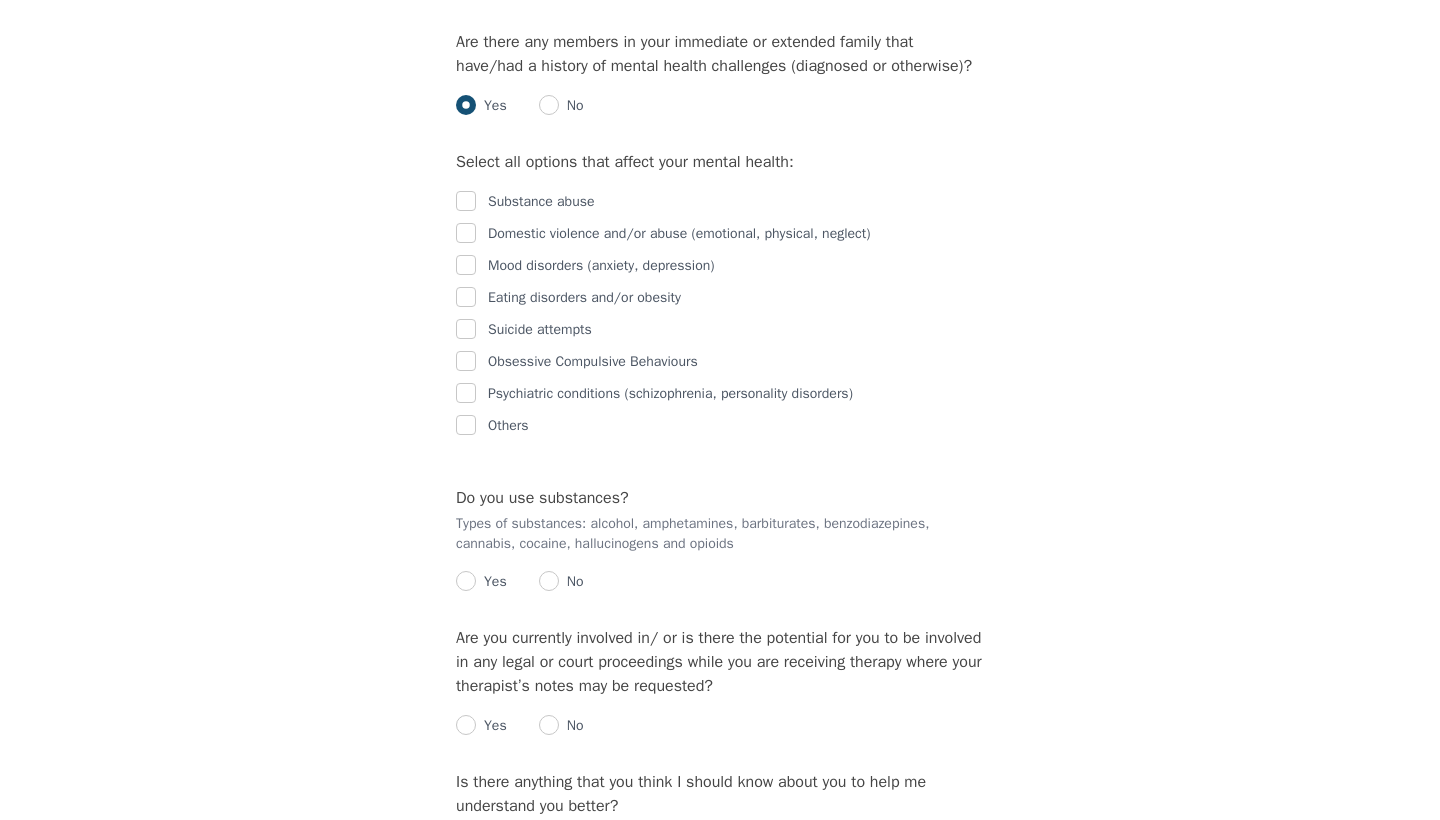 scroll, scrollTop: 3768, scrollLeft: 0, axis: vertical 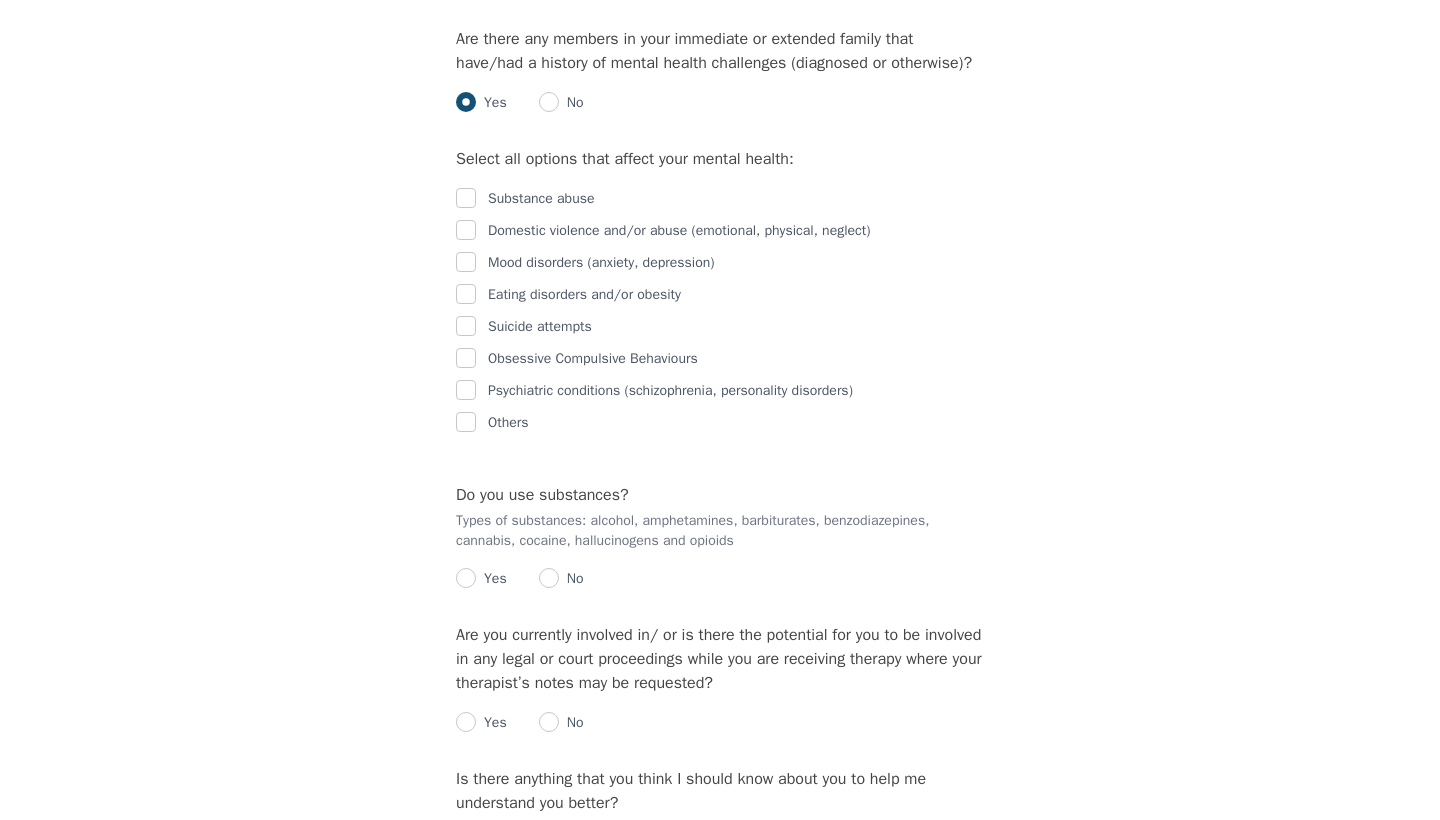 click at bounding box center (549, 578) 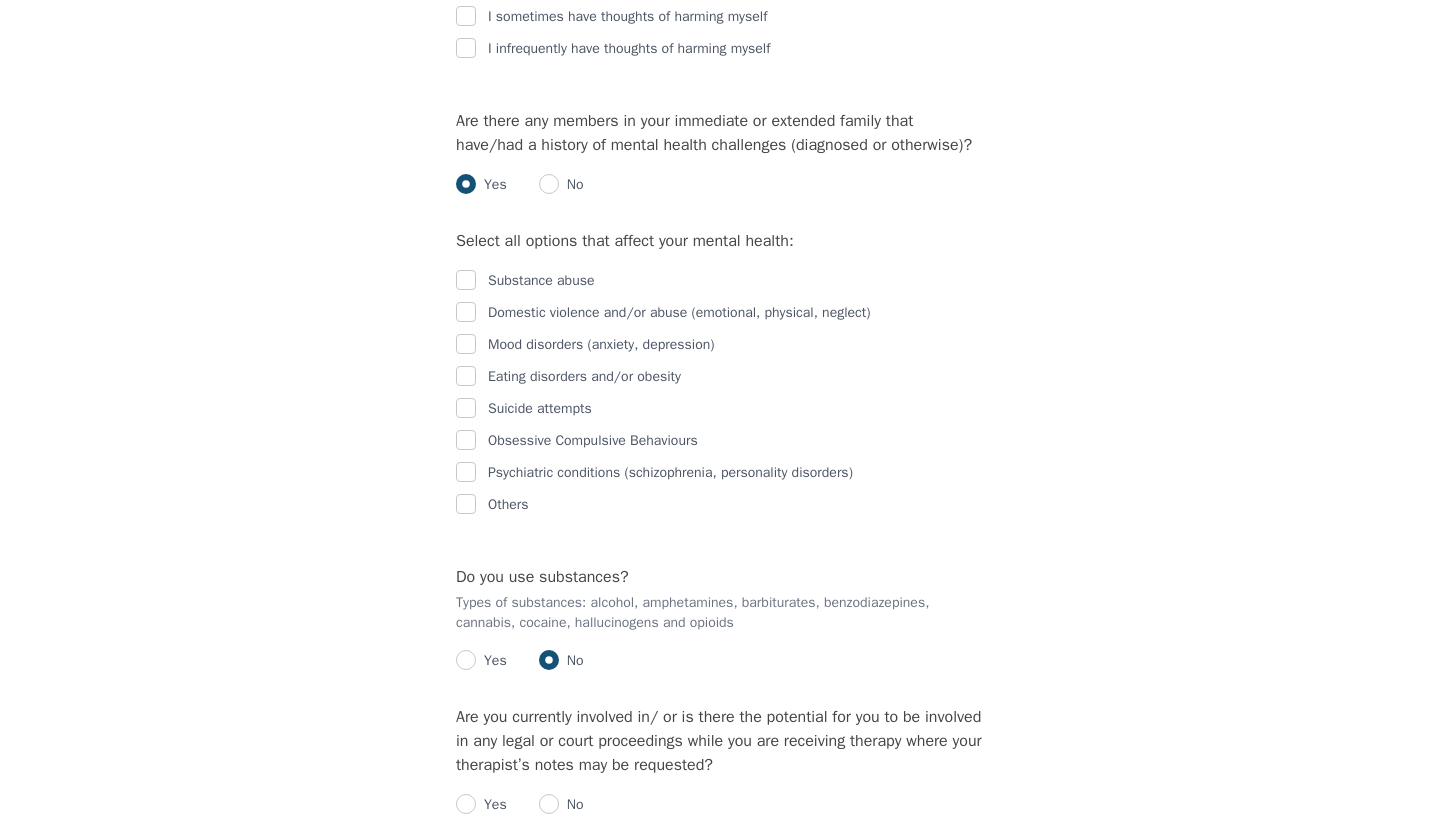 scroll, scrollTop: 3702, scrollLeft: 0, axis: vertical 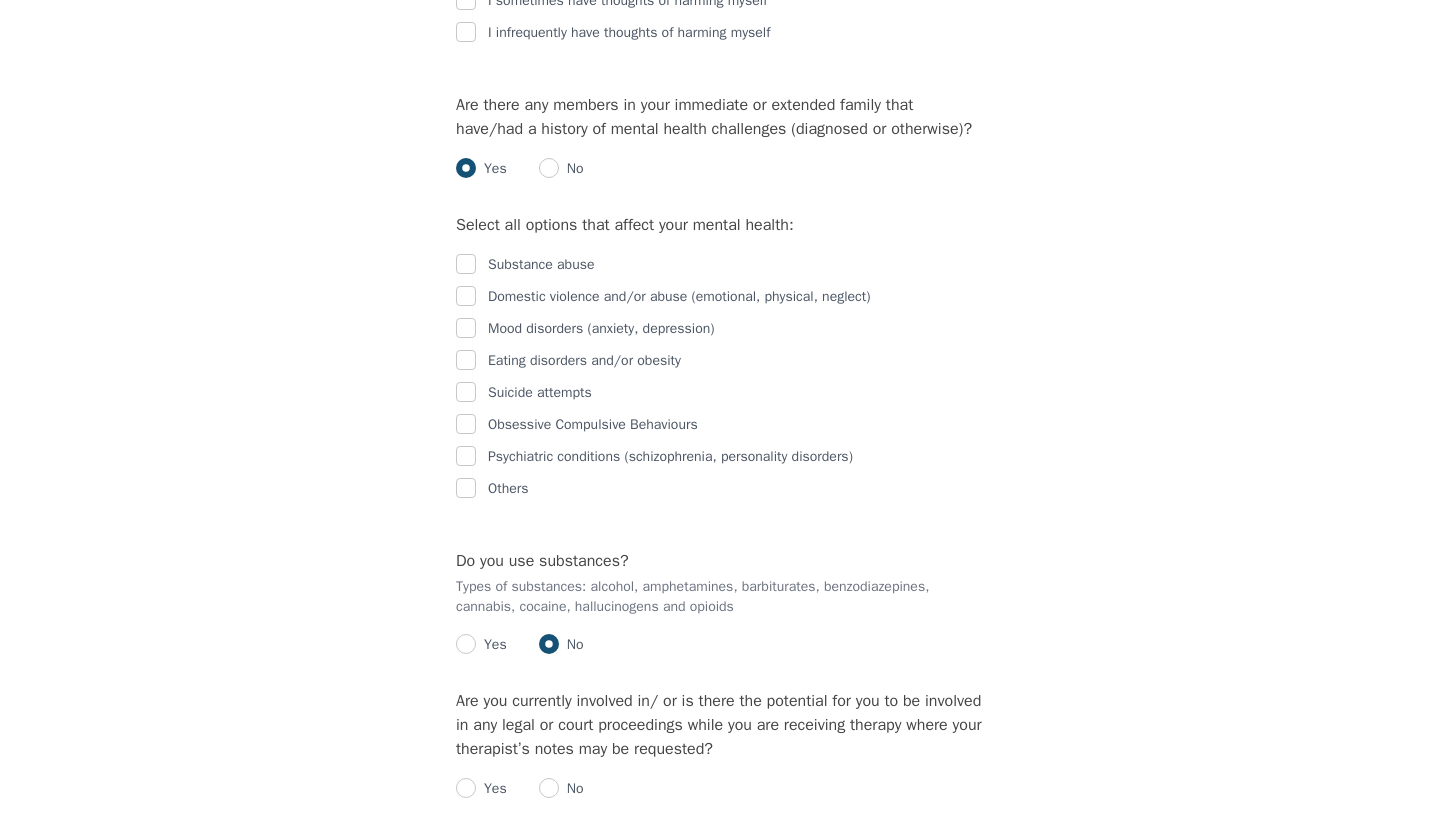 click at bounding box center [466, 264] 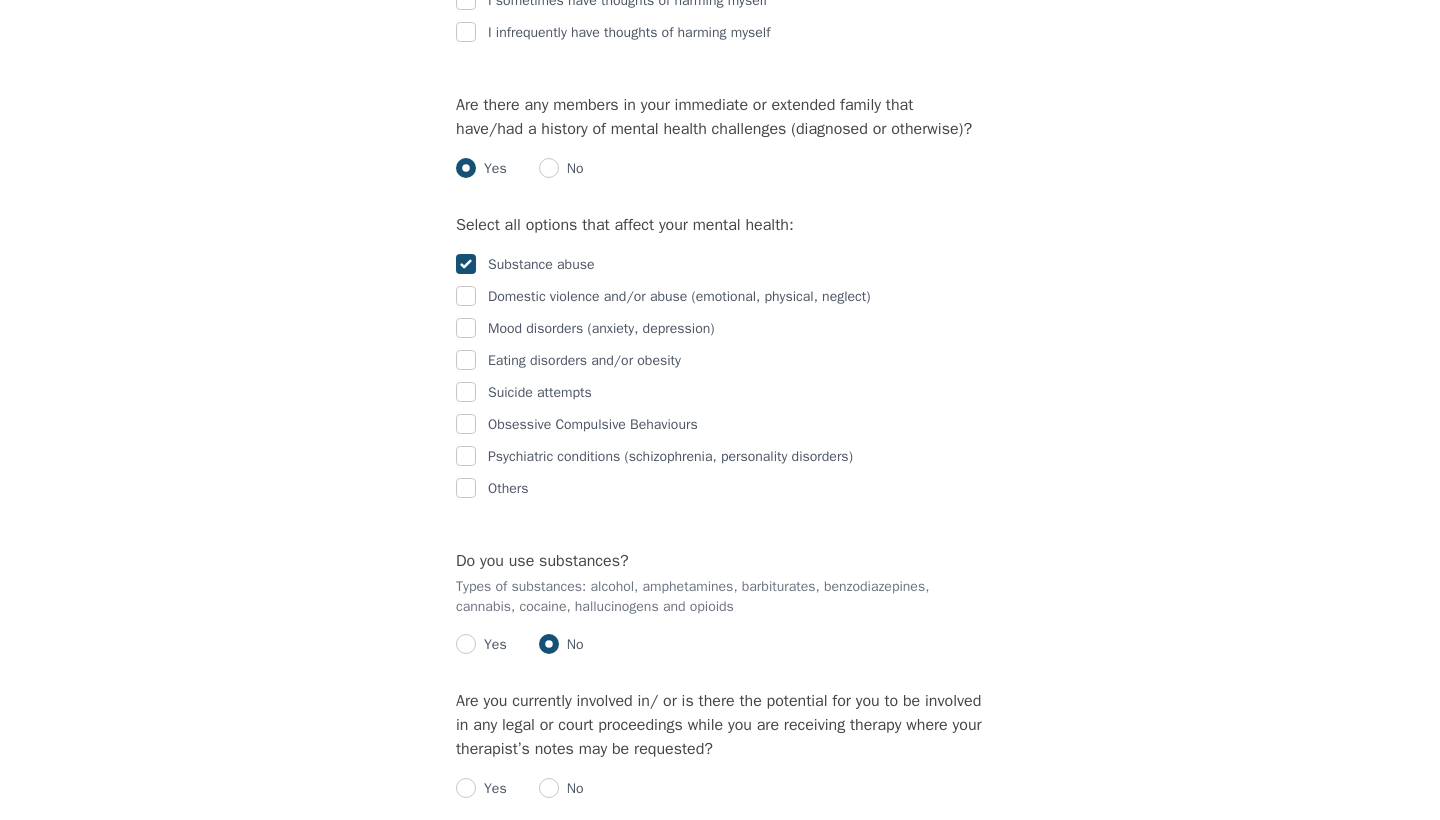 click at bounding box center (466, 264) 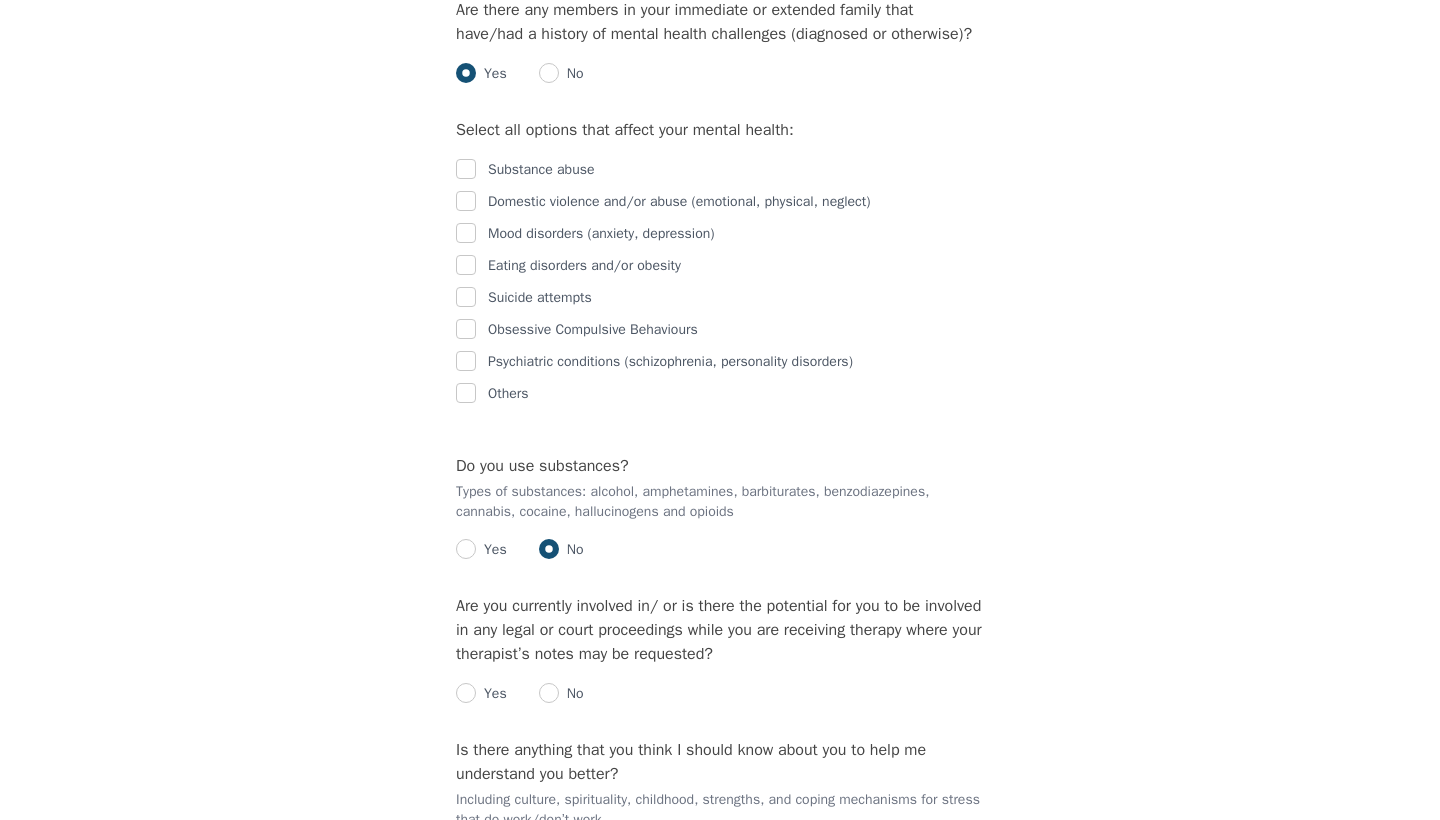 scroll, scrollTop: 3794, scrollLeft: 0, axis: vertical 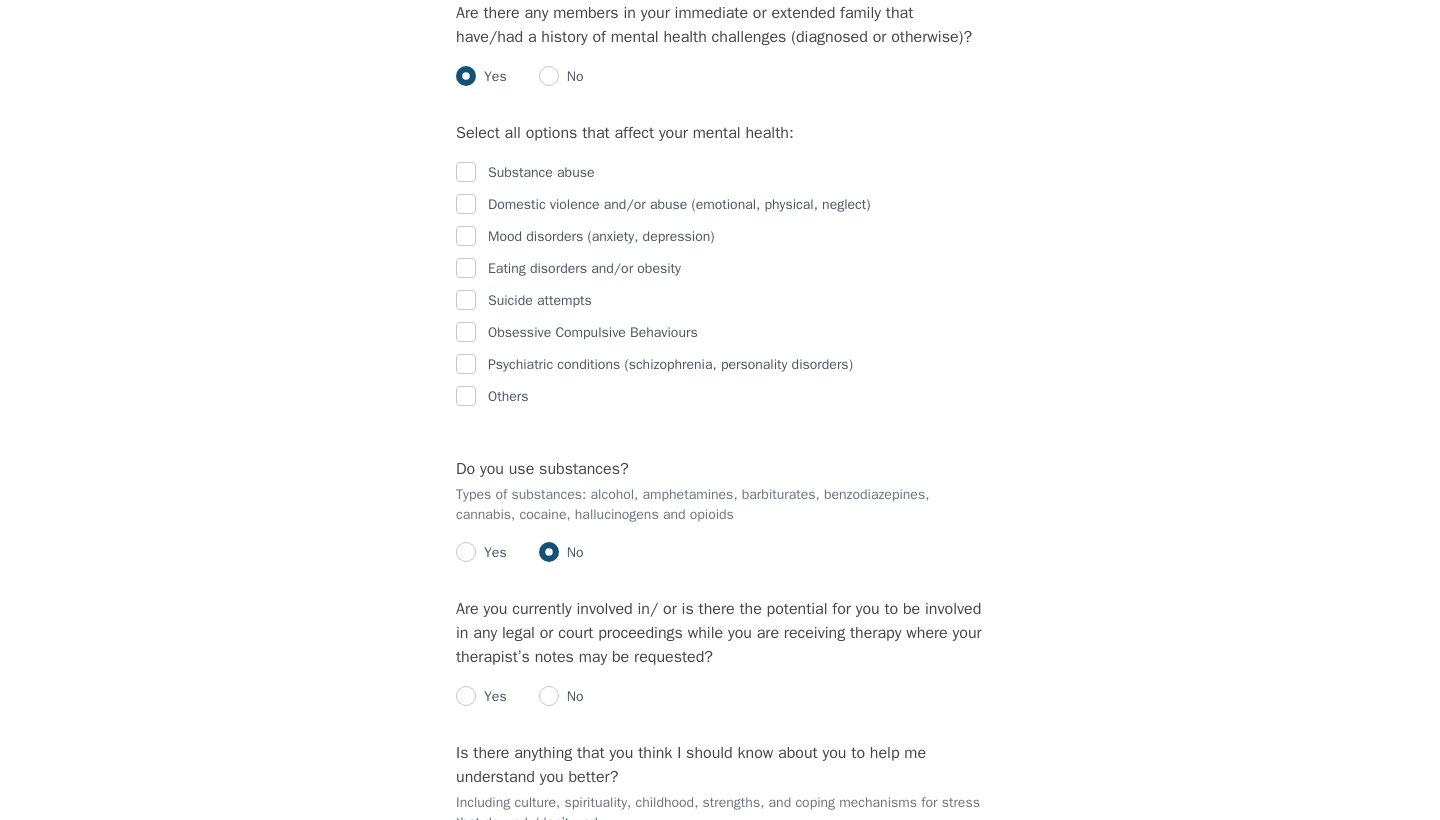 click at bounding box center (466, 396) 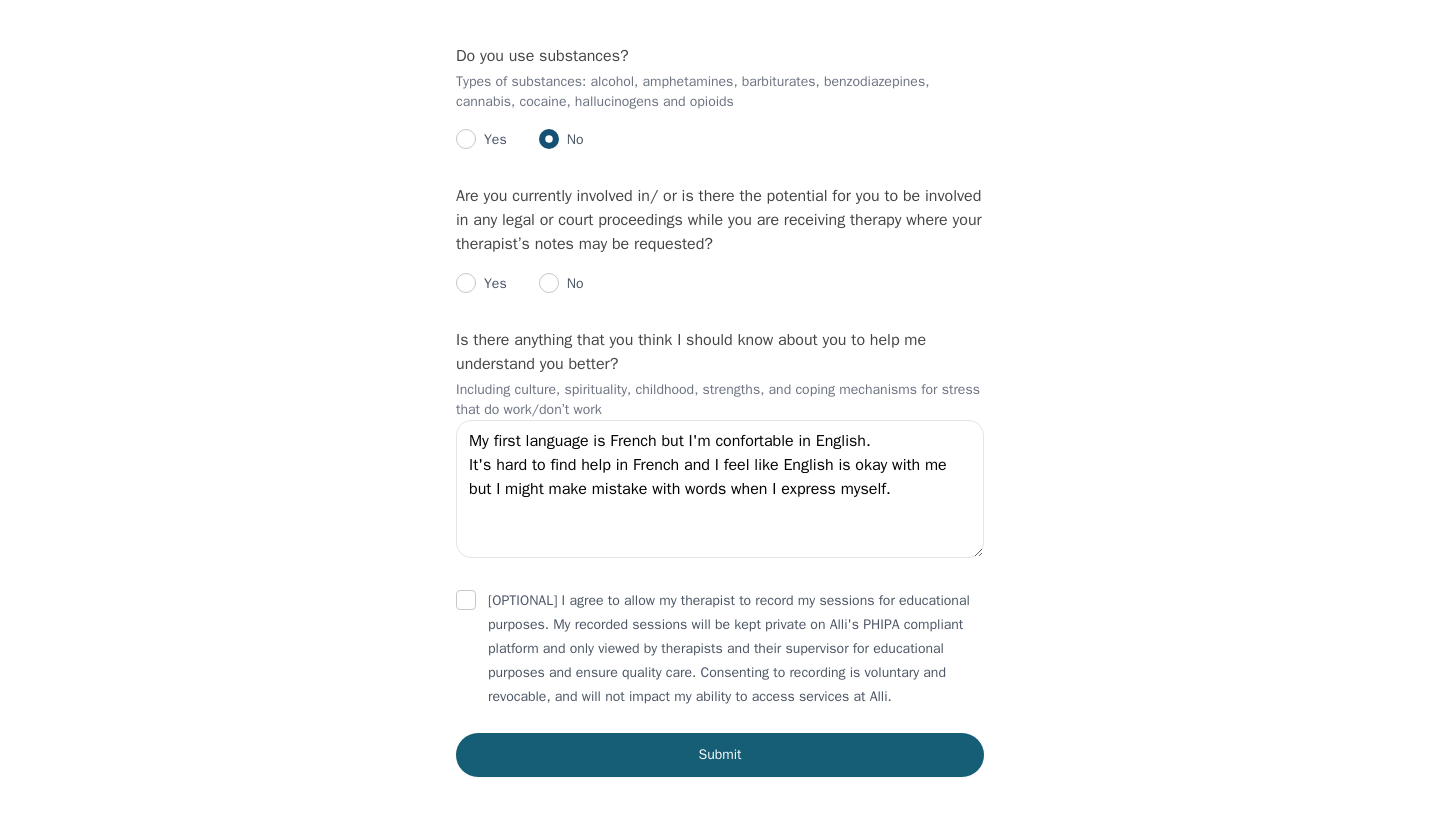 scroll, scrollTop: 4217, scrollLeft: 0, axis: vertical 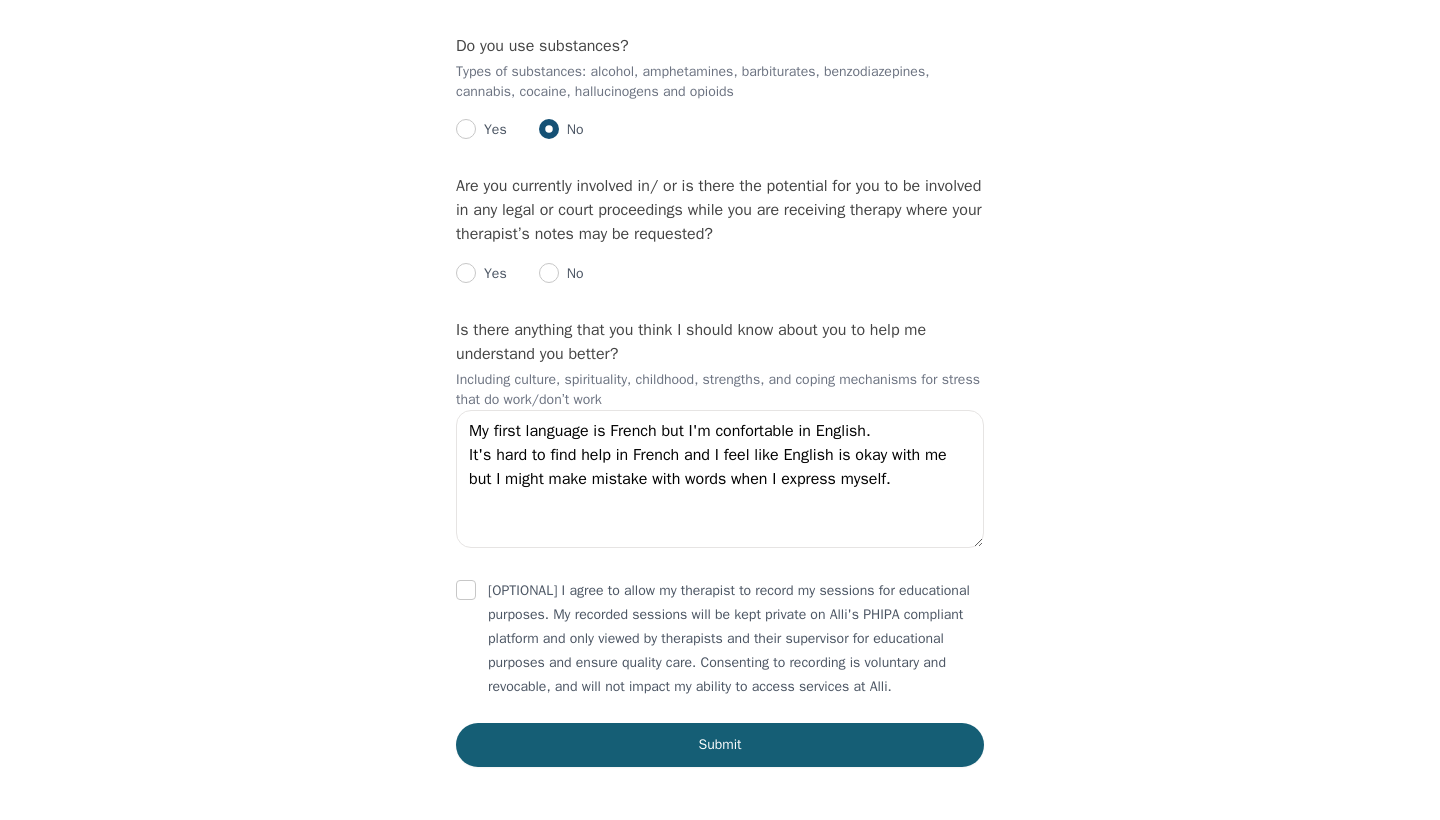 click at bounding box center [549, 273] 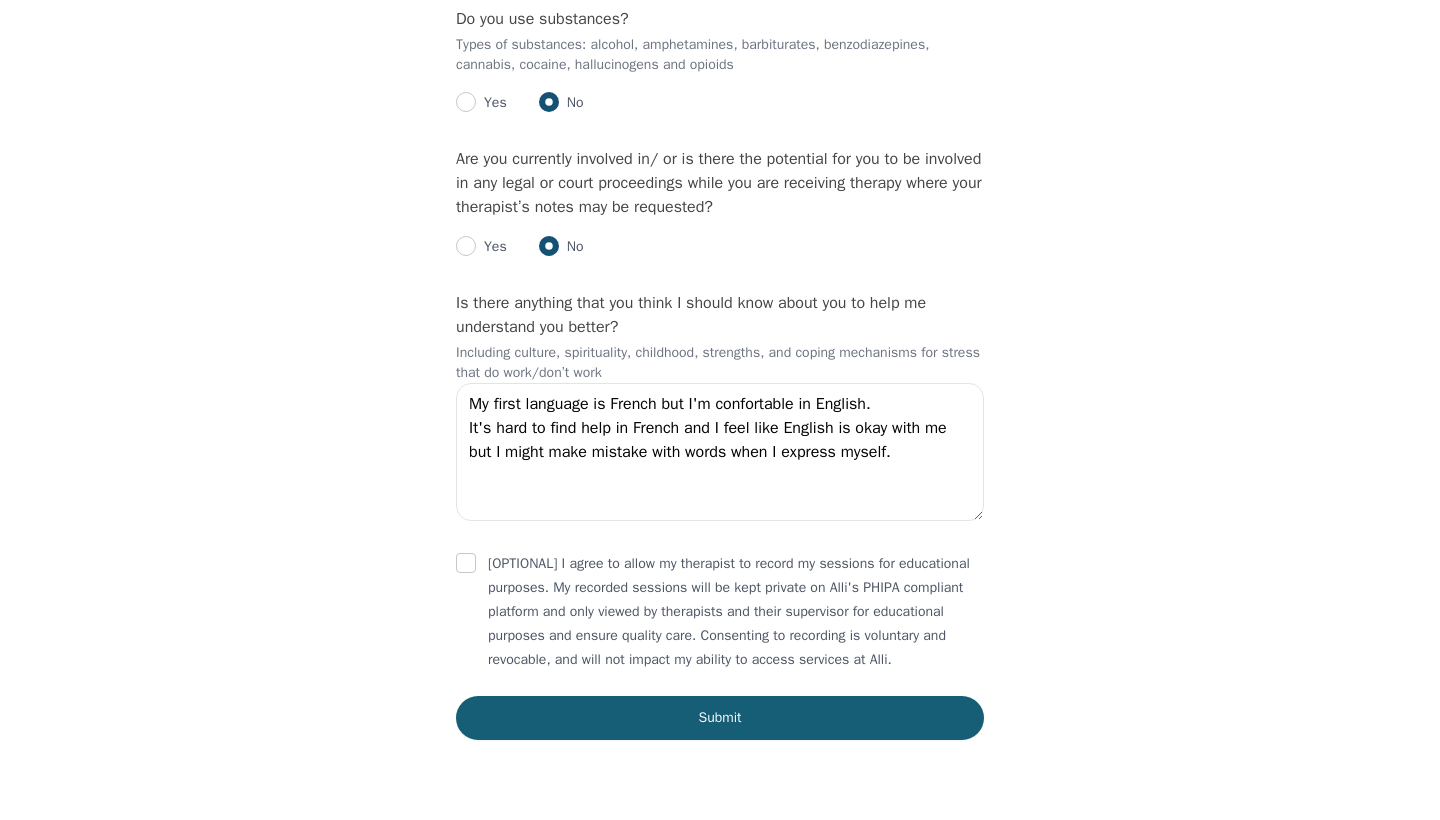 scroll, scrollTop: 4326, scrollLeft: 0, axis: vertical 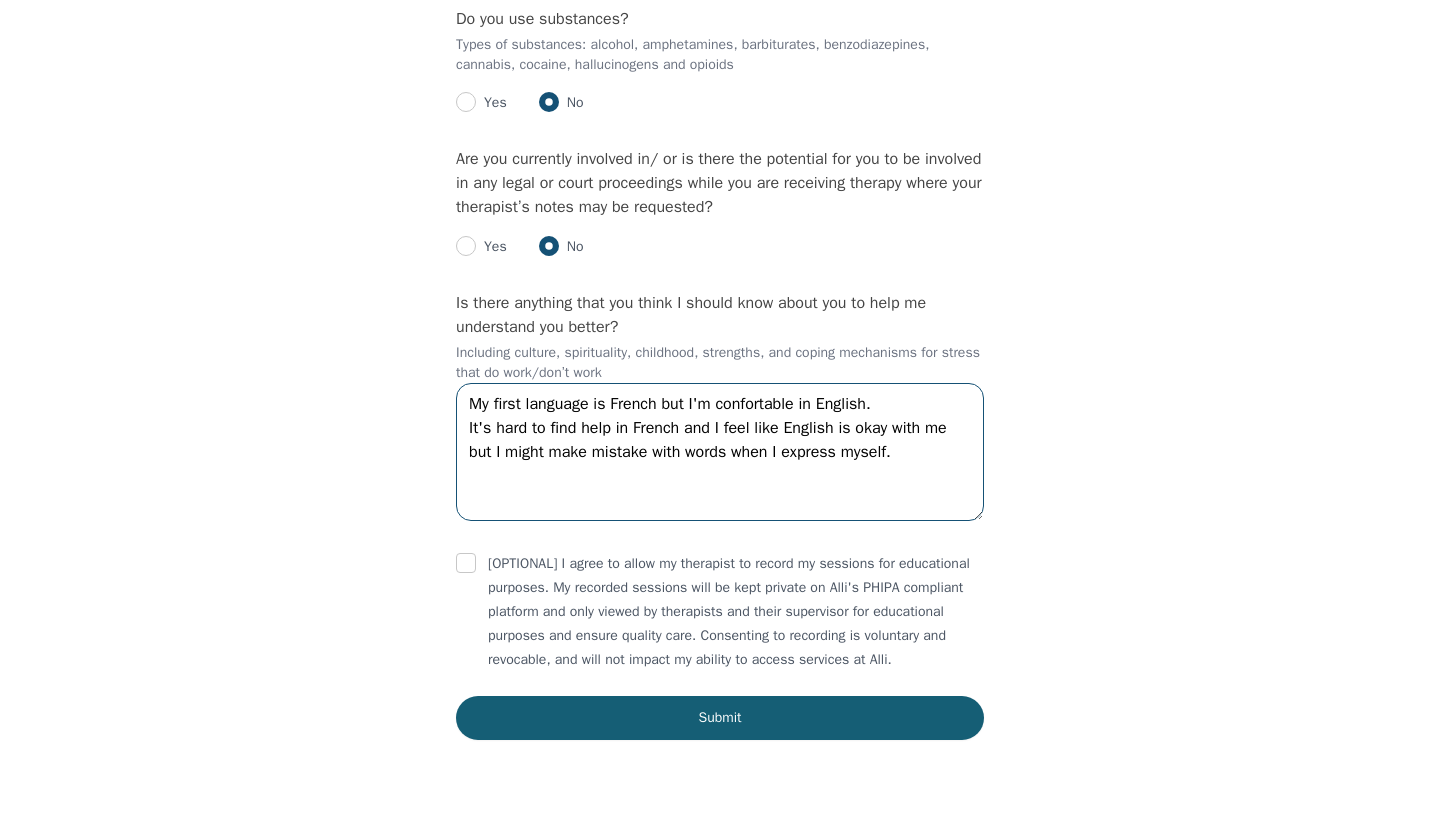 drag, startPoint x: 471, startPoint y: 434, endPoint x: 493, endPoint y: 465, distance: 38.013157 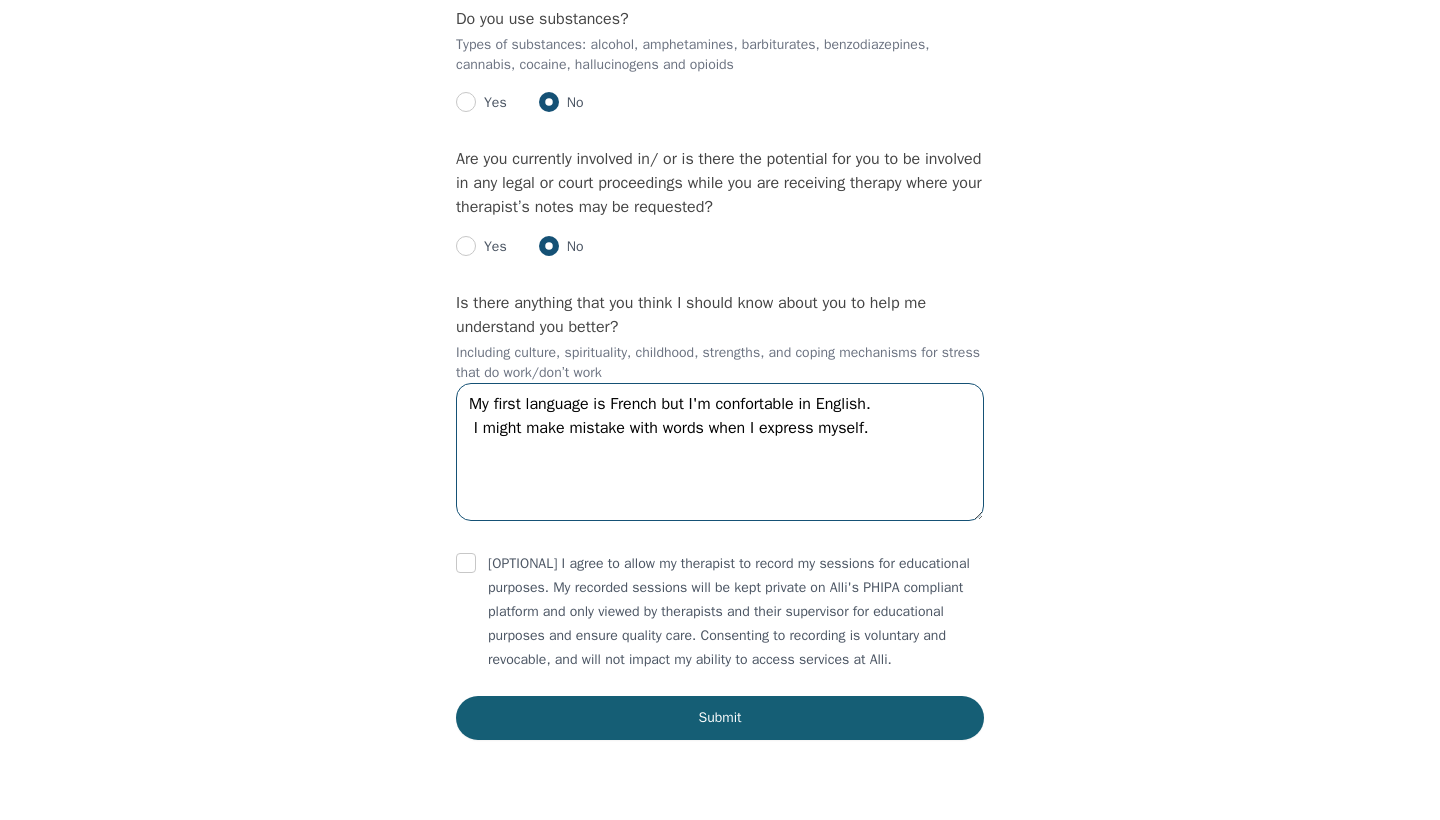 scroll, scrollTop: 4356, scrollLeft: 0, axis: vertical 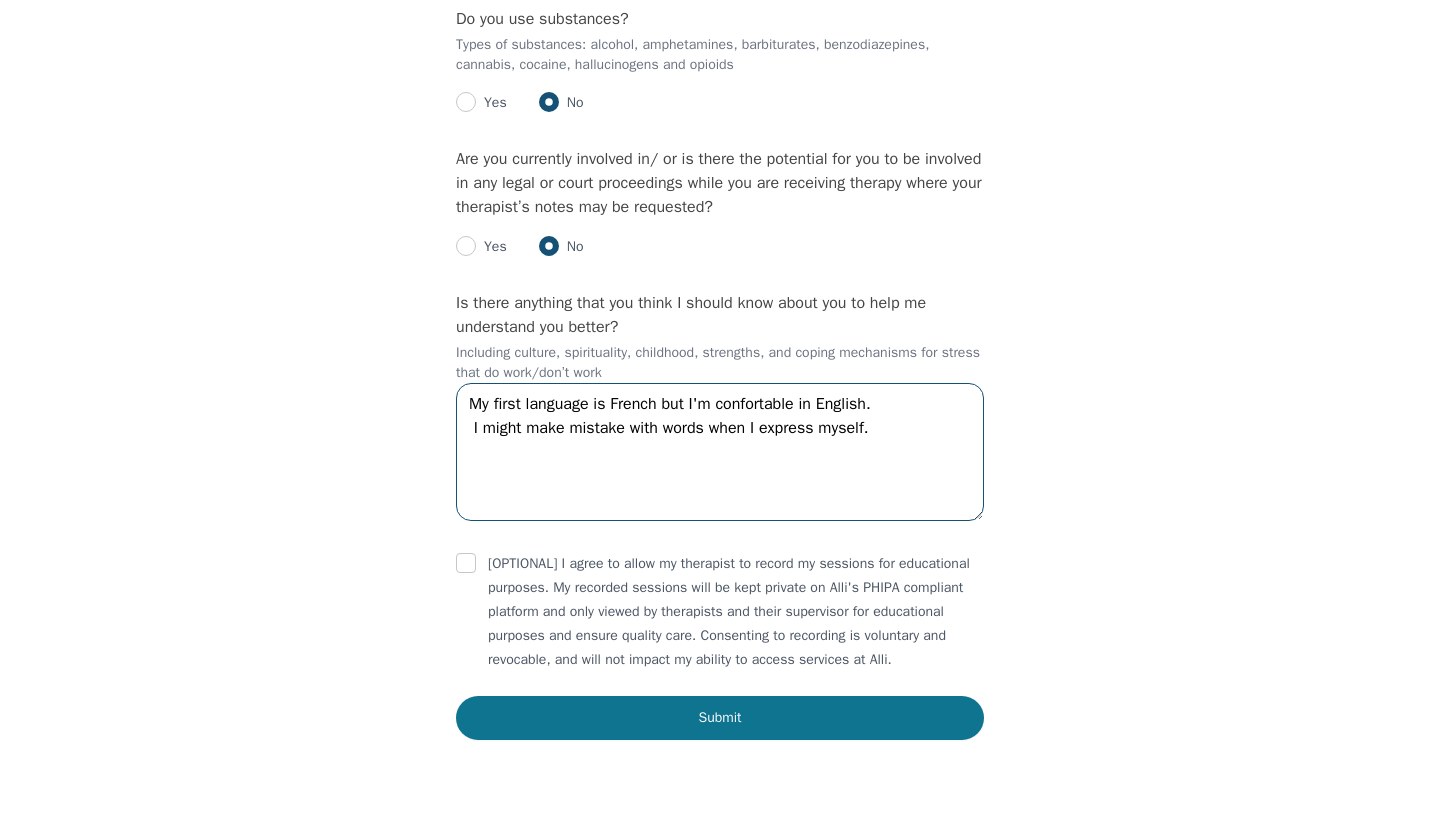 type on "My first language is French but I'm confortable in English.
I might make mistake with words when I express myself." 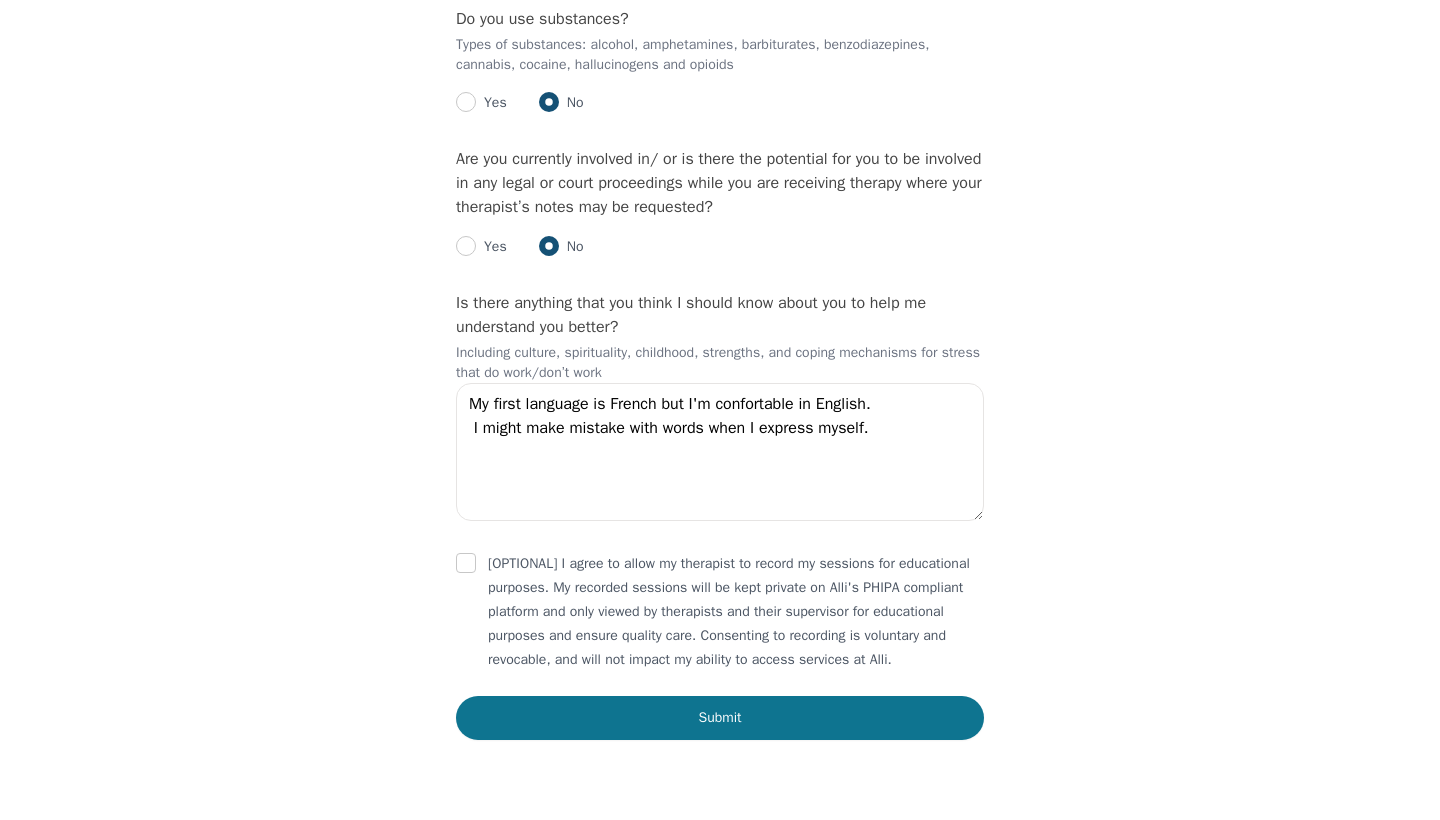 click on "Submit" at bounding box center (720, 718) 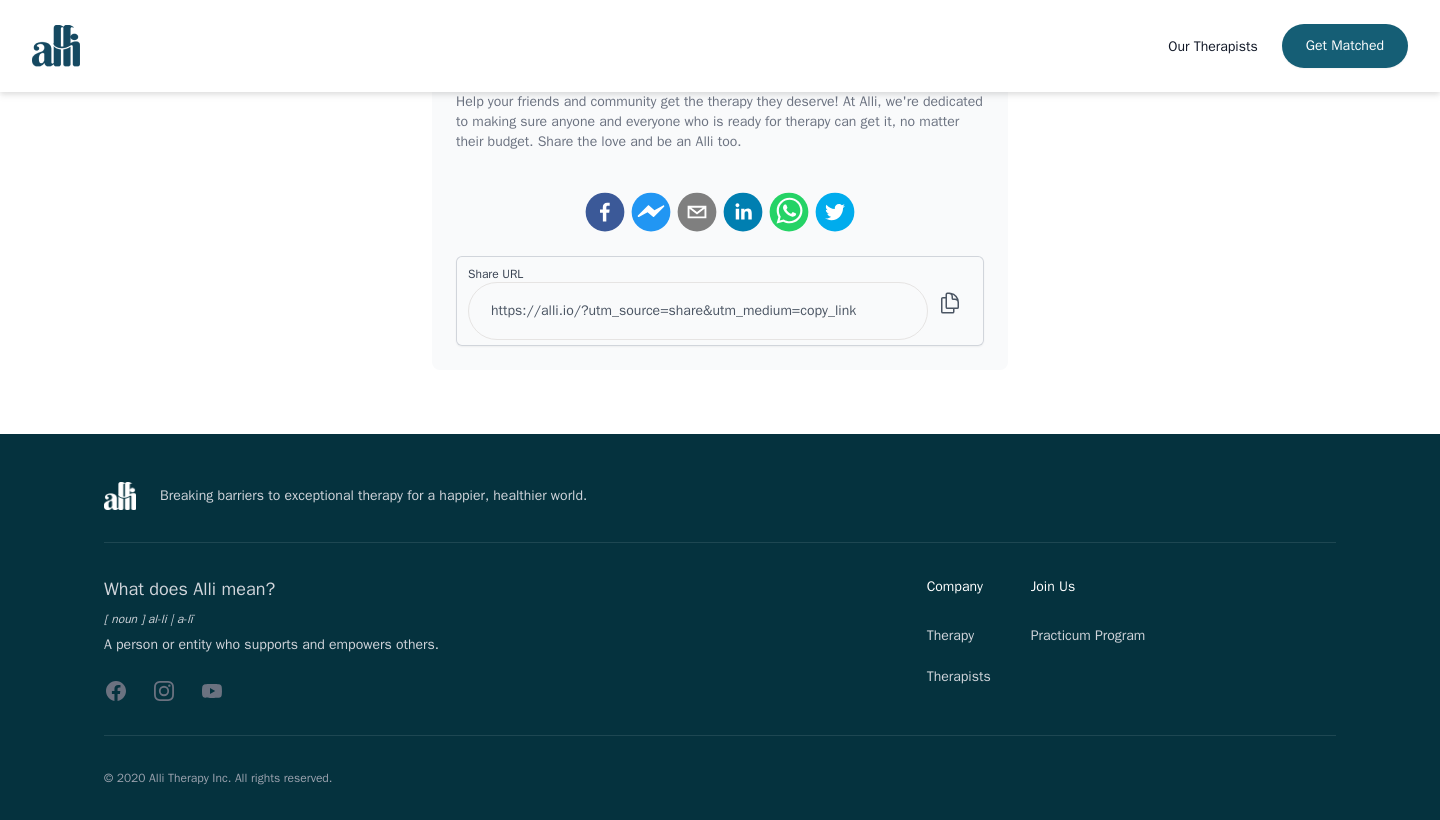 scroll, scrollTop: 0, scrollLeft: 0, axis: both 